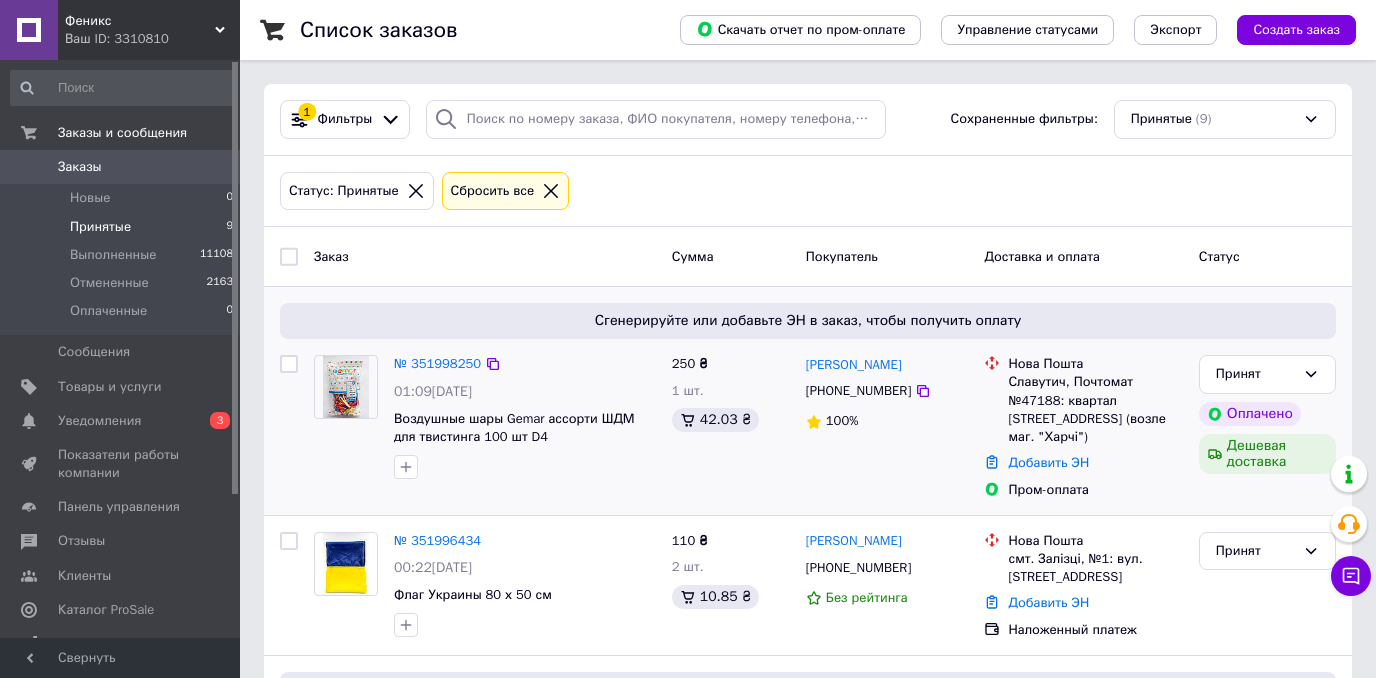 scroll, scrollTop: 0, scrollLeft: 0, axis: both 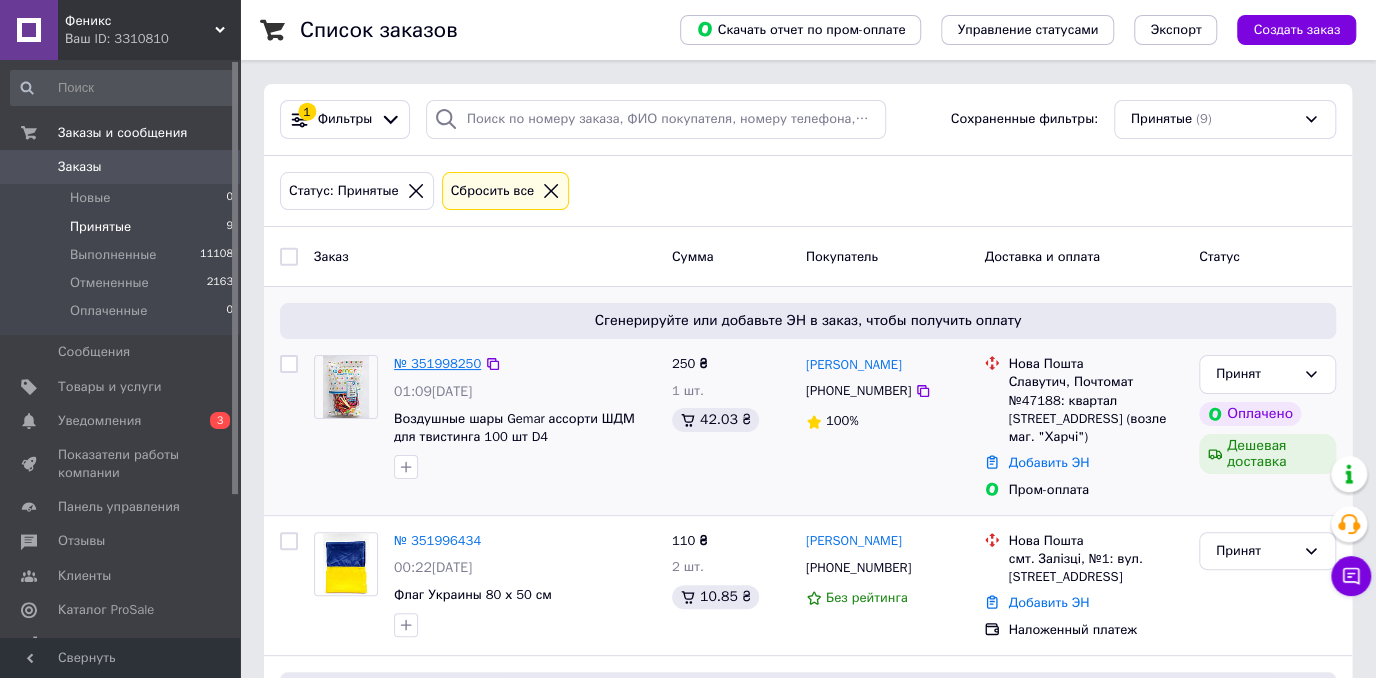 click on "№ 351998250" at bounding box center (437, 363) 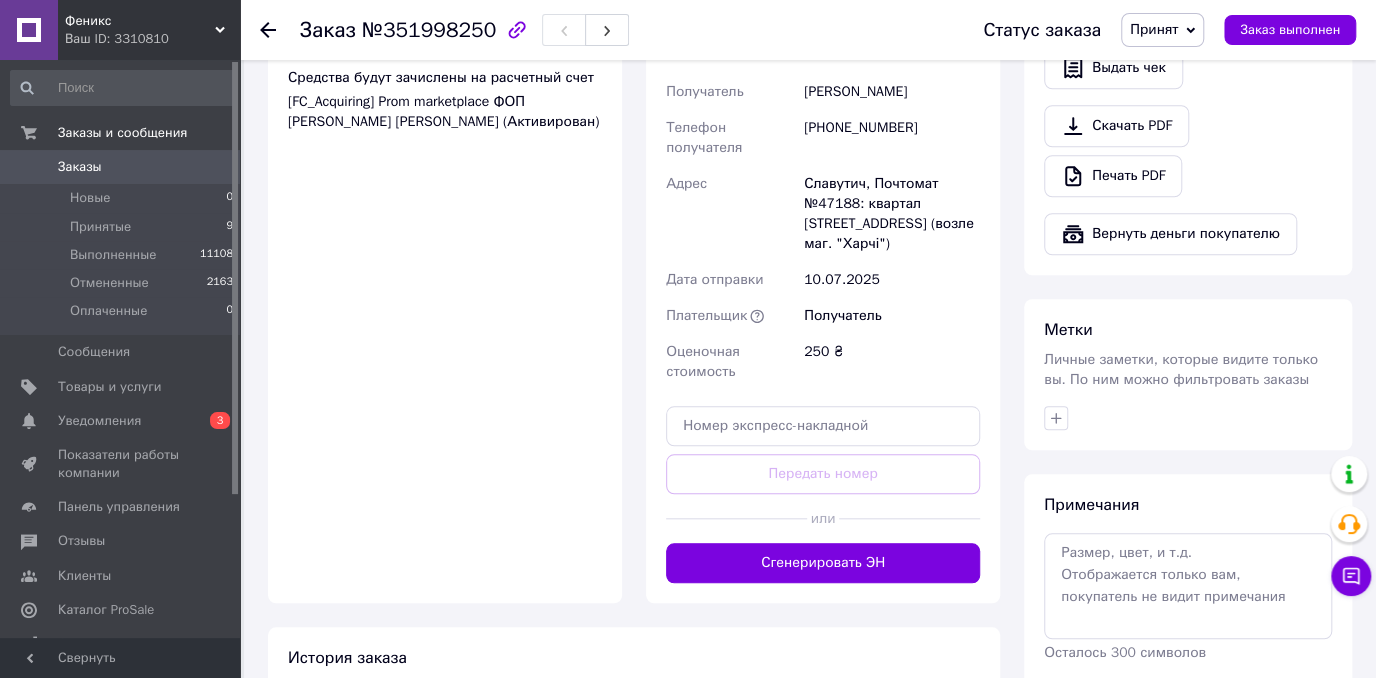 scroll, scrollTop: 800, scrollLeft: 0, axis: vertical 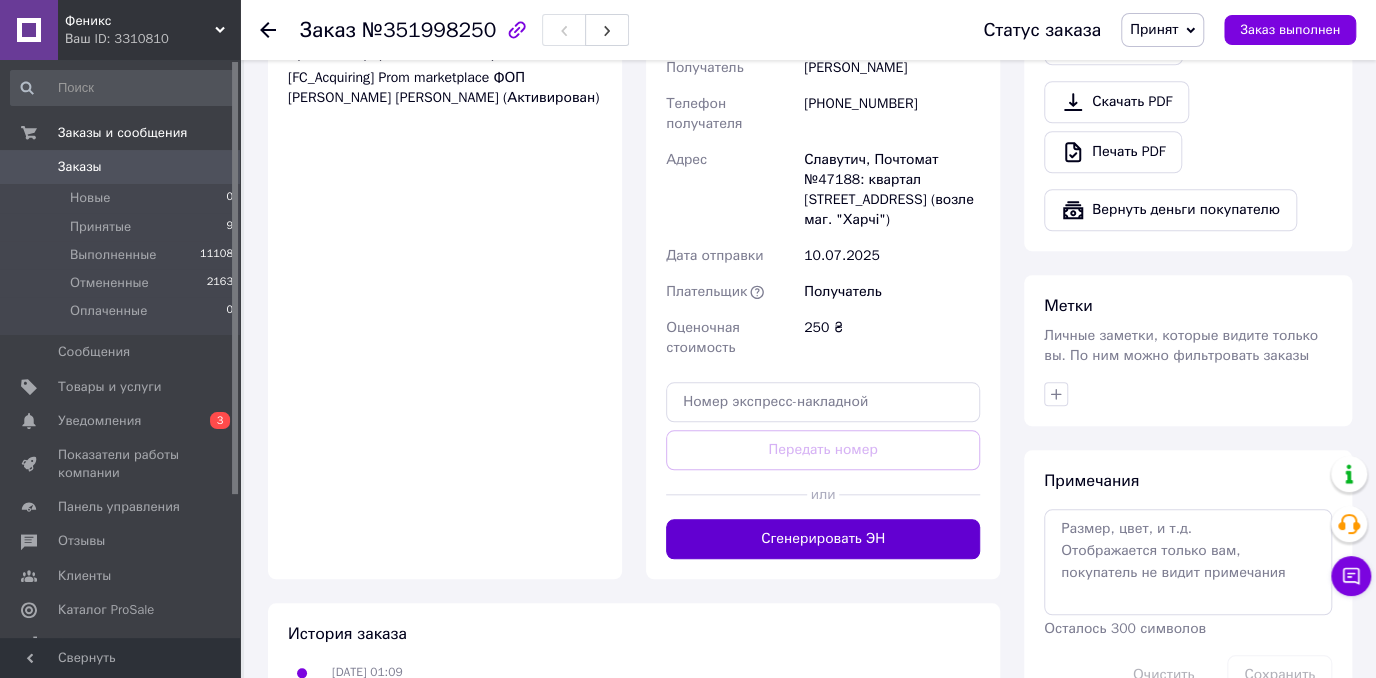 click on "Сгенерировать ЭН" at bounding box center [823, 539] 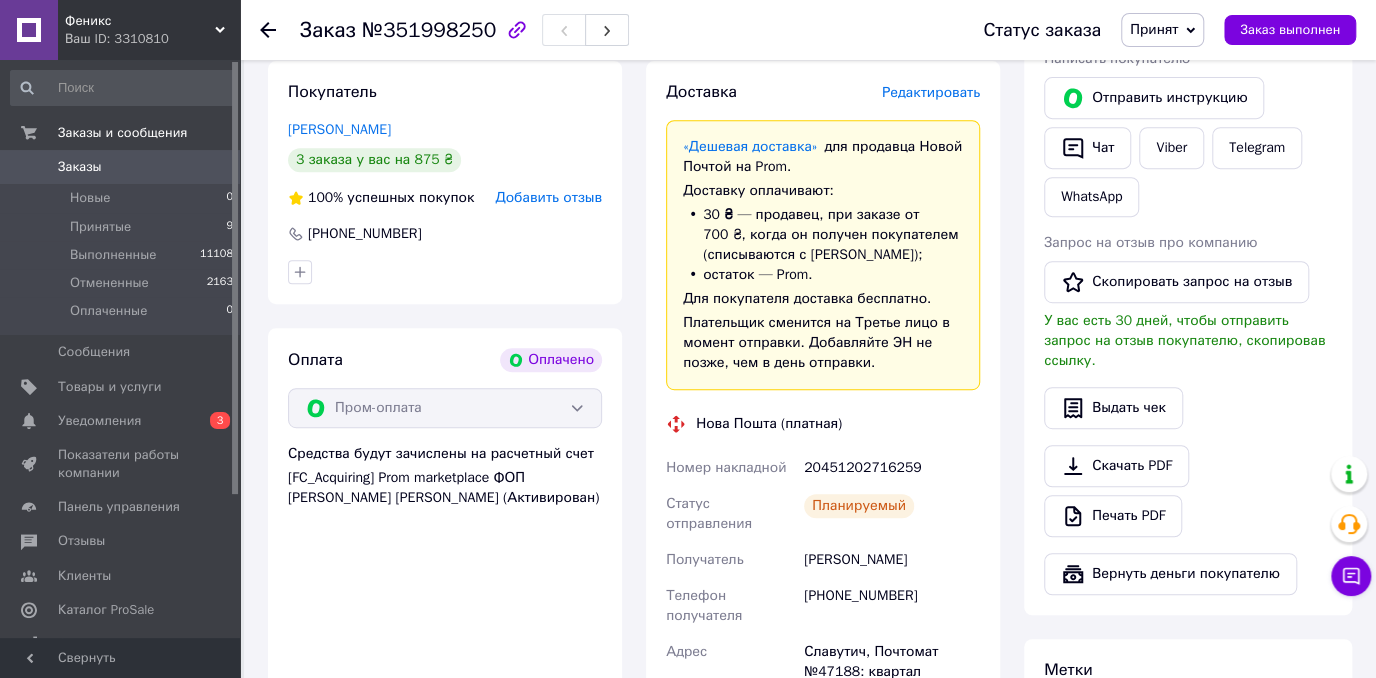 scroll, scrollTop: 400, scrollLeft: 0, axis: vertical 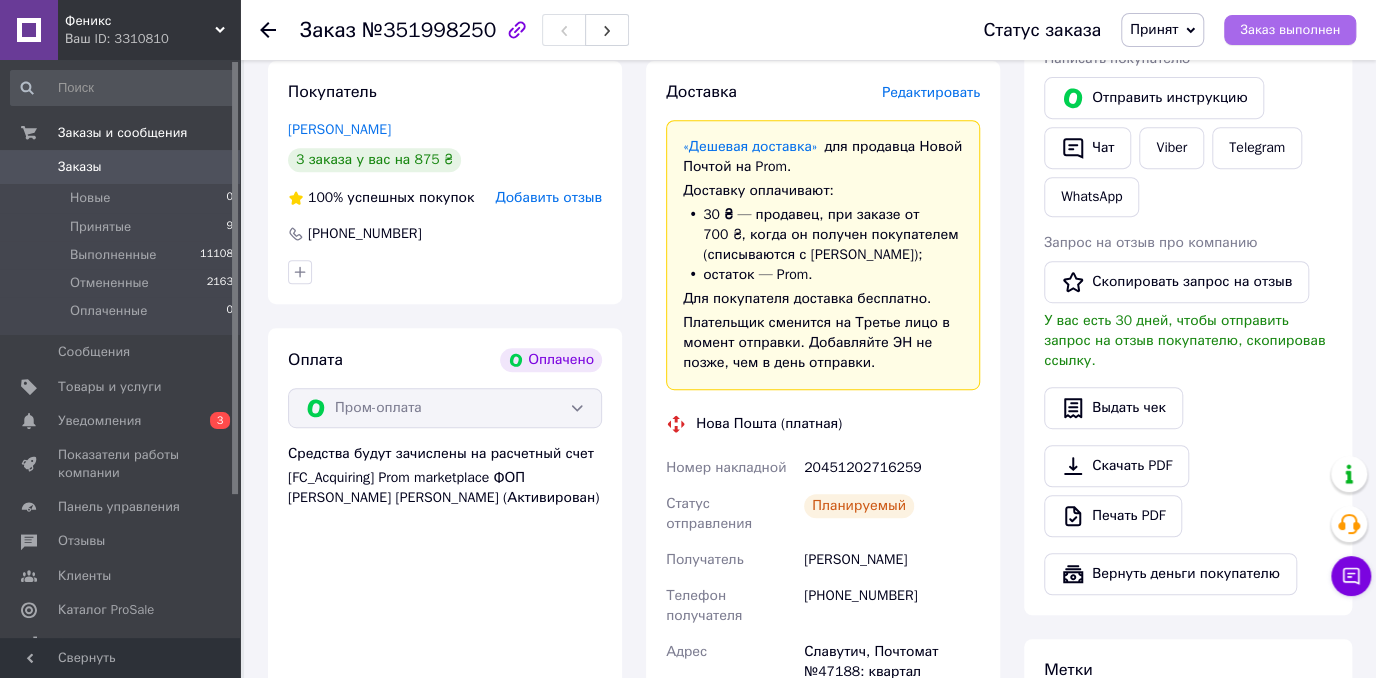 click on "Заказ выполнен" at bounding box center (1290, 30) 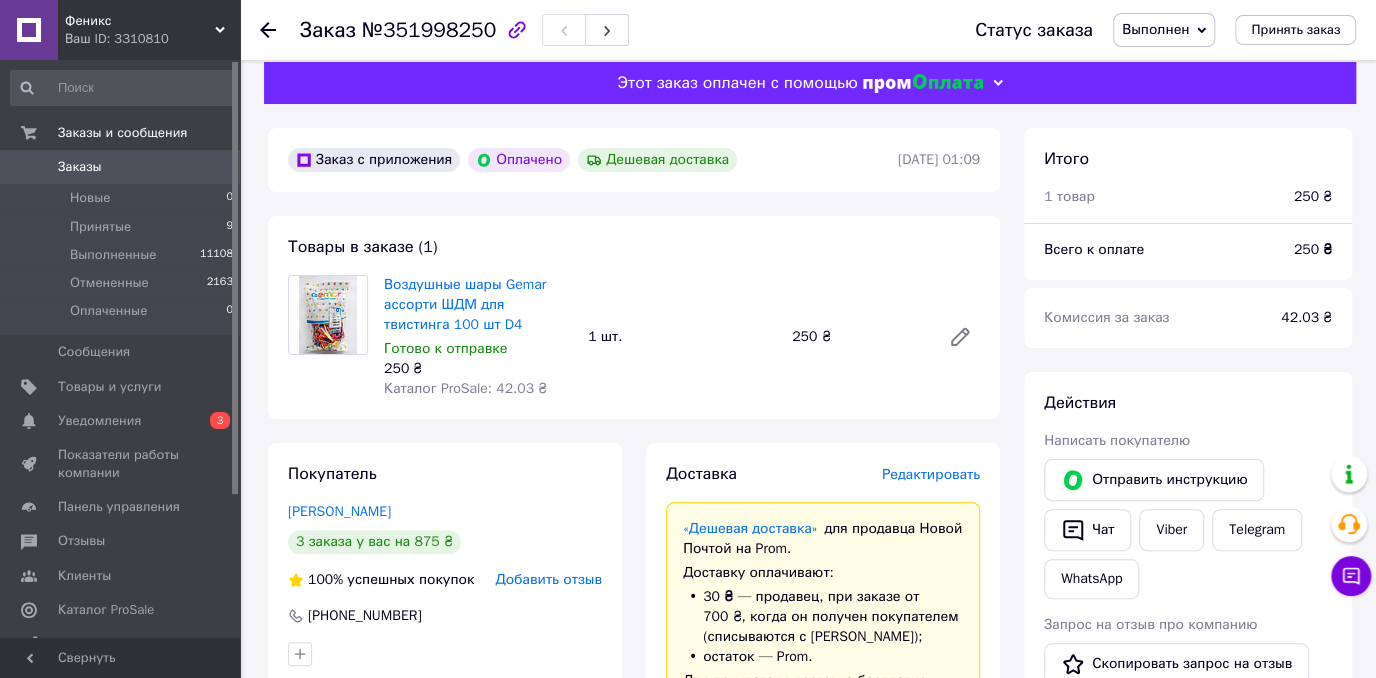scroll, scrollTop: 0, scrollLeft: 0, axis: both 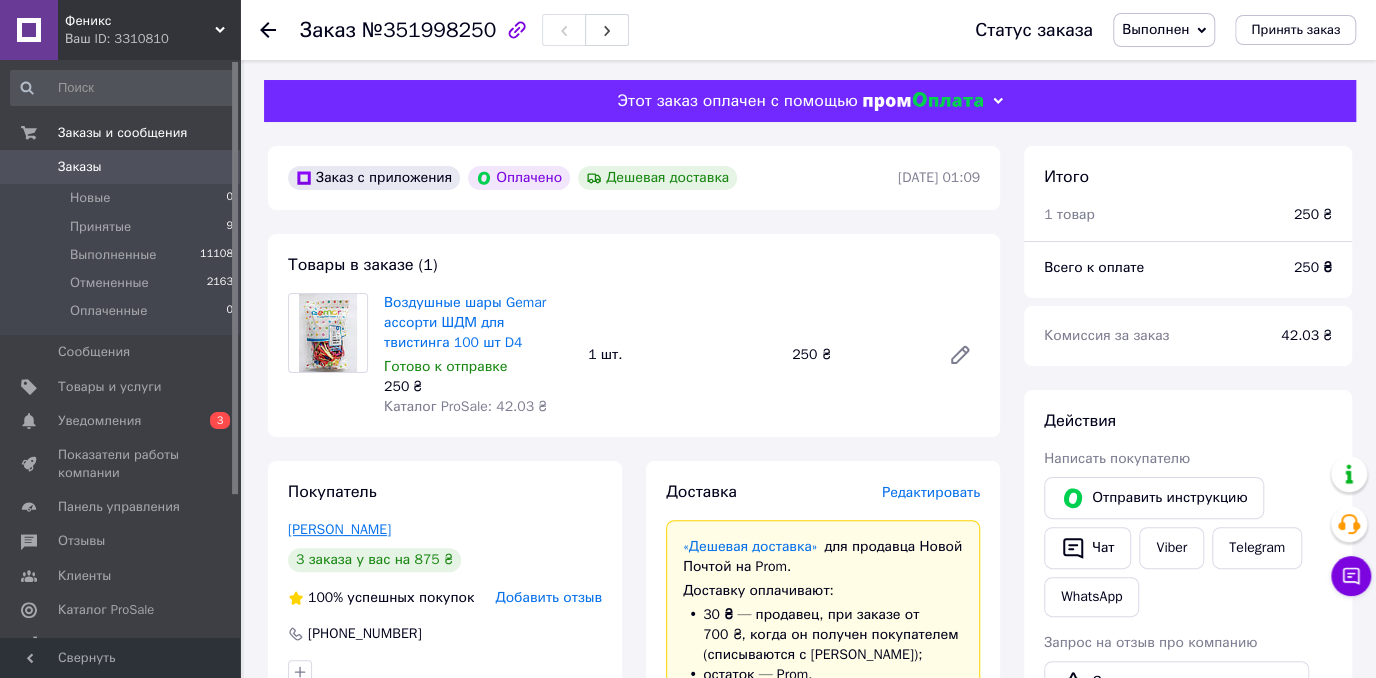 click on "Шагова Руслана" at bounding box center [339, 529] 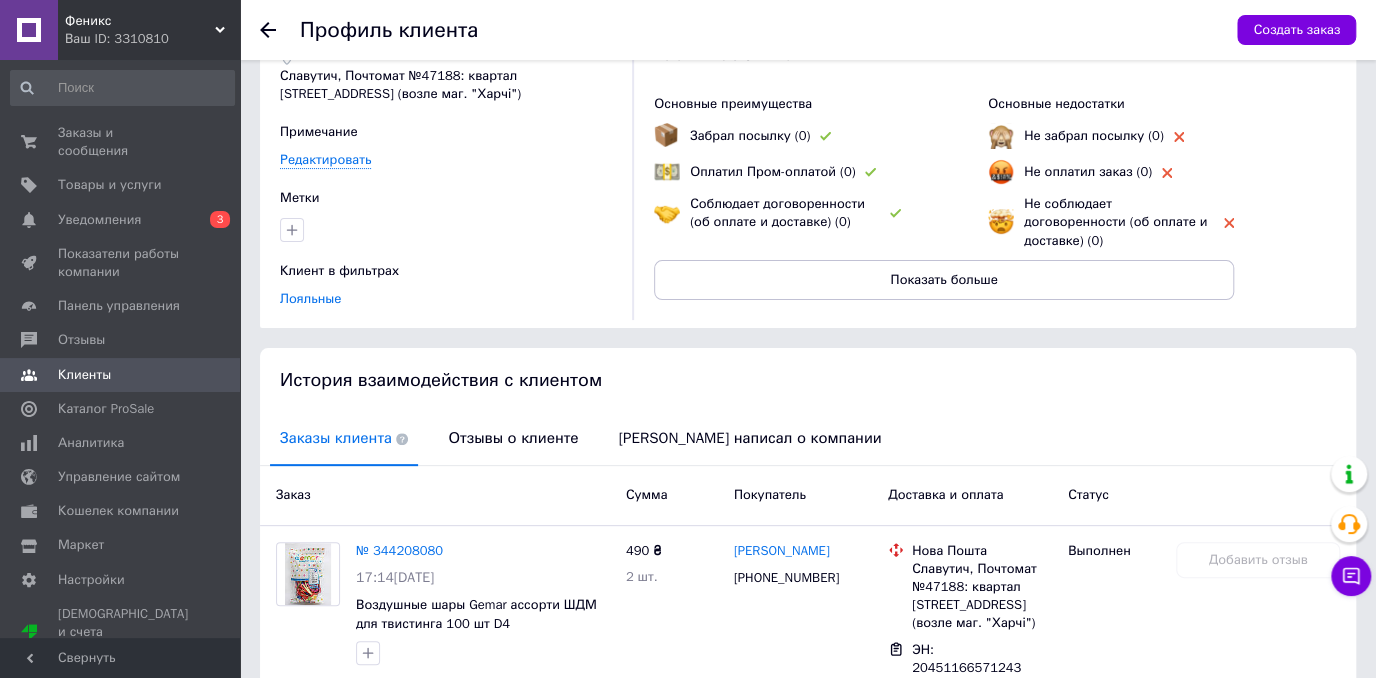 scroll, scrollTop: 100, scrollLeft: 0, axis: vertical 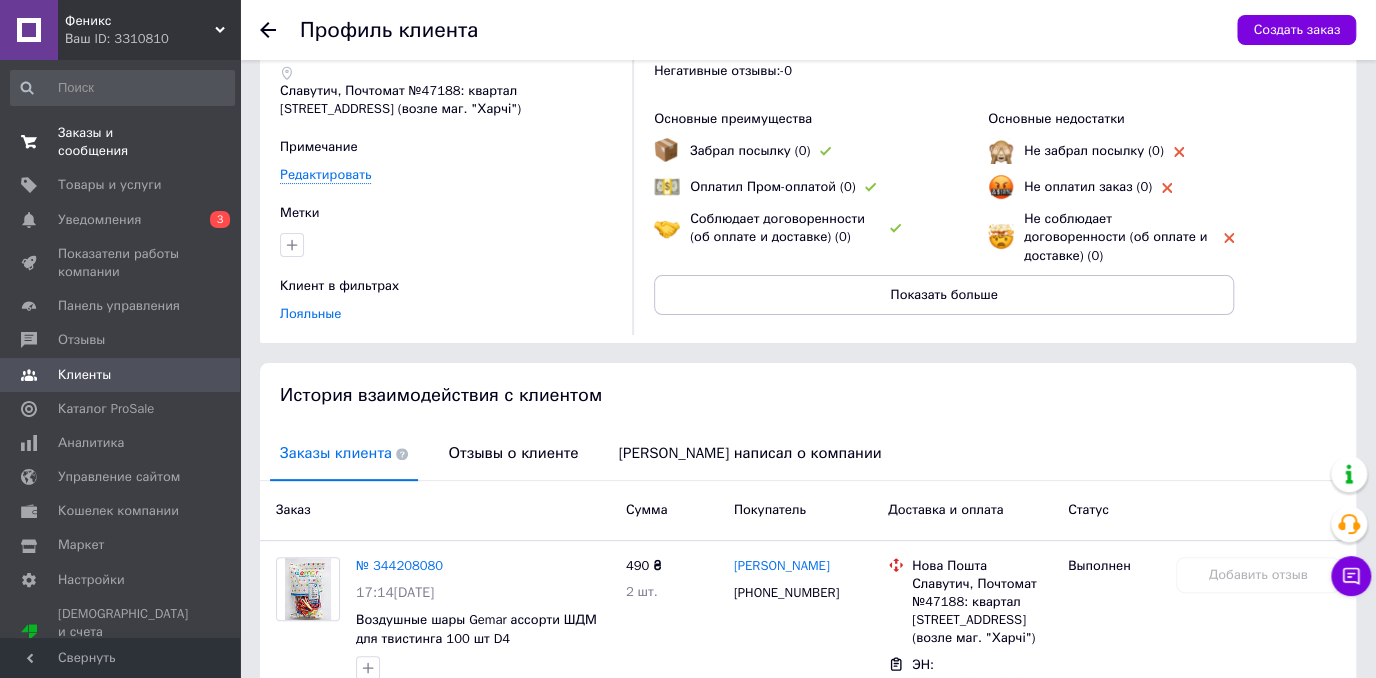 click on "Заказы и сообщения" at bounding box center [121, 142] 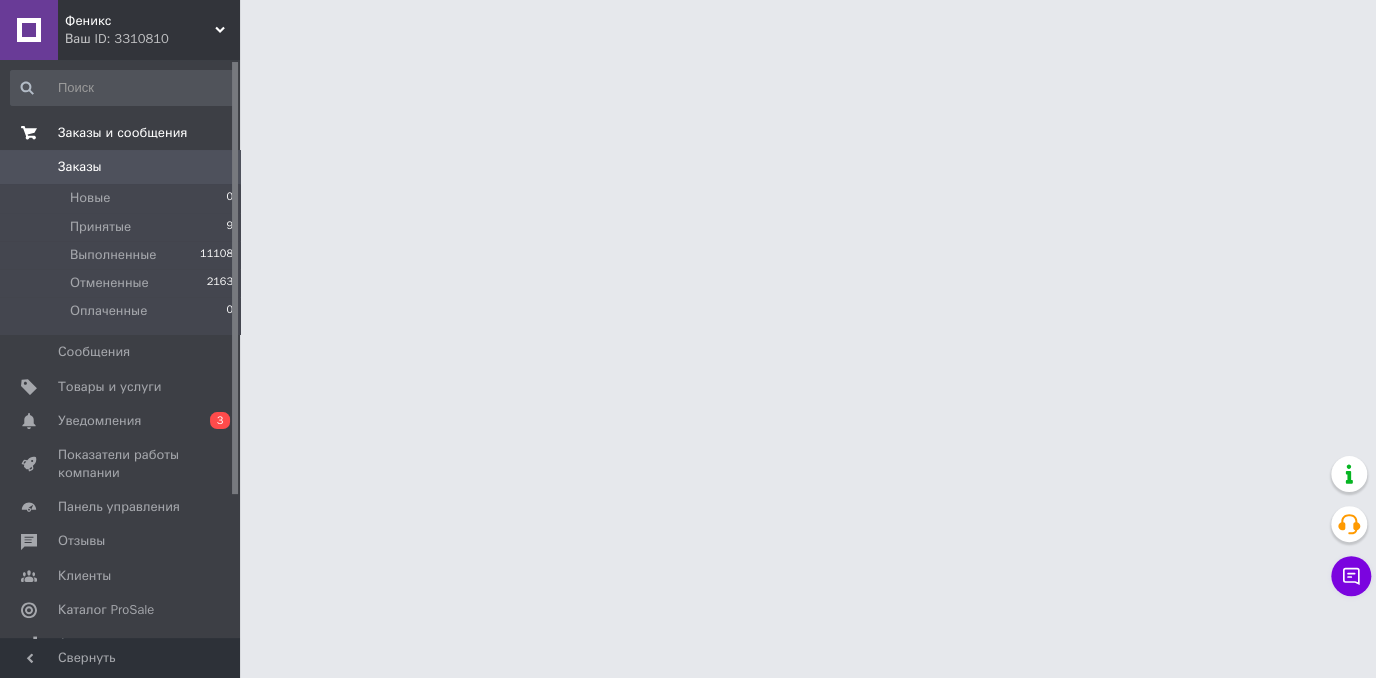 scroll, scrollTop: 0, scrollLeft: 0, axis: both 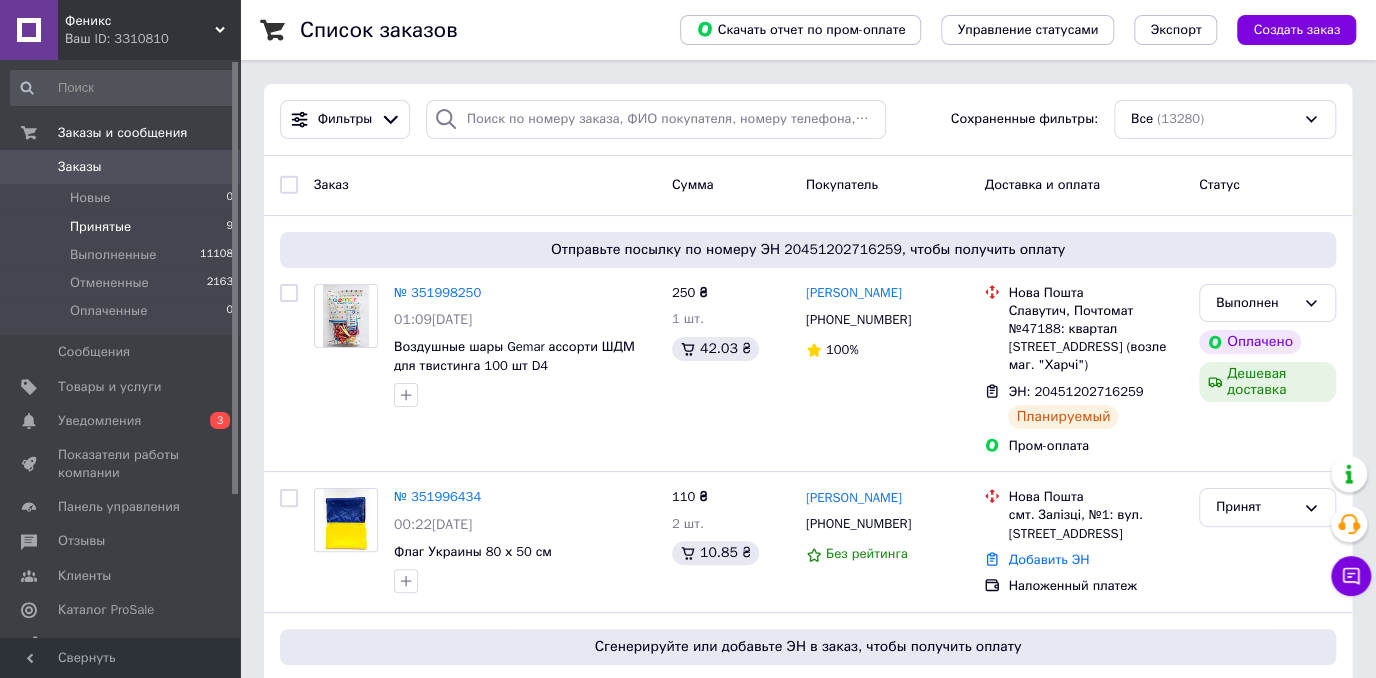 click on "Принятые 9" at bounding box center (122, 227) 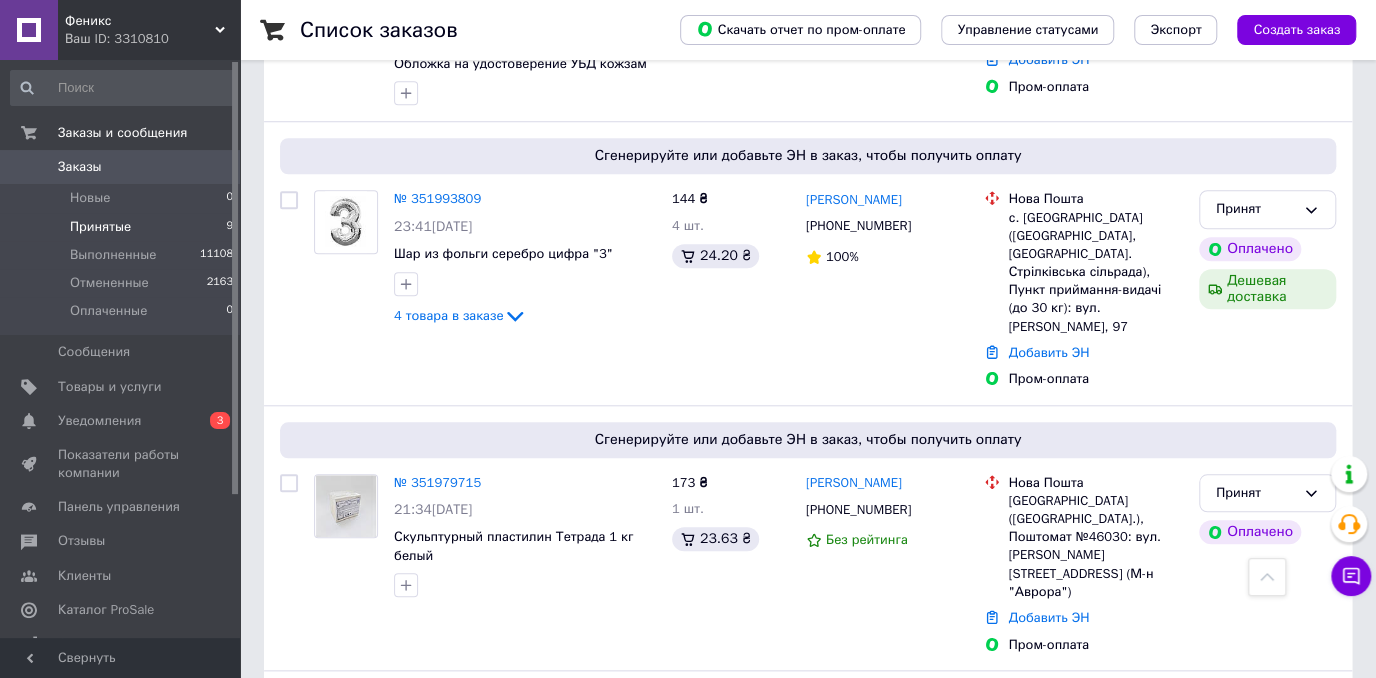 scroll, scrollTop: 1200, scrollLeft: 0, axis: vertical 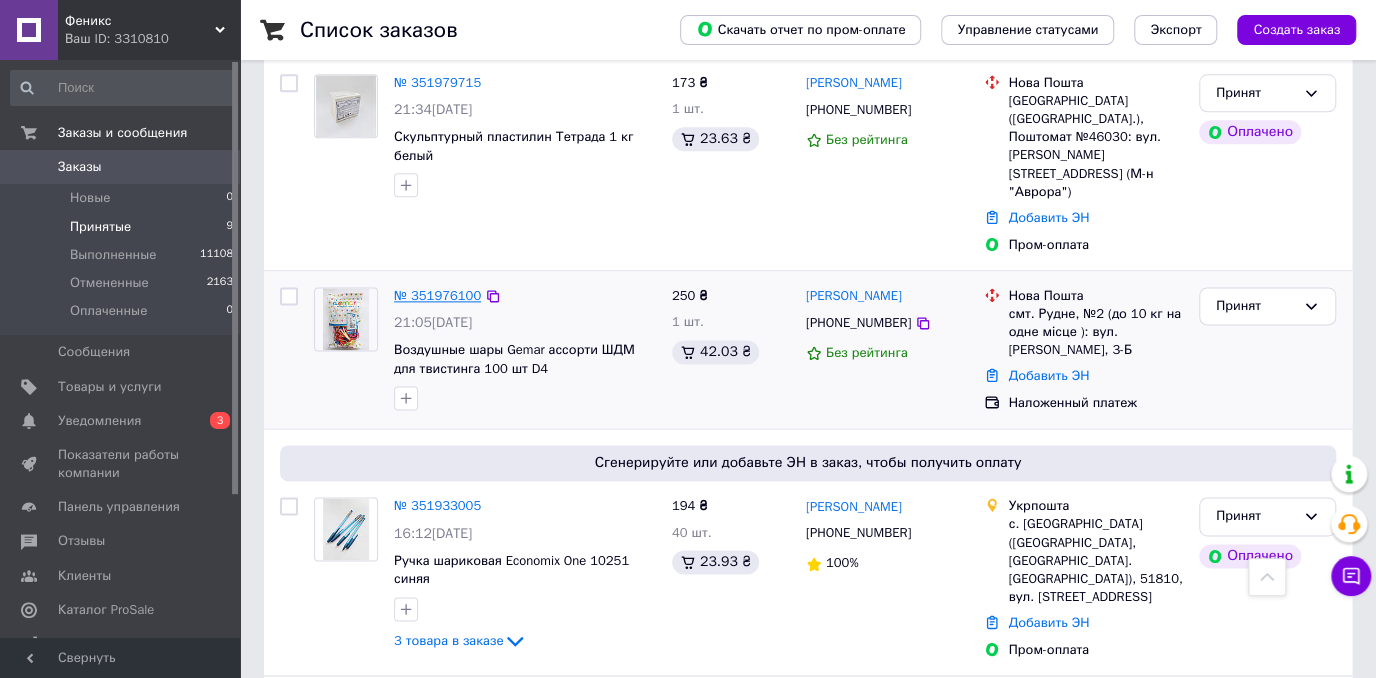click on "№ 351976100" at bounding box center (437, 295) 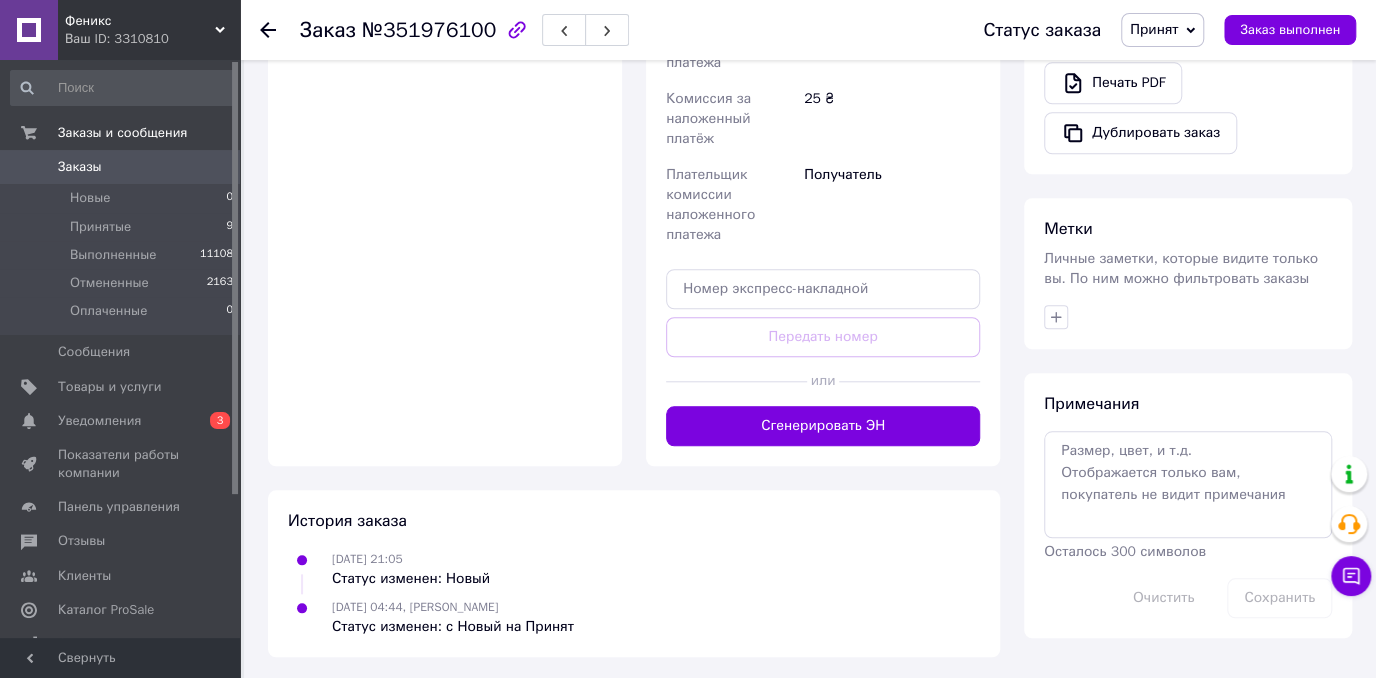 scroll, scrollTop: 293, scrollLeft: 0, axis: vertical 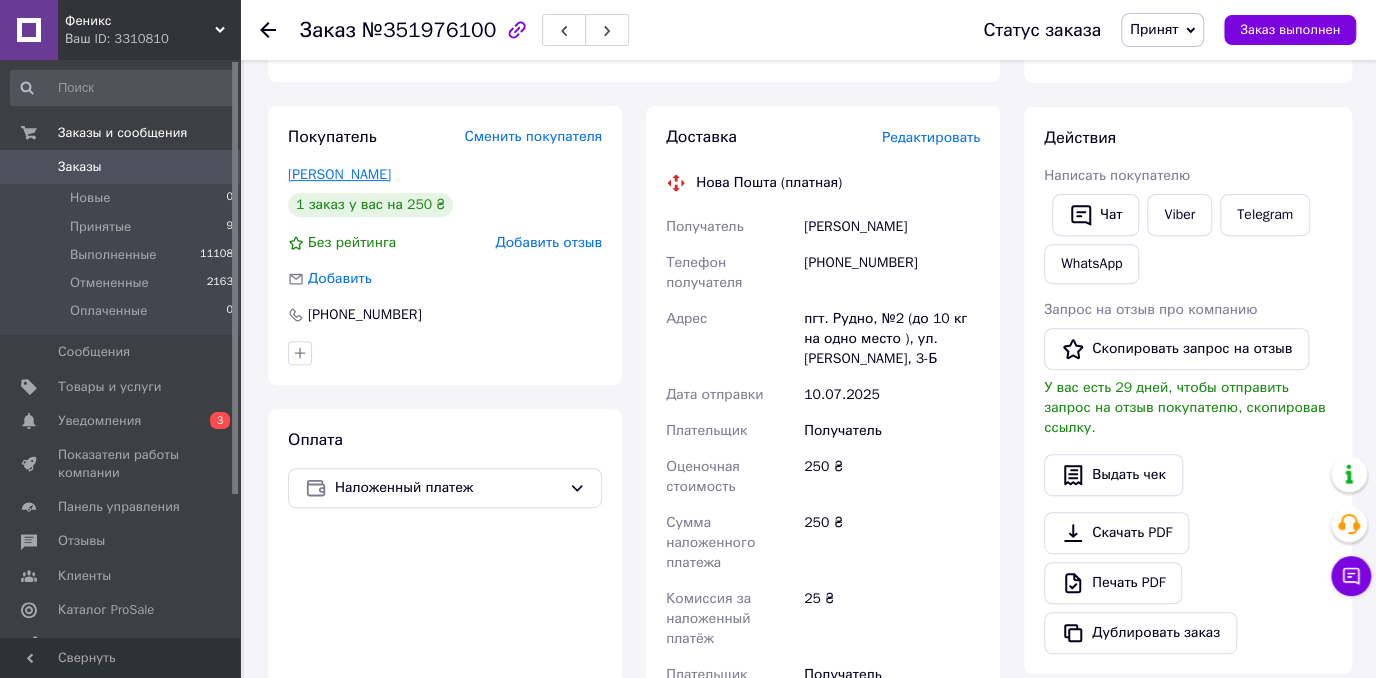 click on "Яцина Христина" at bounding box center (339, 174) 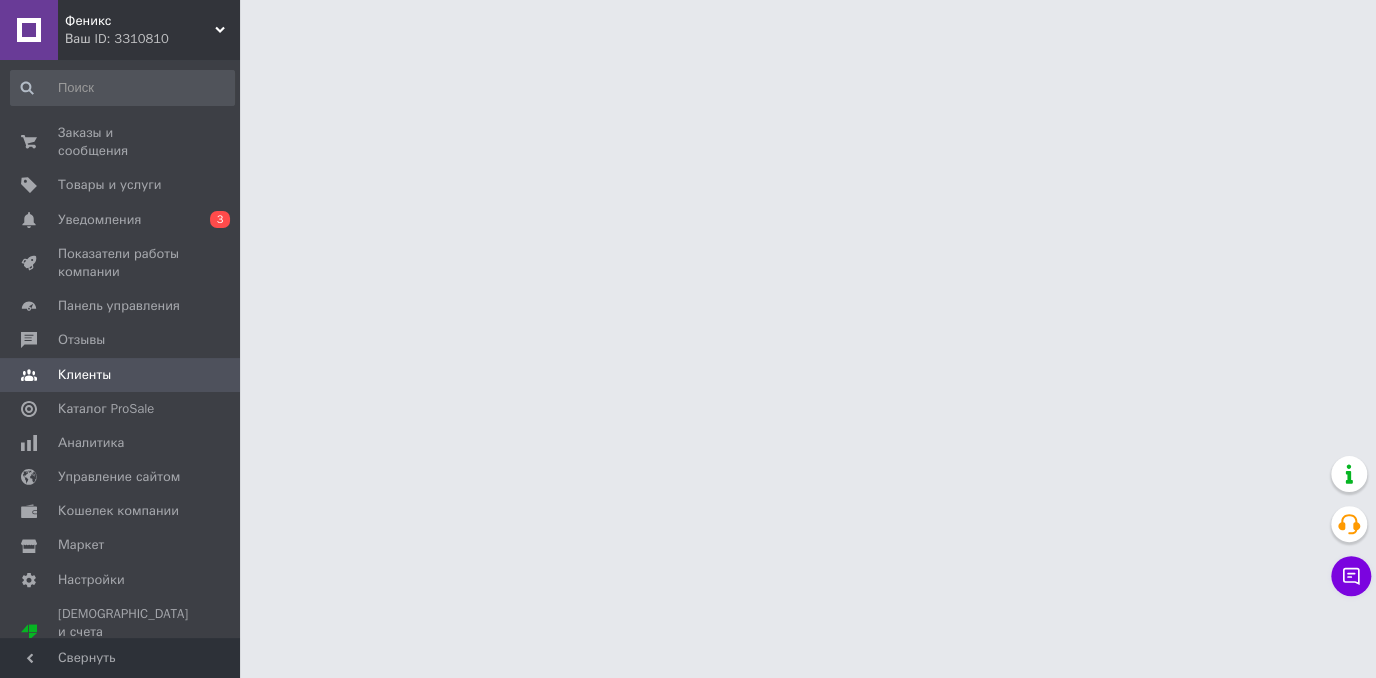 scroll, scrollTop: 0, scrollLeft: 0, axis: both 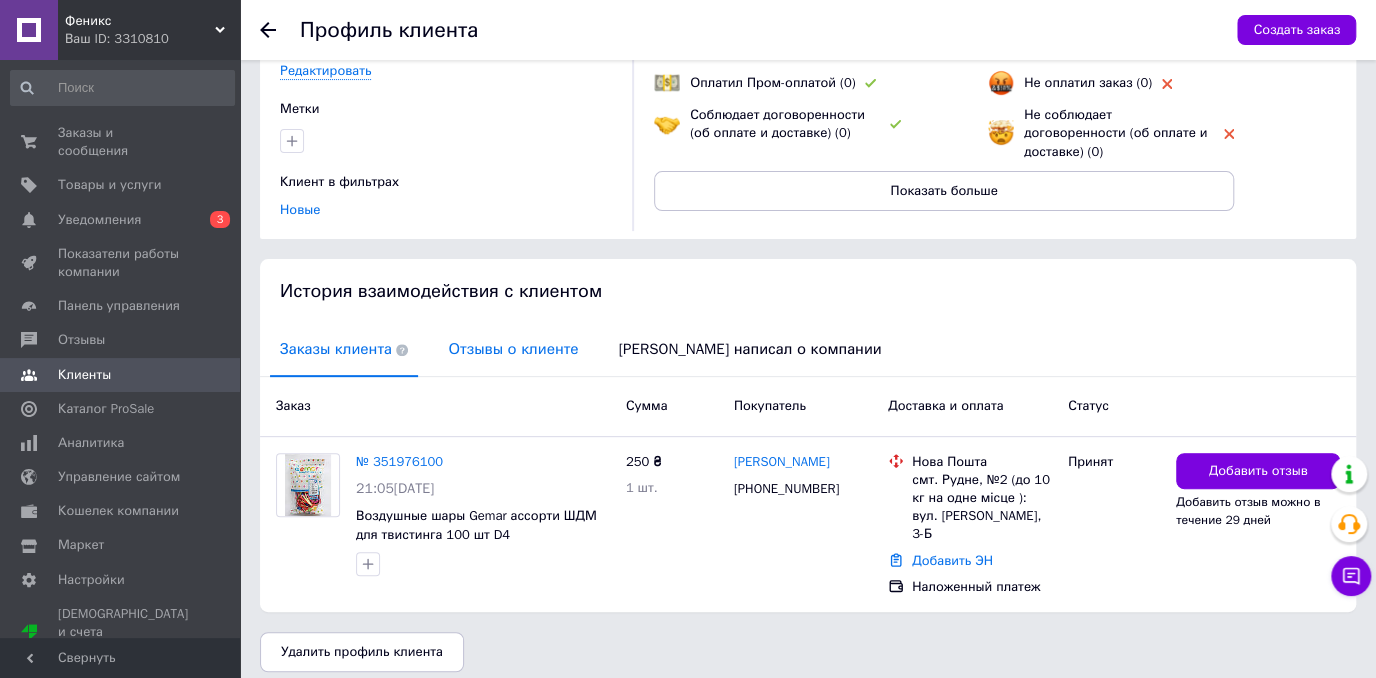 click on "Отзывы о клиенте" at bounding box center (513, 349) 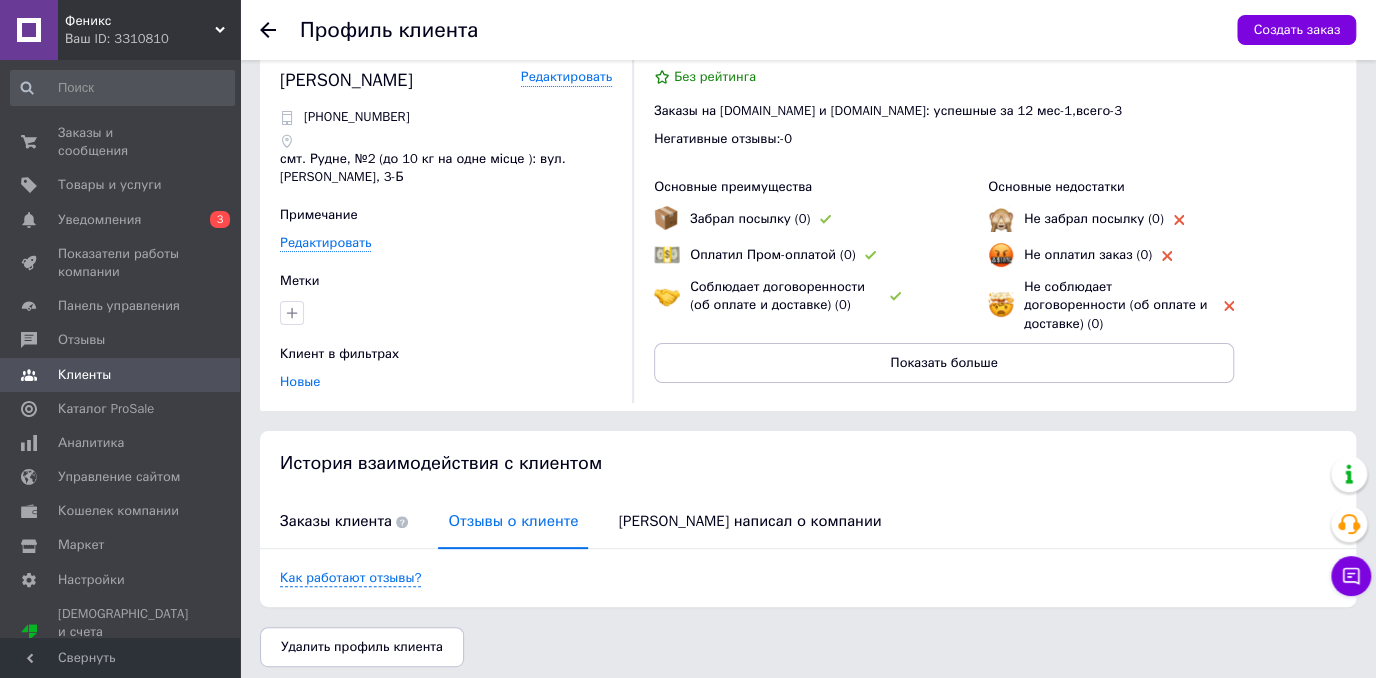 click 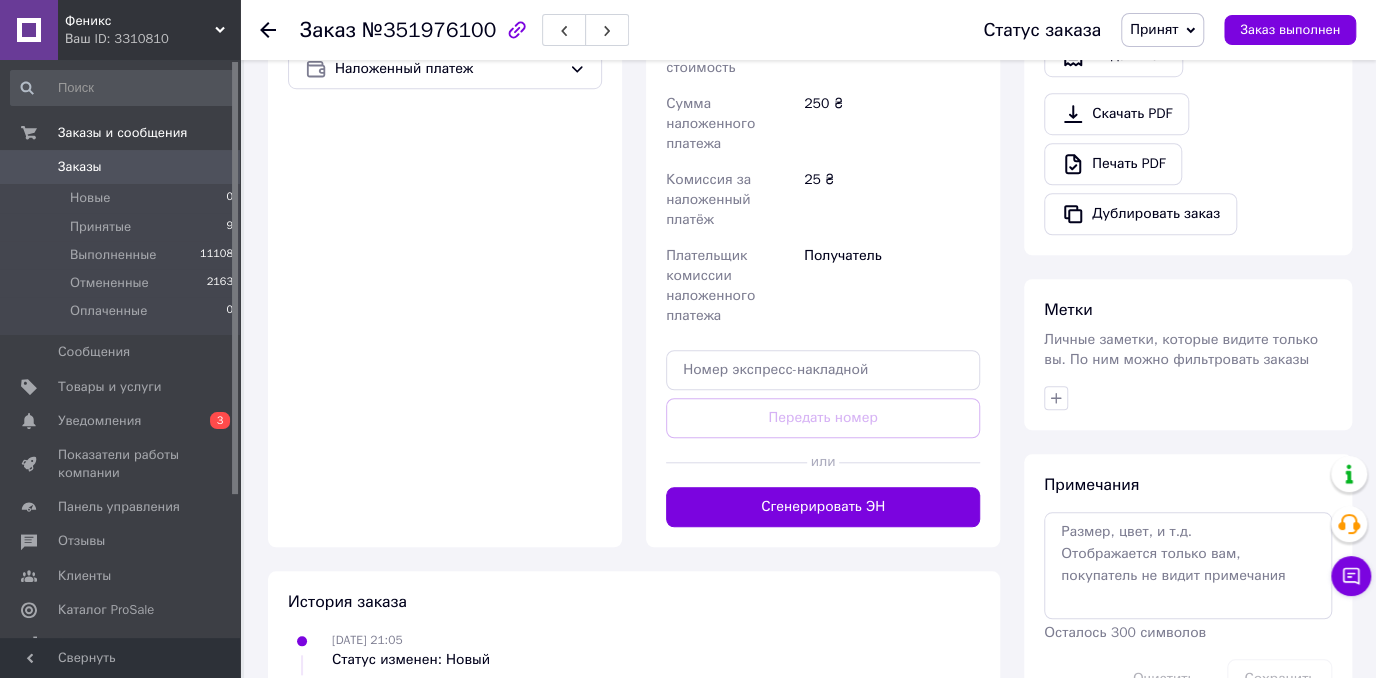 scroll, scrollTop: 716, scrollLeft: 0, axis: vertical 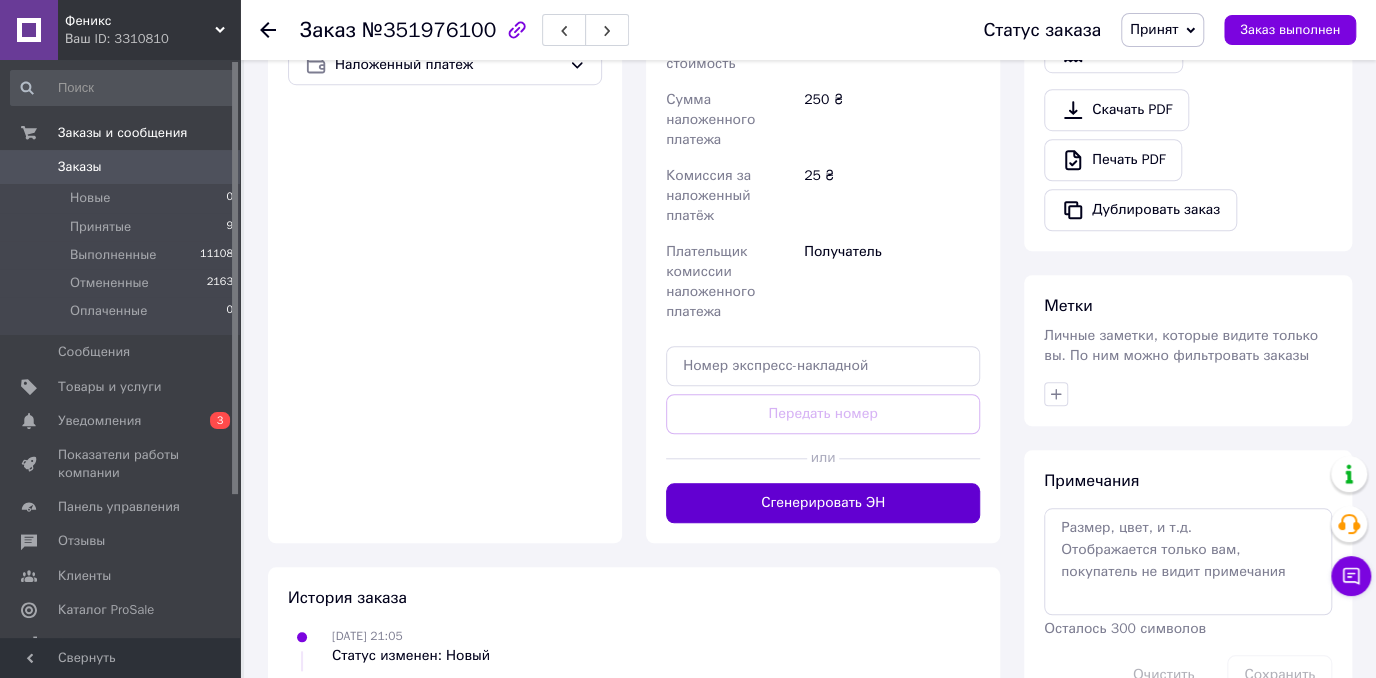 click on "Сгенерировать ЭН" at bounding box center [823, 503] 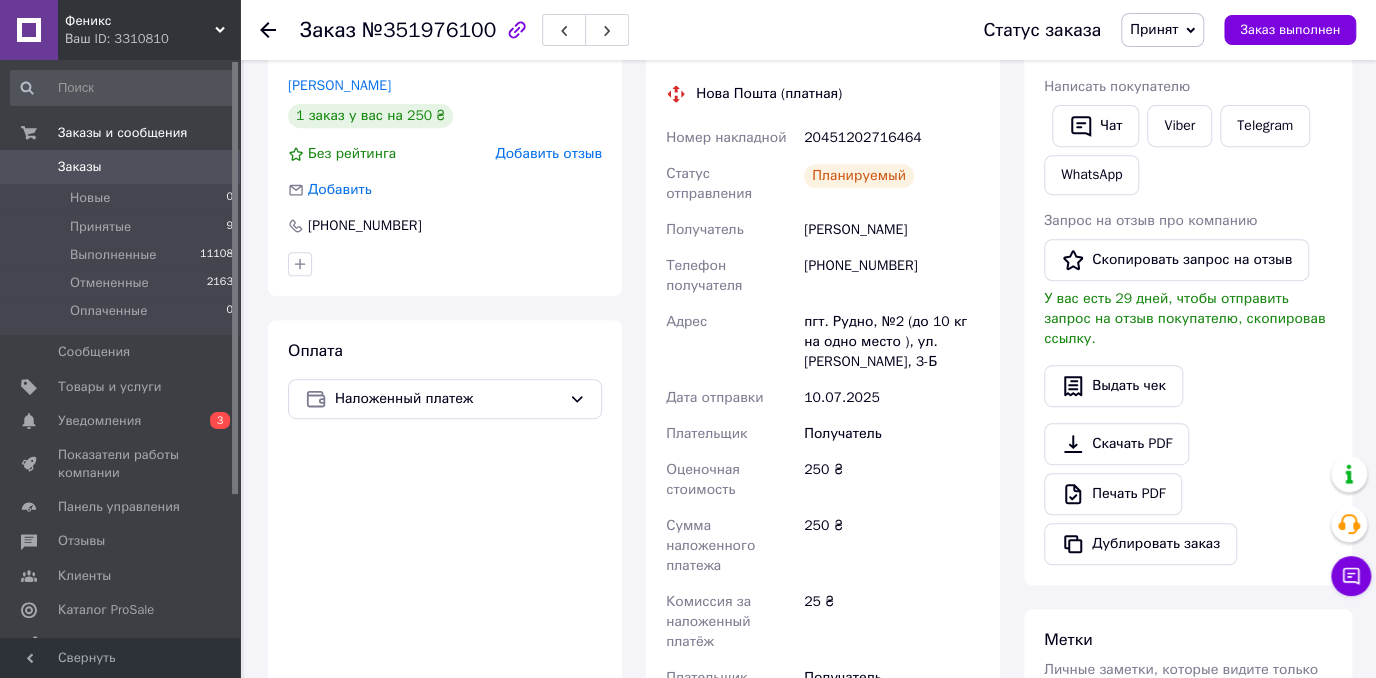 scroll, scrollTop: 216, scrollLeft: 0, axis: vertical 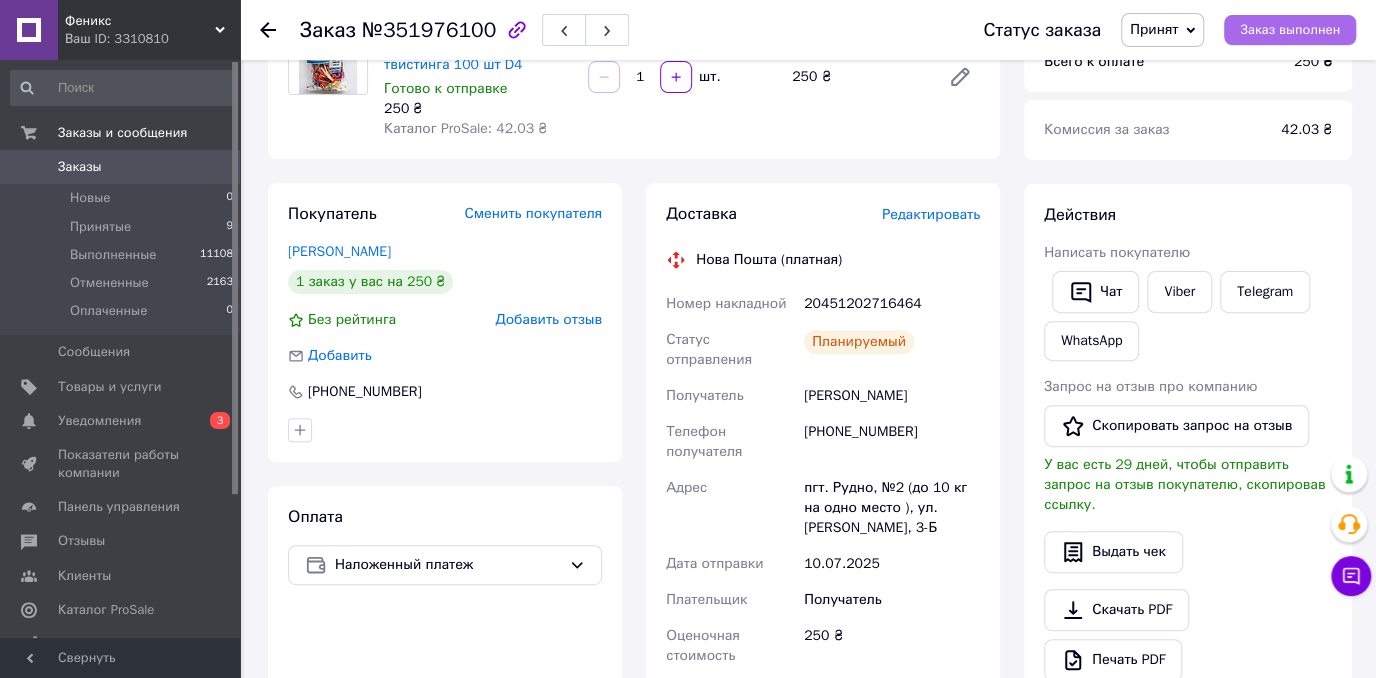 click on "Заказ выполнен" at bounding box center (1290, 30) 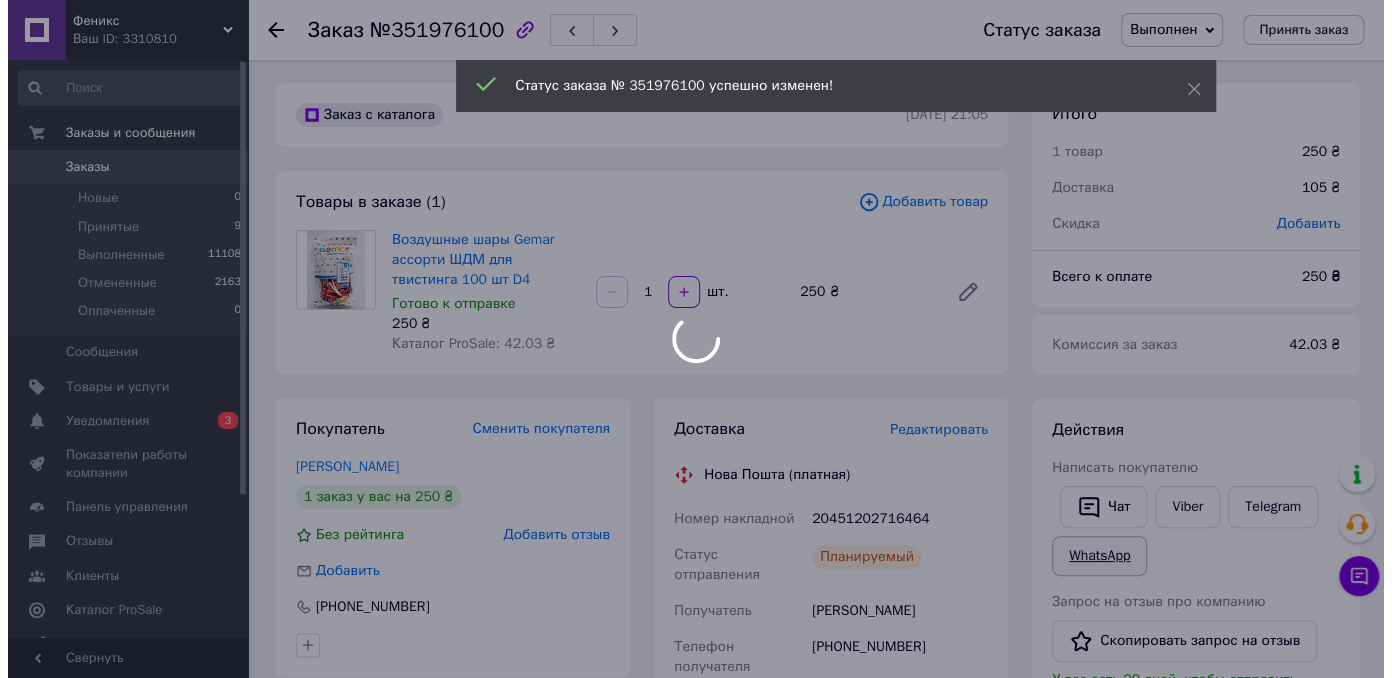 scroll, scrollTop: 0, scrollLeft: 0, axis: both 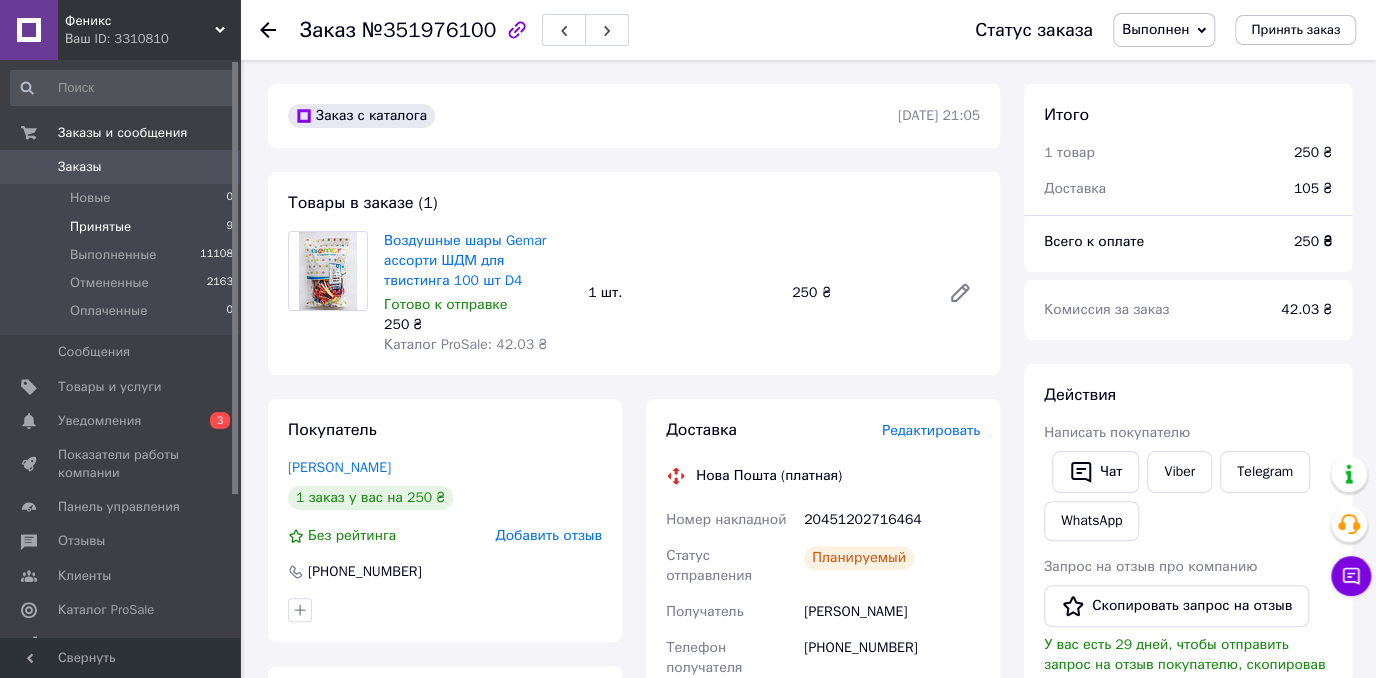 click on "Принятые 9" at bounding box center (122, 227) 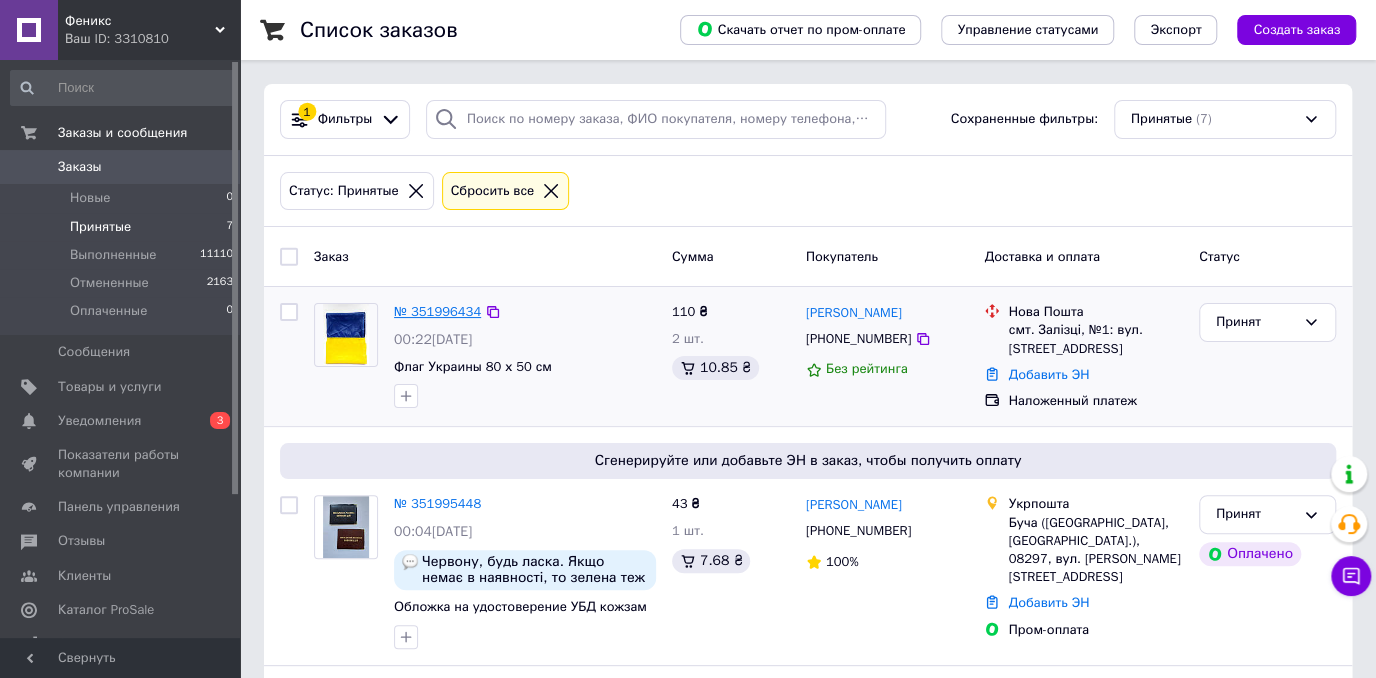 click on "№ 351996434" at bounding box center (437, 311) 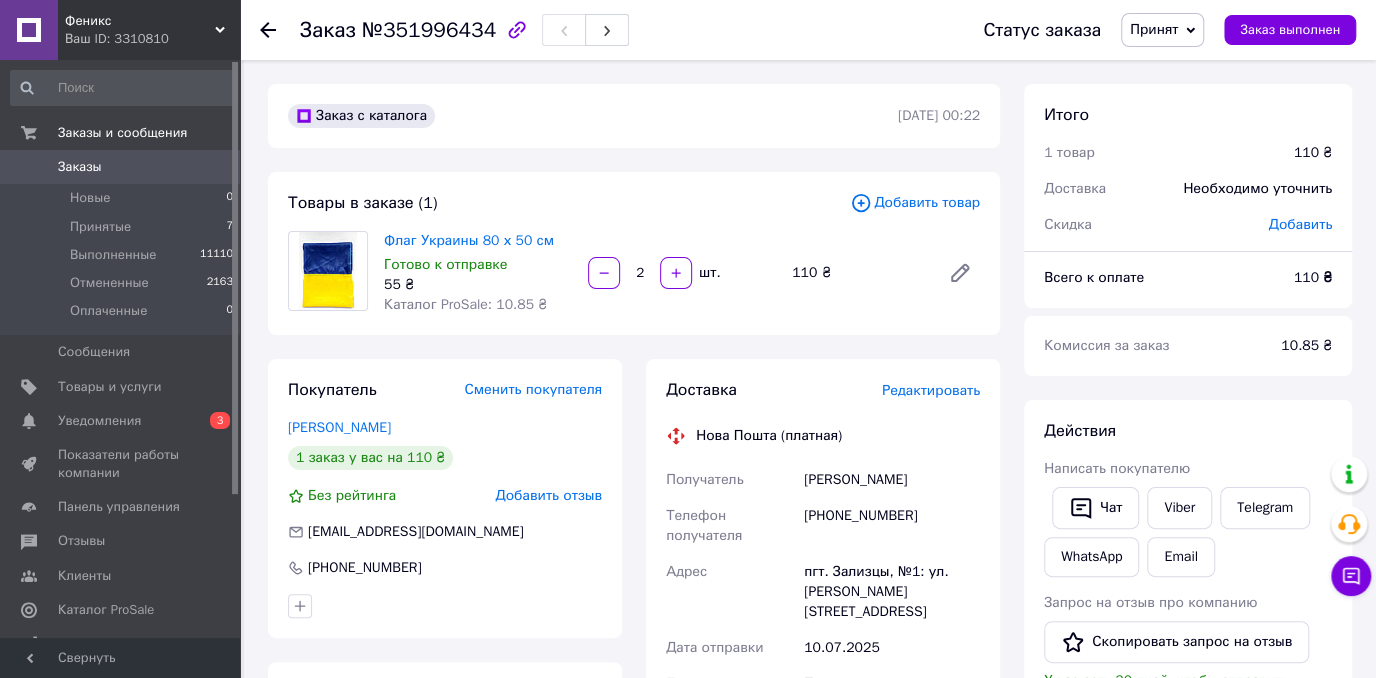 click on "Редактировать" at bounding box center [931, 390] 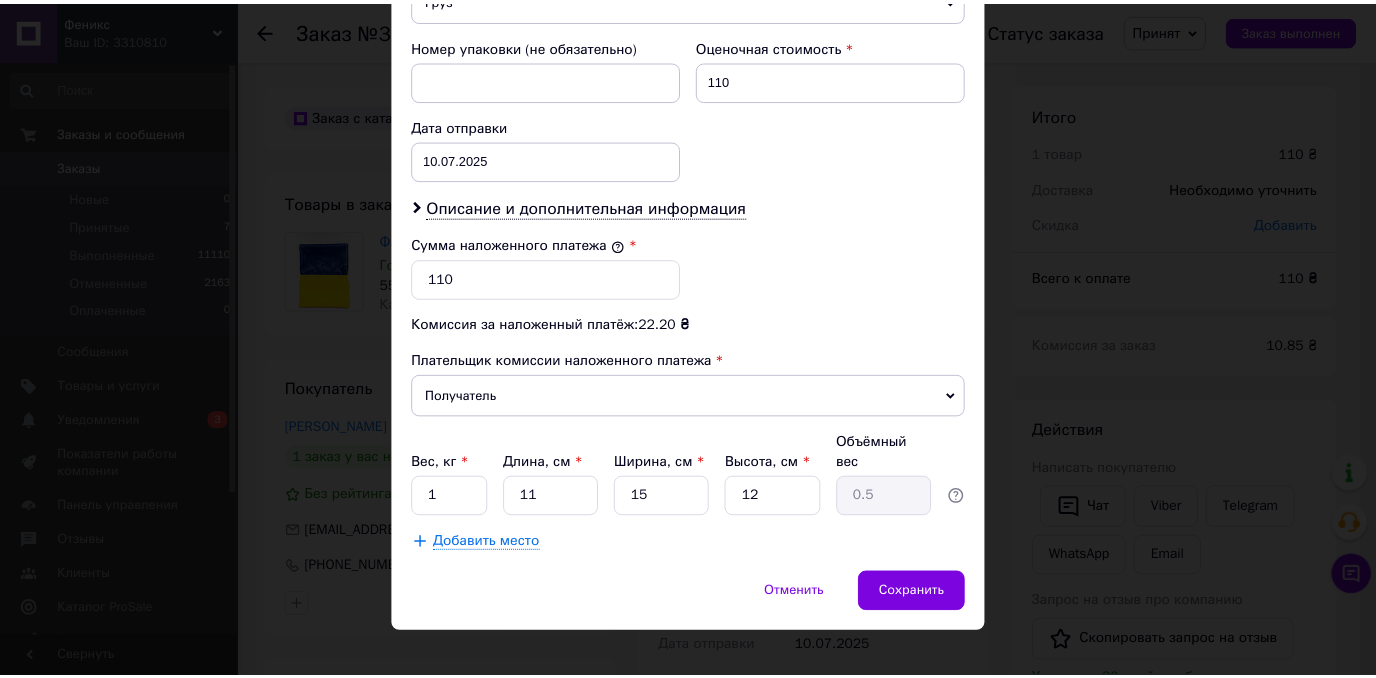 scroll, scrollTop: 844, scrollLeft: 0, axis: vertical 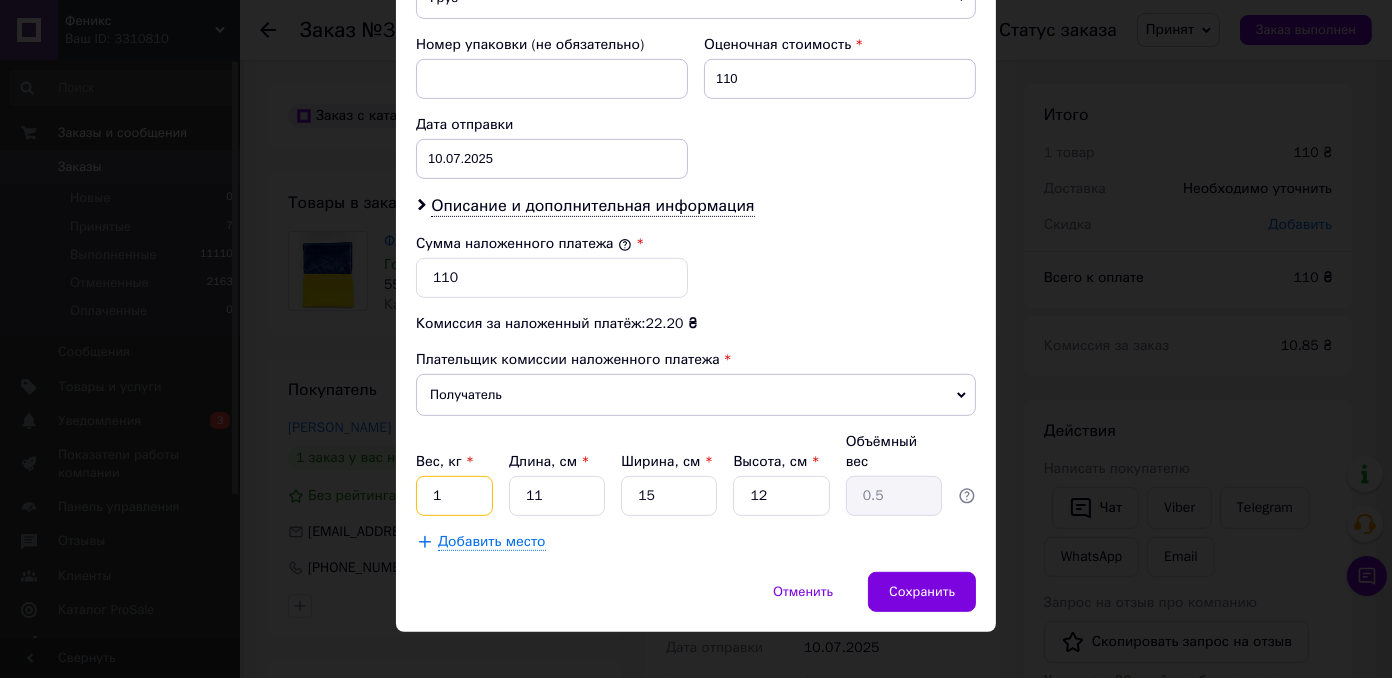click on "1" at bounding box center (454, 496) 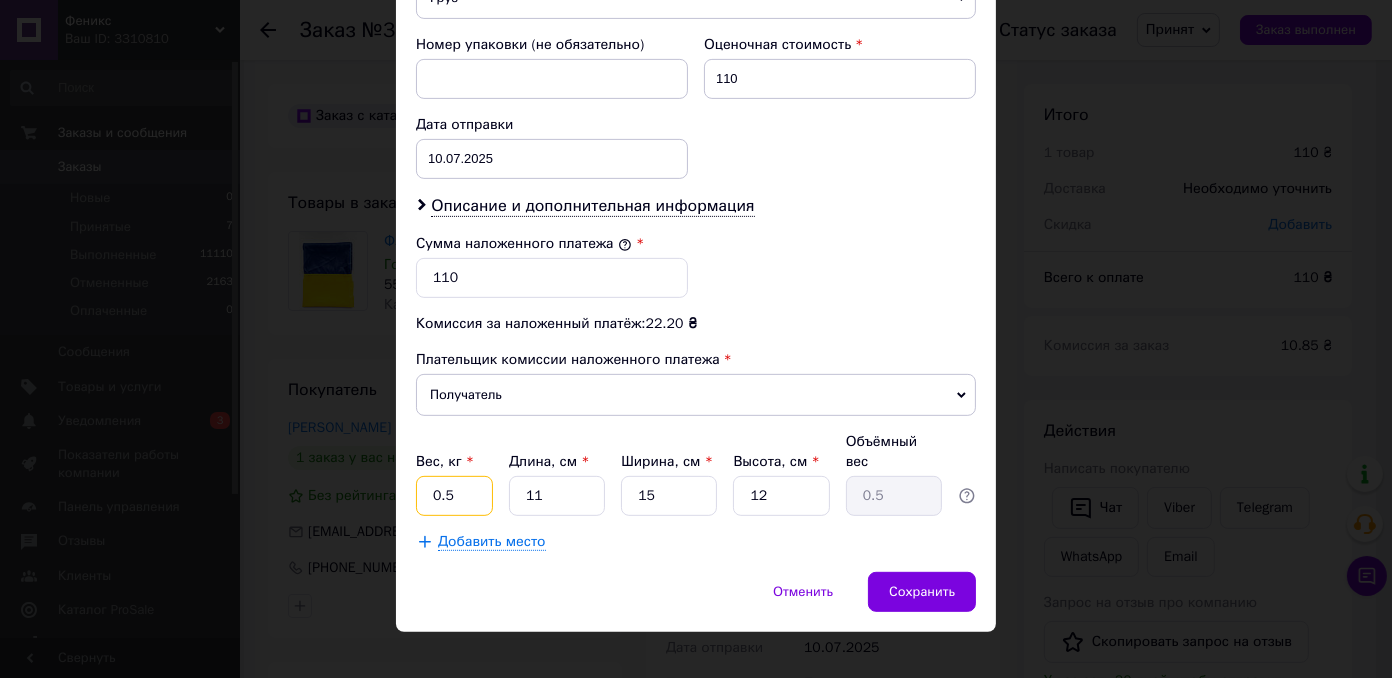 type on "0.5" 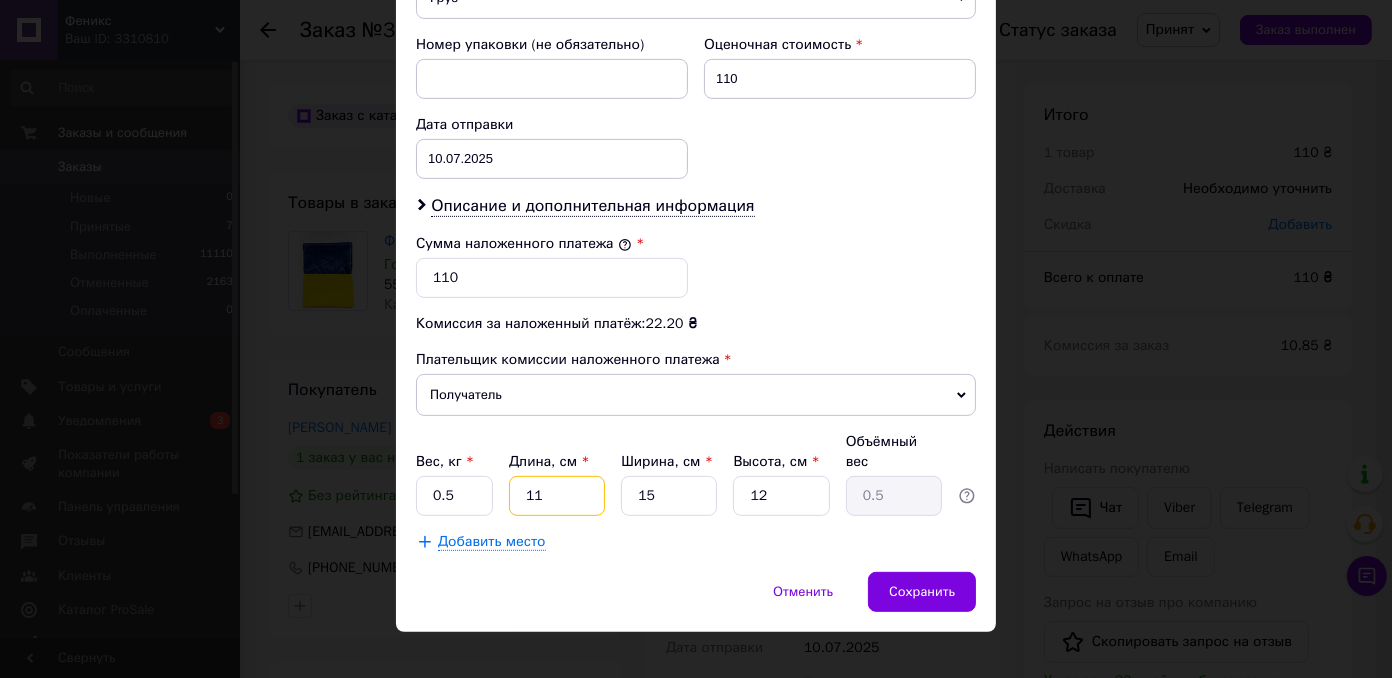 click on "11" at bounding box center (557, 496) 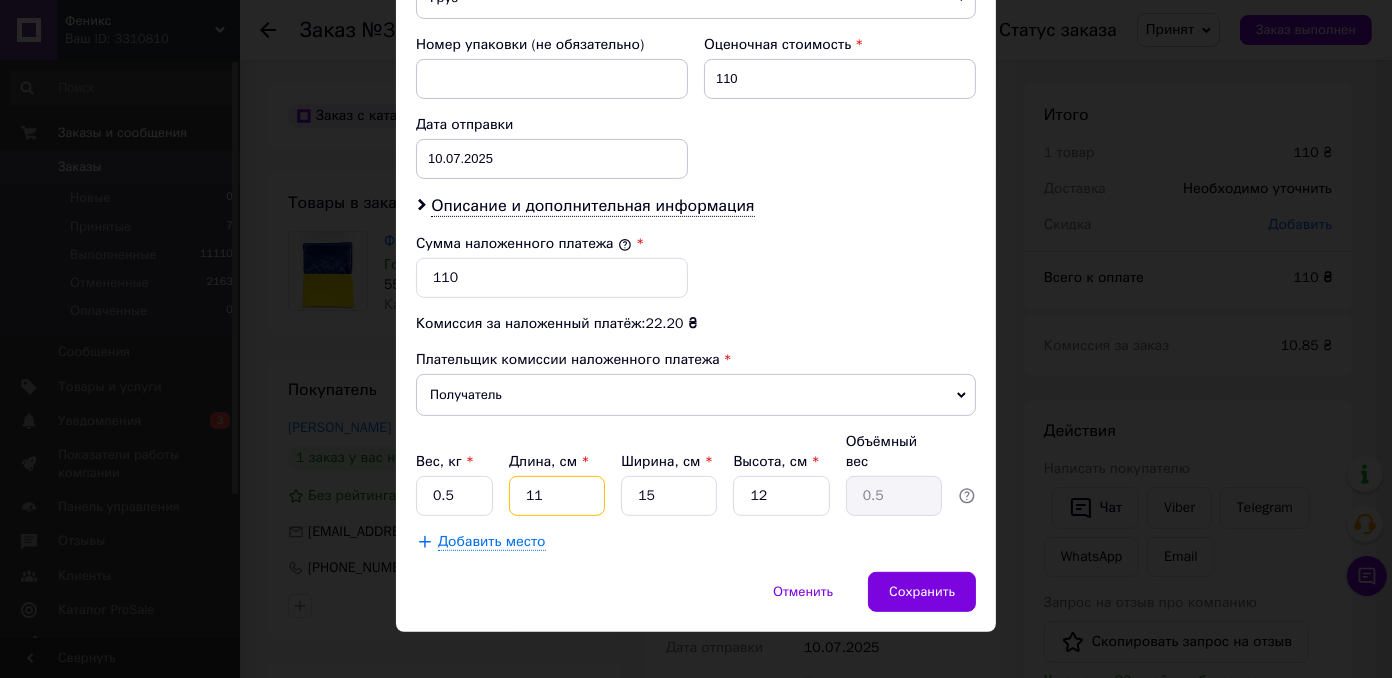 type on "4" 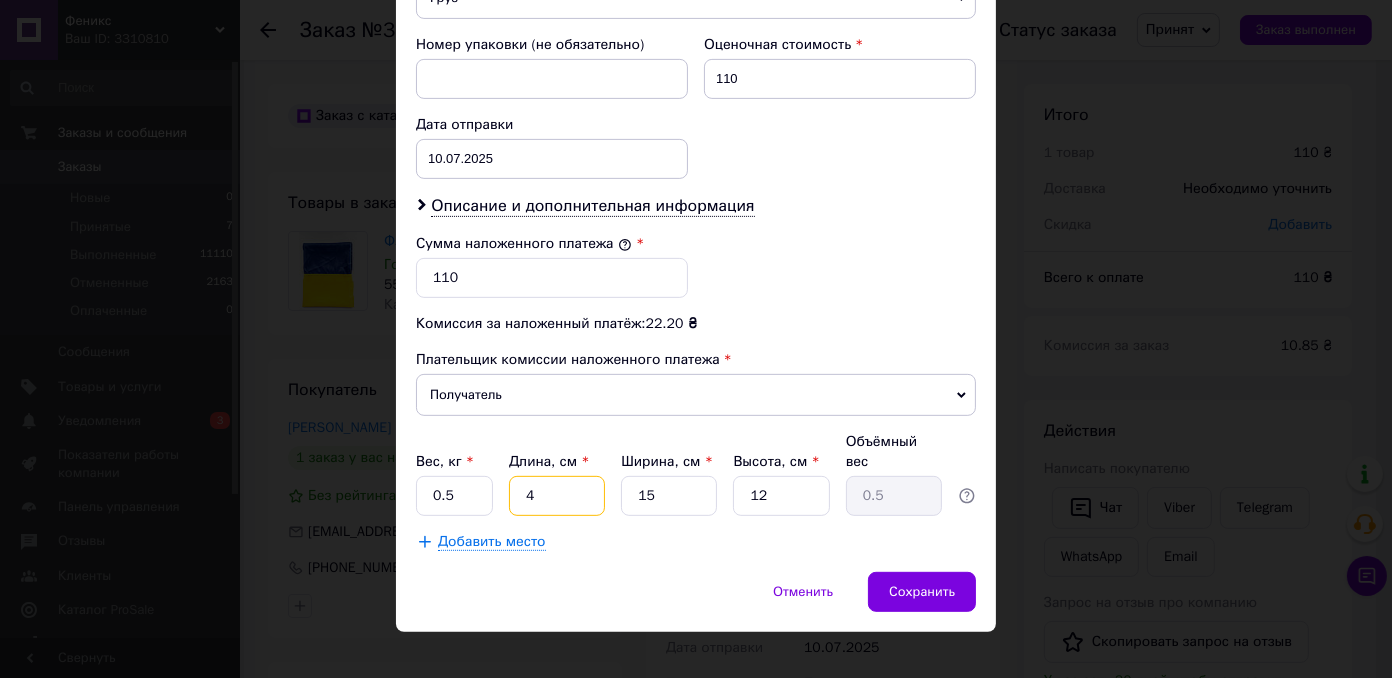 type on "0.18" 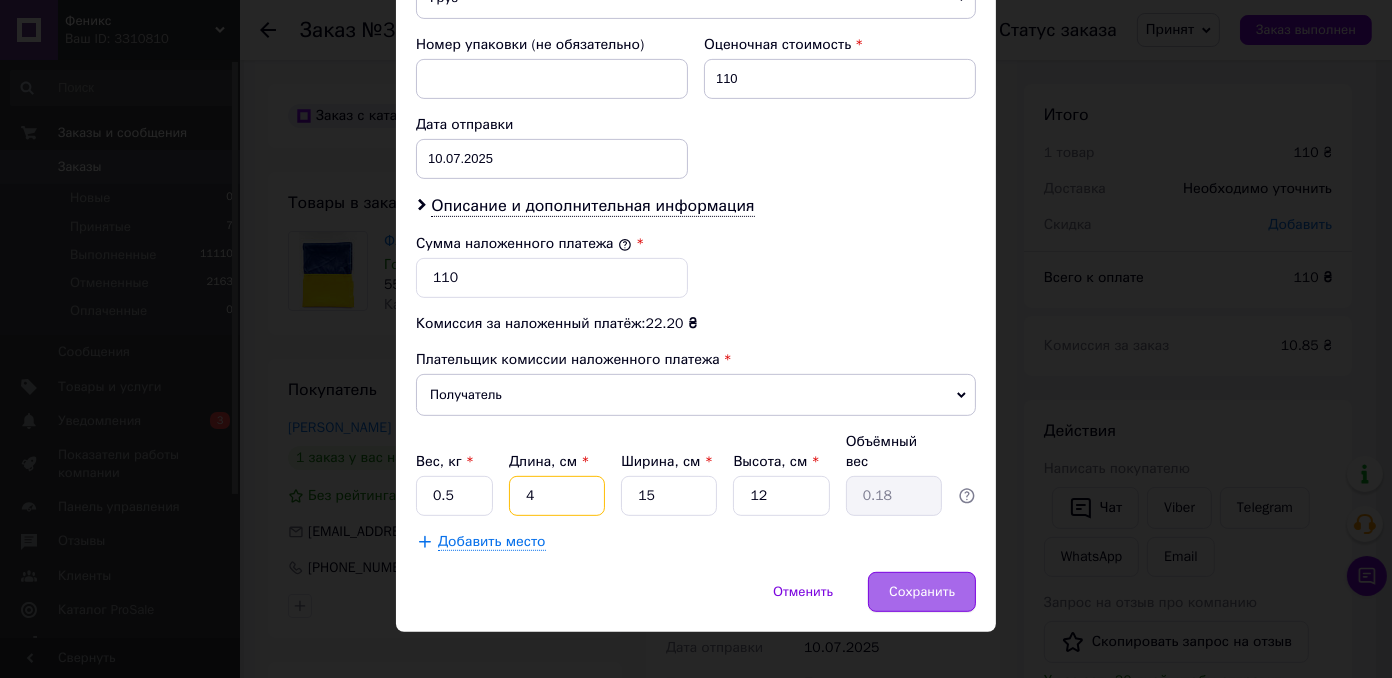 type on "4" 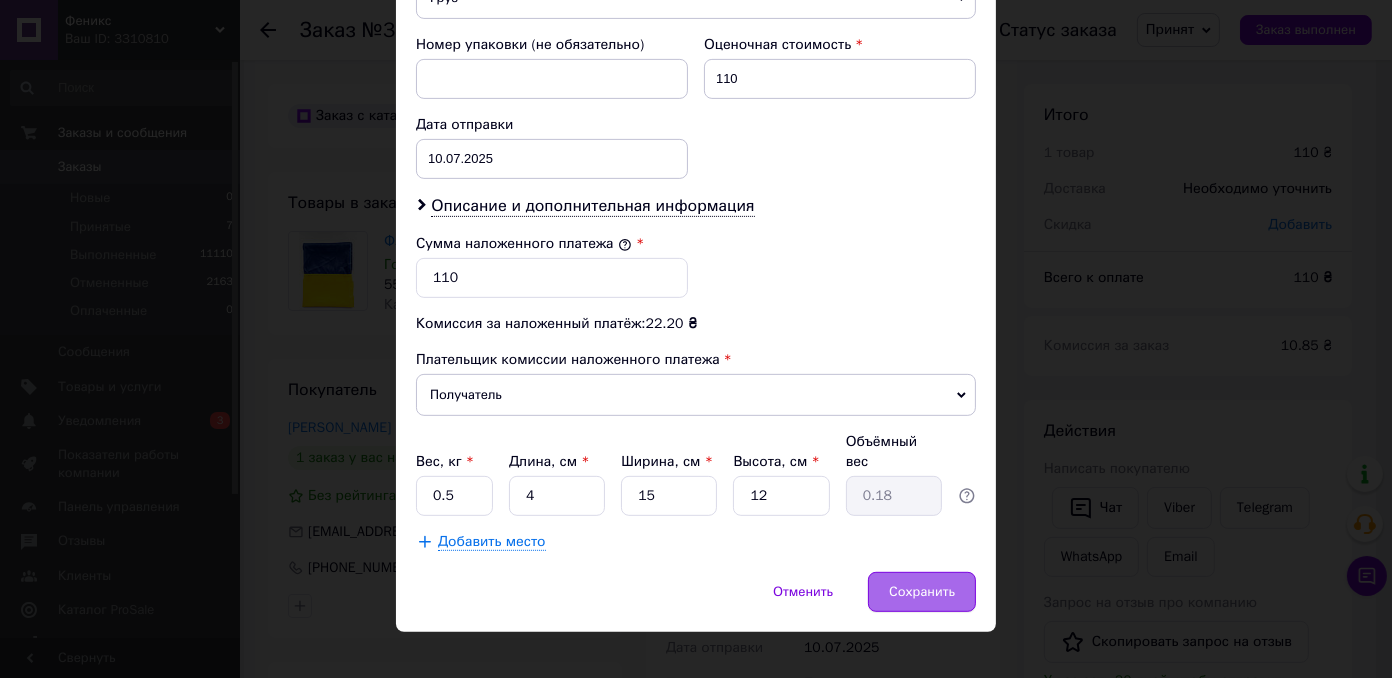 click on "Сохранить" at bounding box center (922, 592) 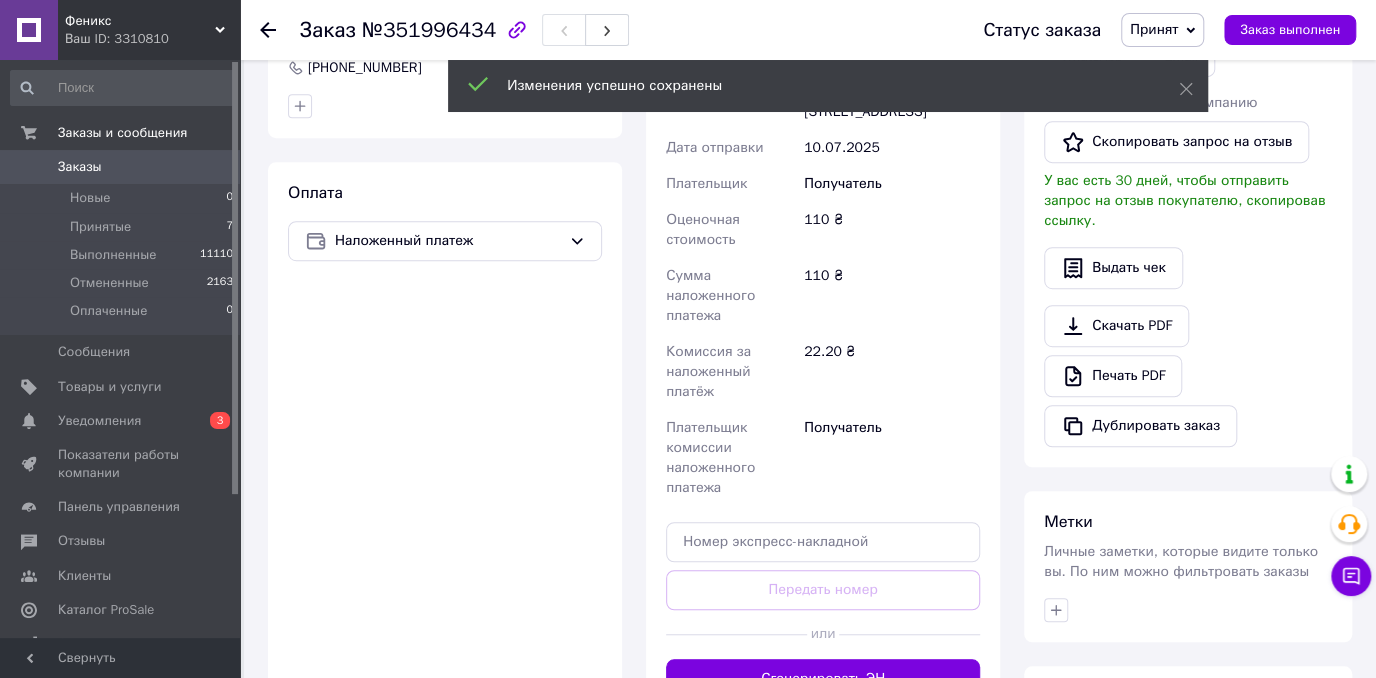 scroll, scrollTop: 700, scrollLeft: 0, axis: vertical 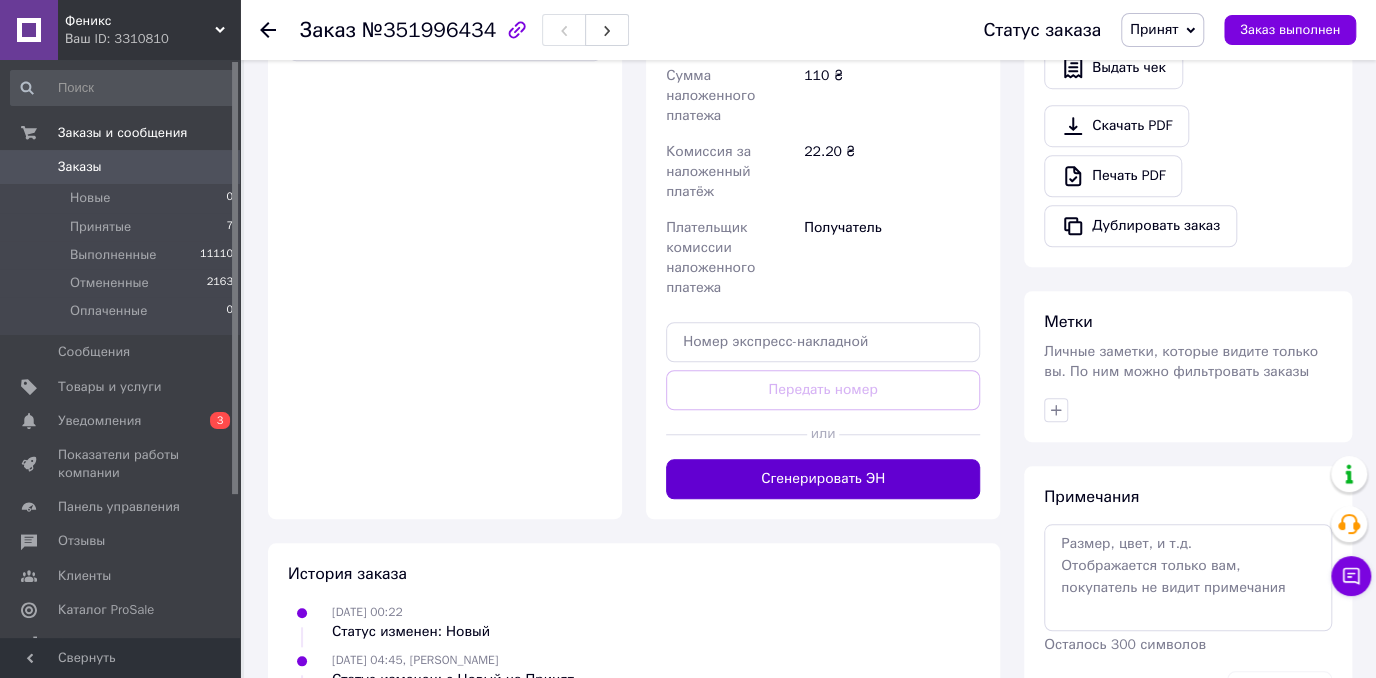 click on "Сгенерировать ЭН" at bounding box center [823, 479] 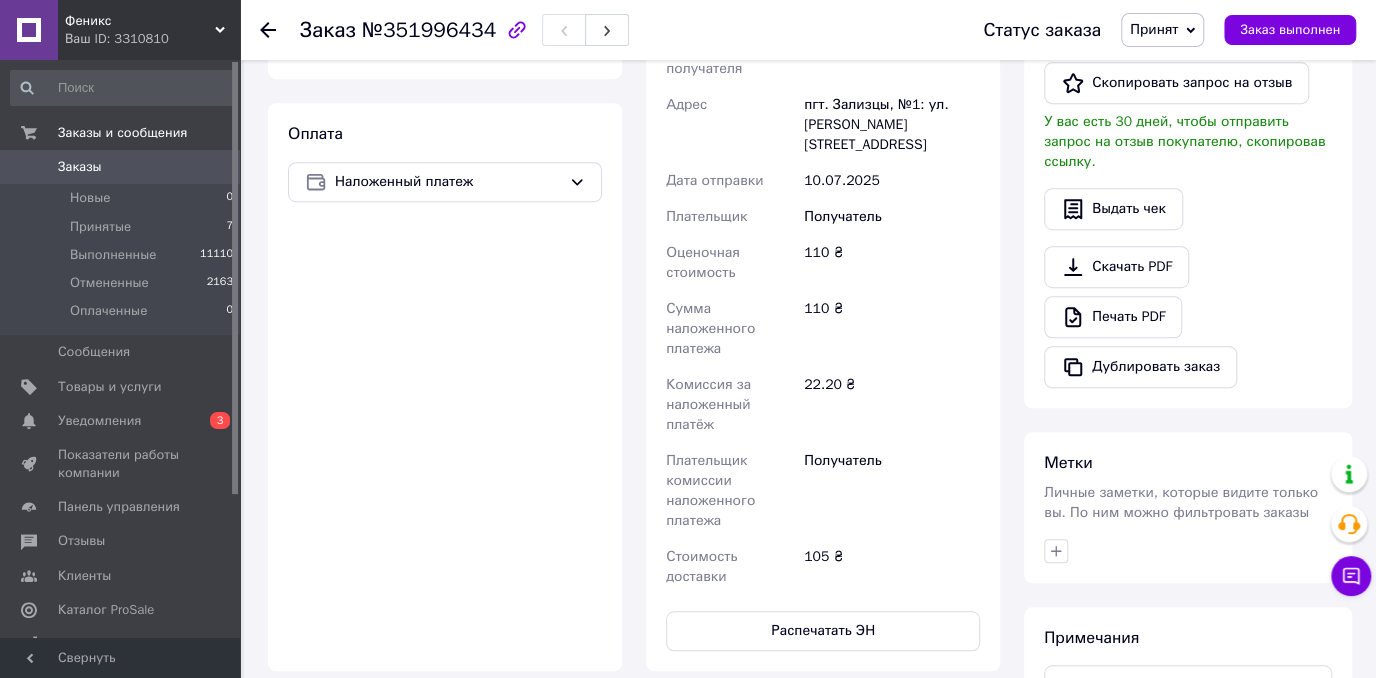 scroll, scrollTop: 200, scrollLeft: 0, axis: vertical 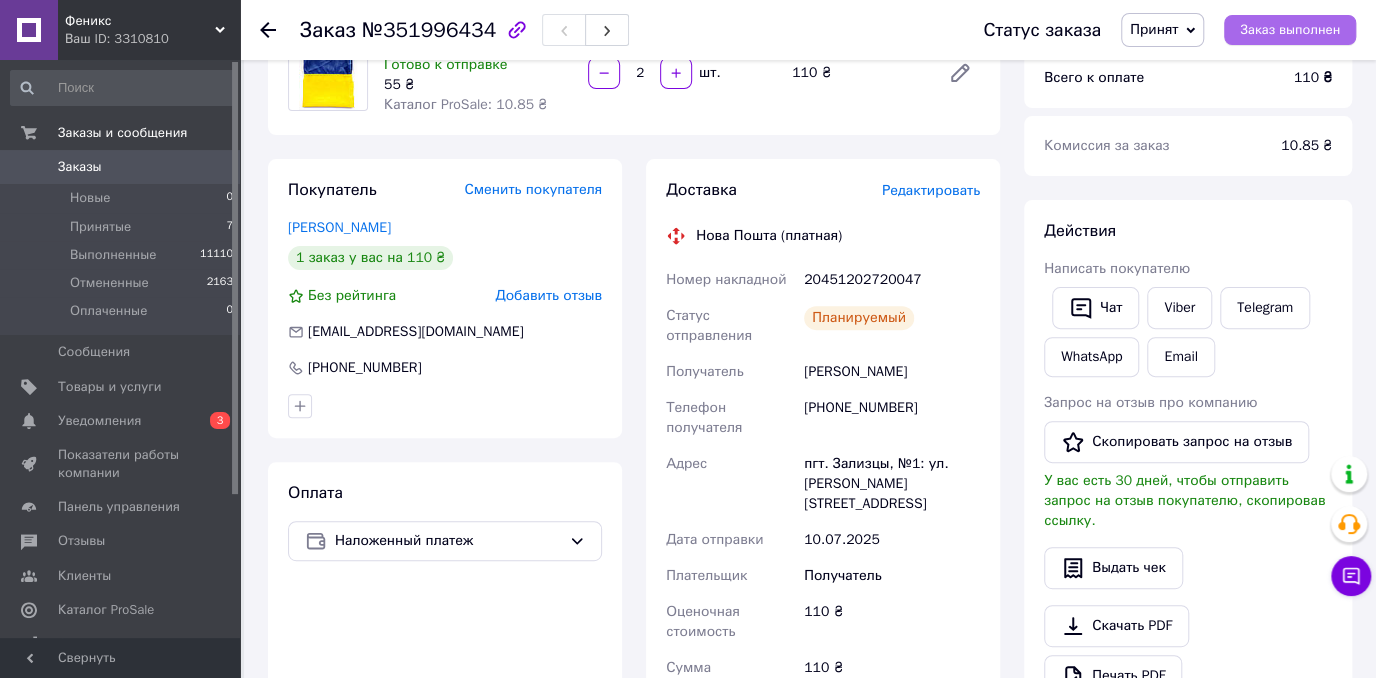 click on "Заказ выполнен" at bounding box center (1290, 30) 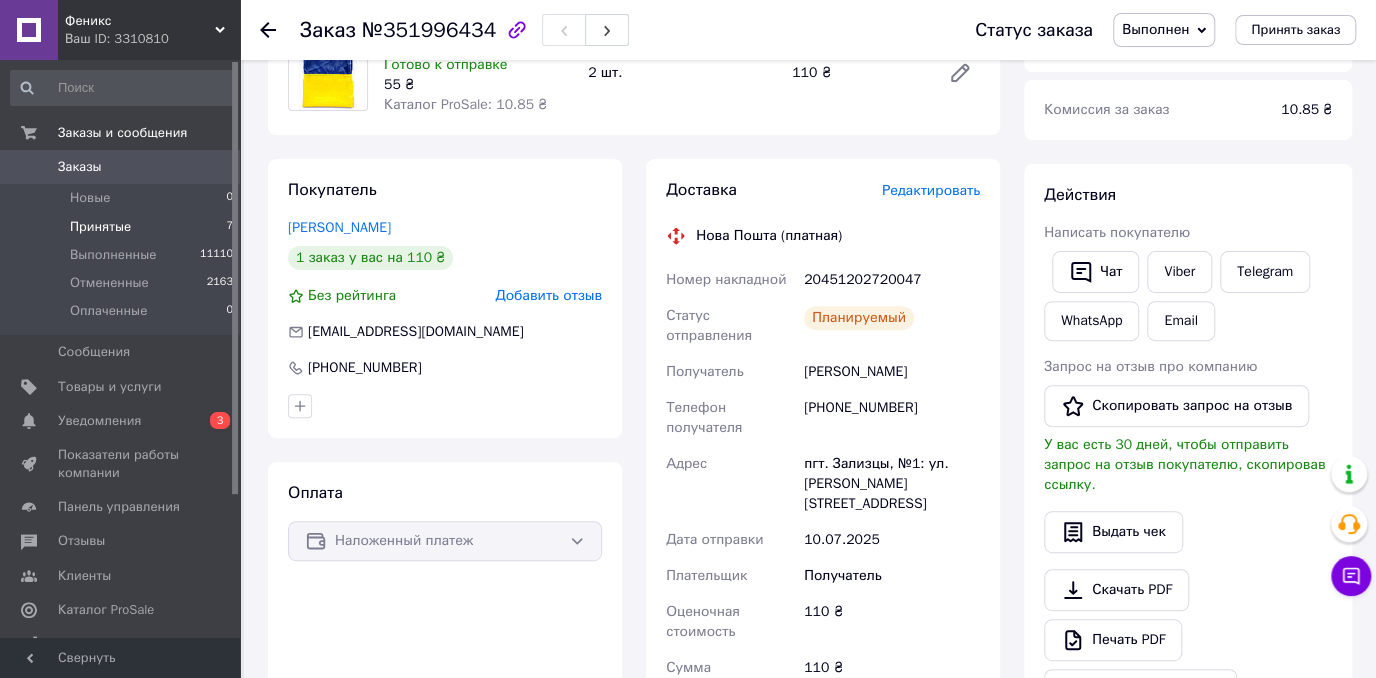 click on "Принятые 7" at bounding box center [122, 227] 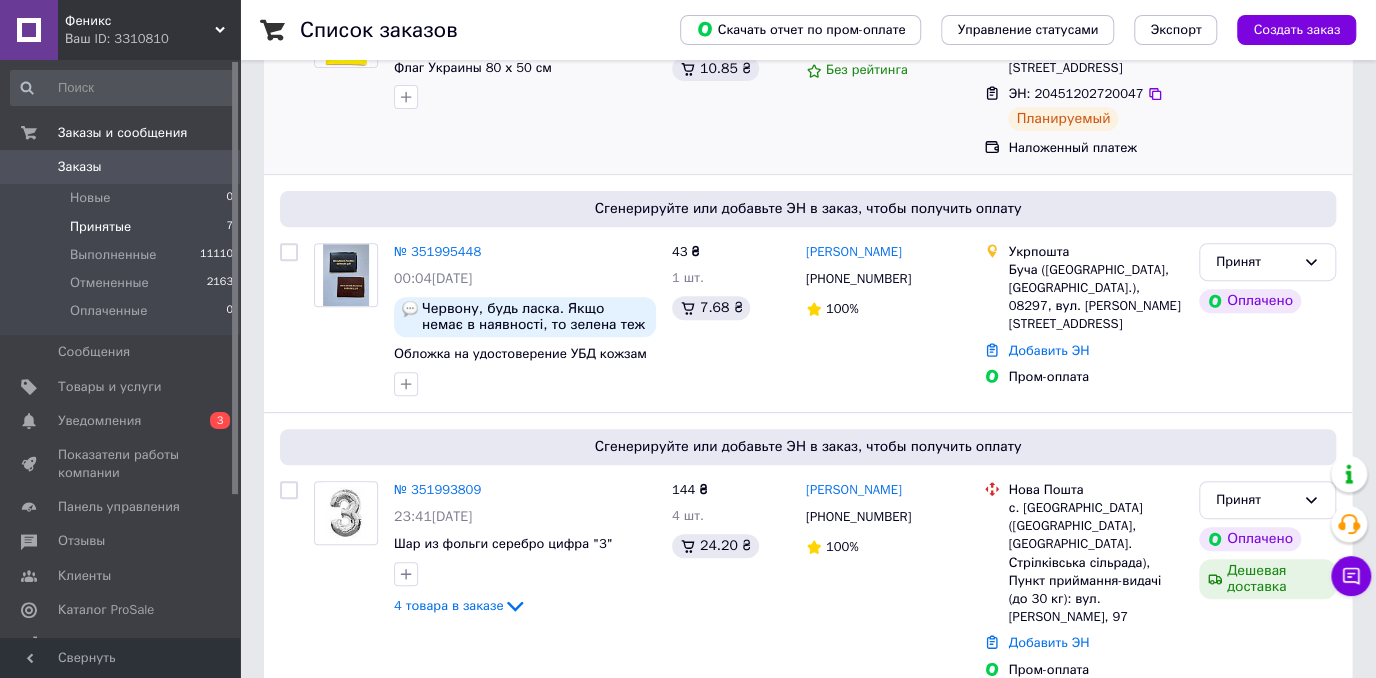 scroll, scrollTop: 300, scrollLeft: 0, axis: vertical 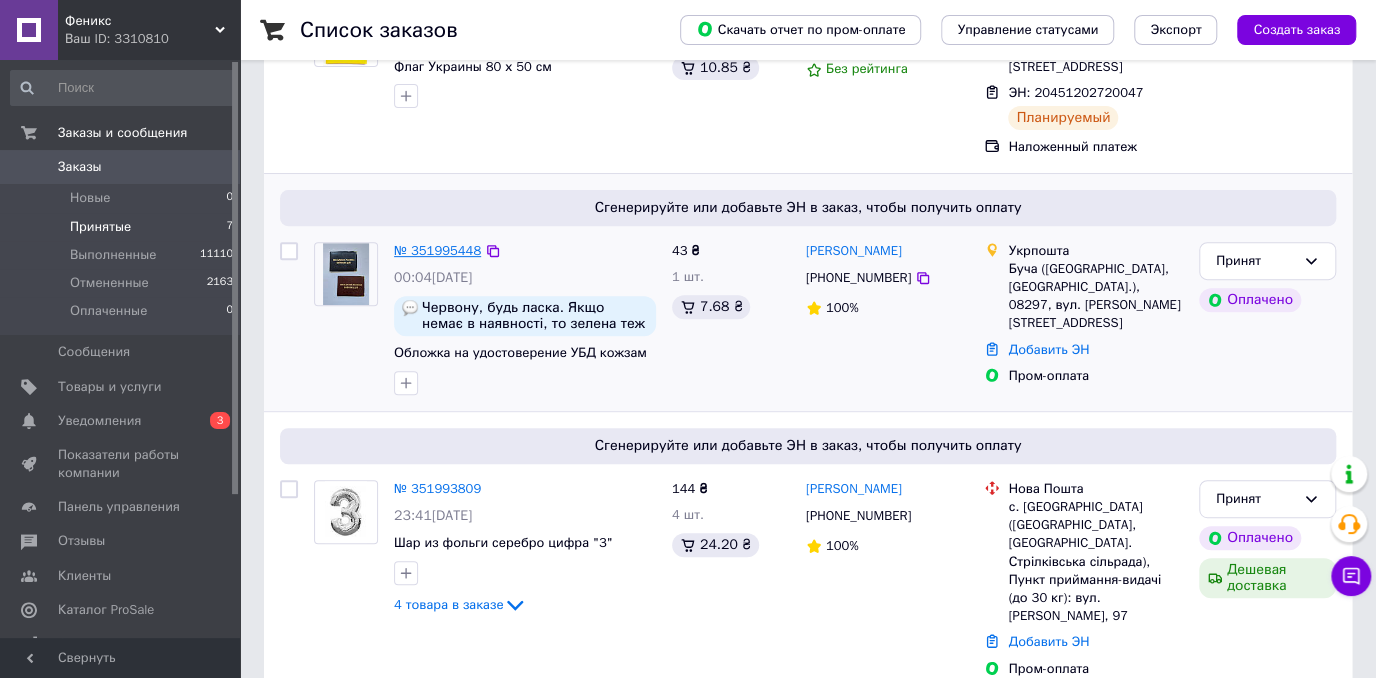 click on "№ 351995448" at bounding box center [437, 250] 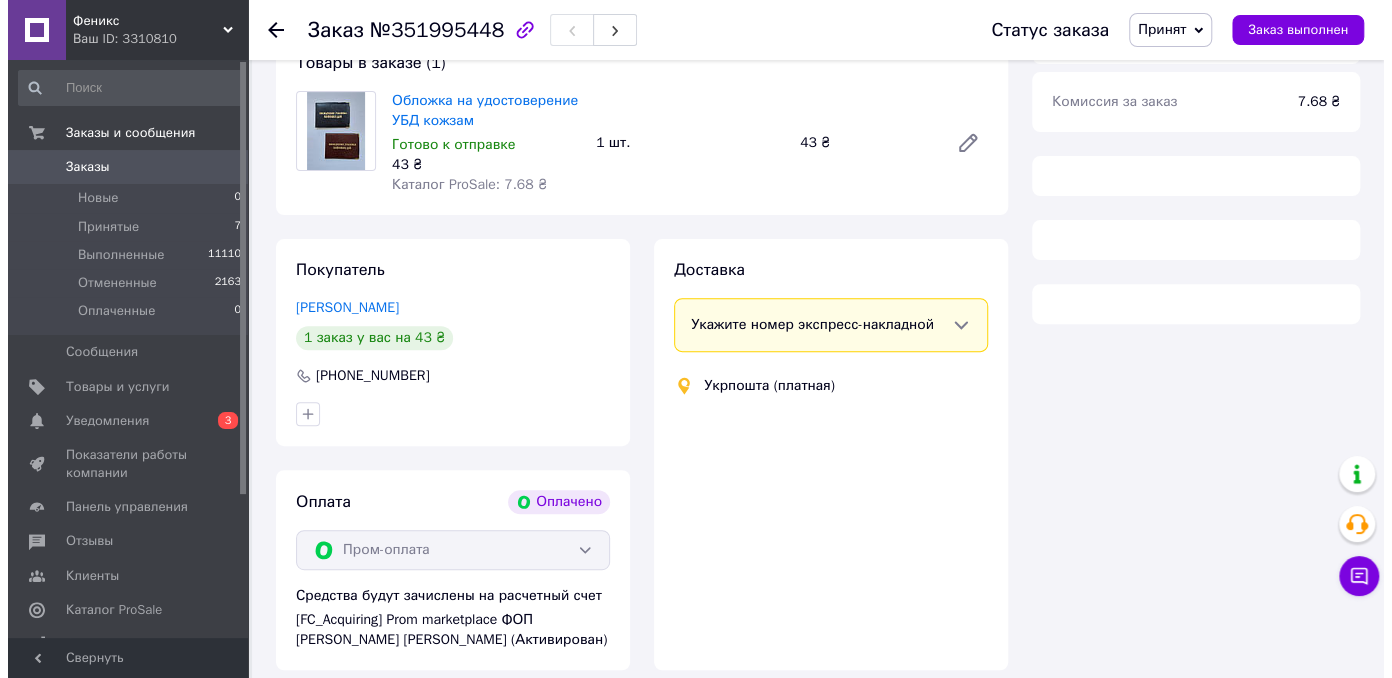 scroll, scrollTop: 300, scrollLeft: 0, axis: vertical 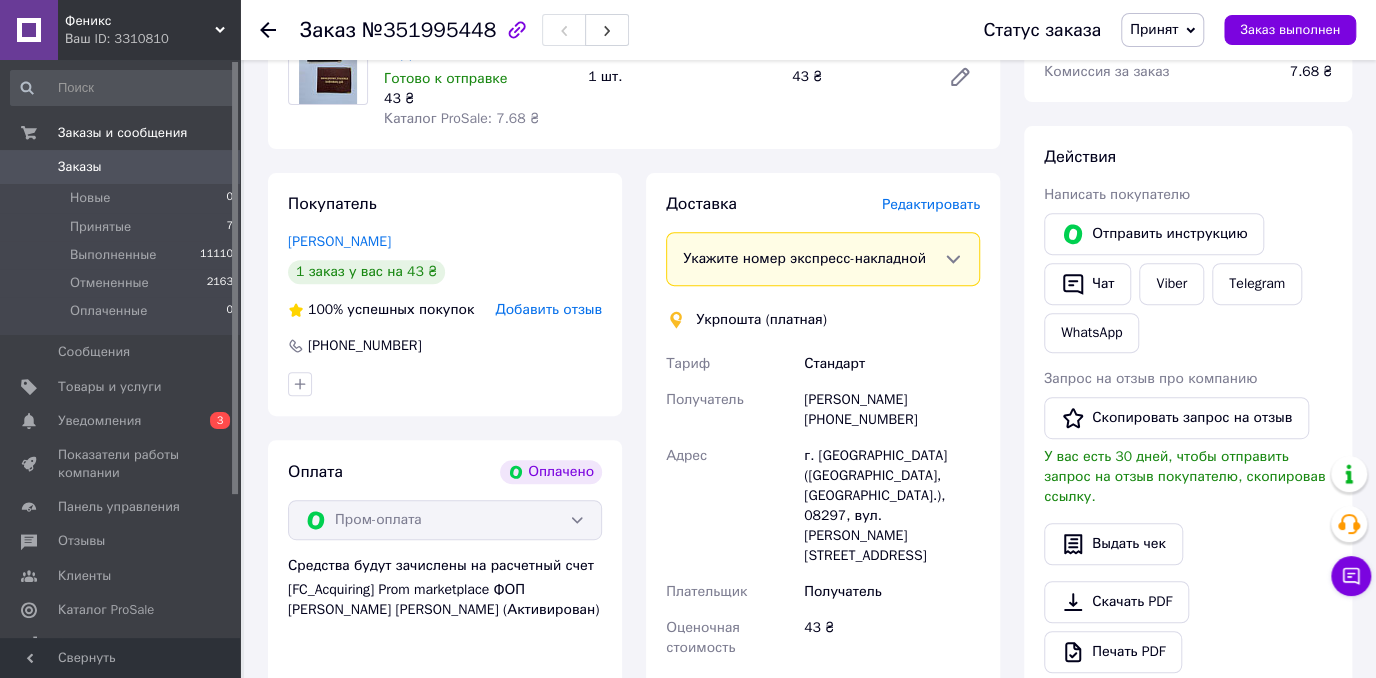click on "Редактировать" at bounding box center [931, 204] 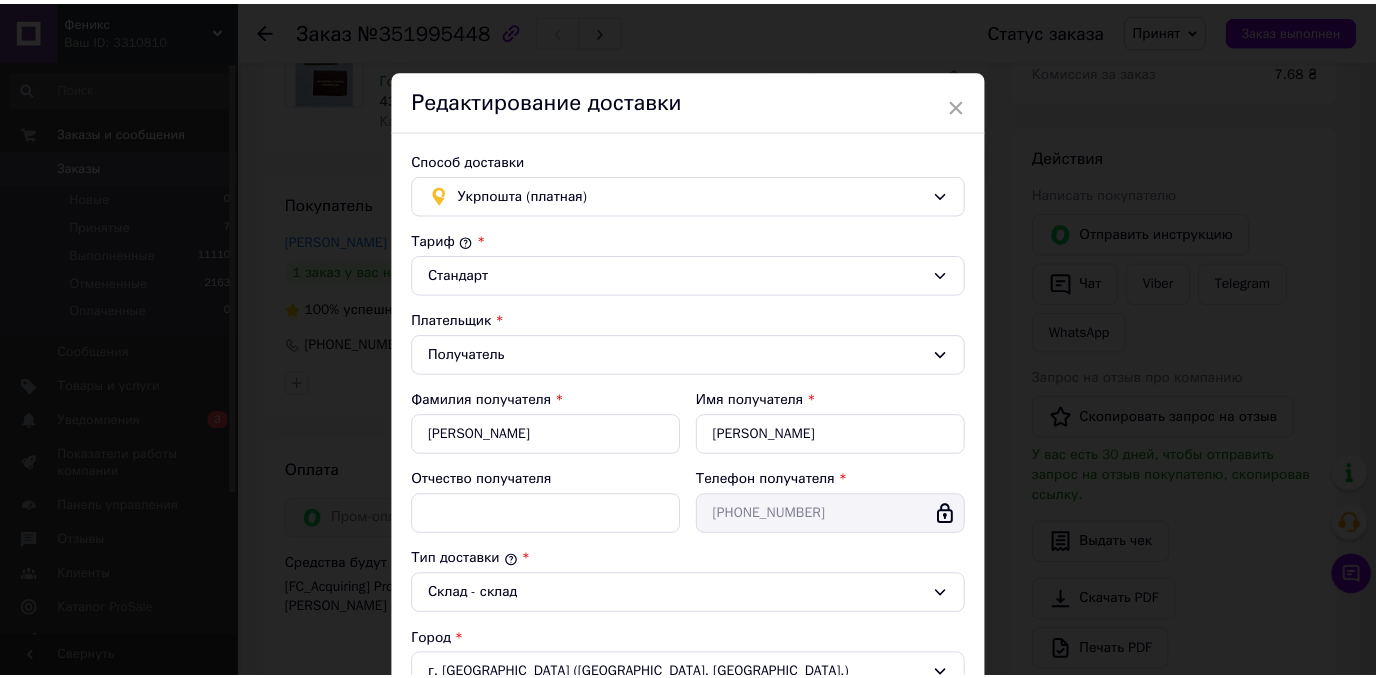 scroll, scrollTop: 569, scrollLeft: 0, axis: vertical 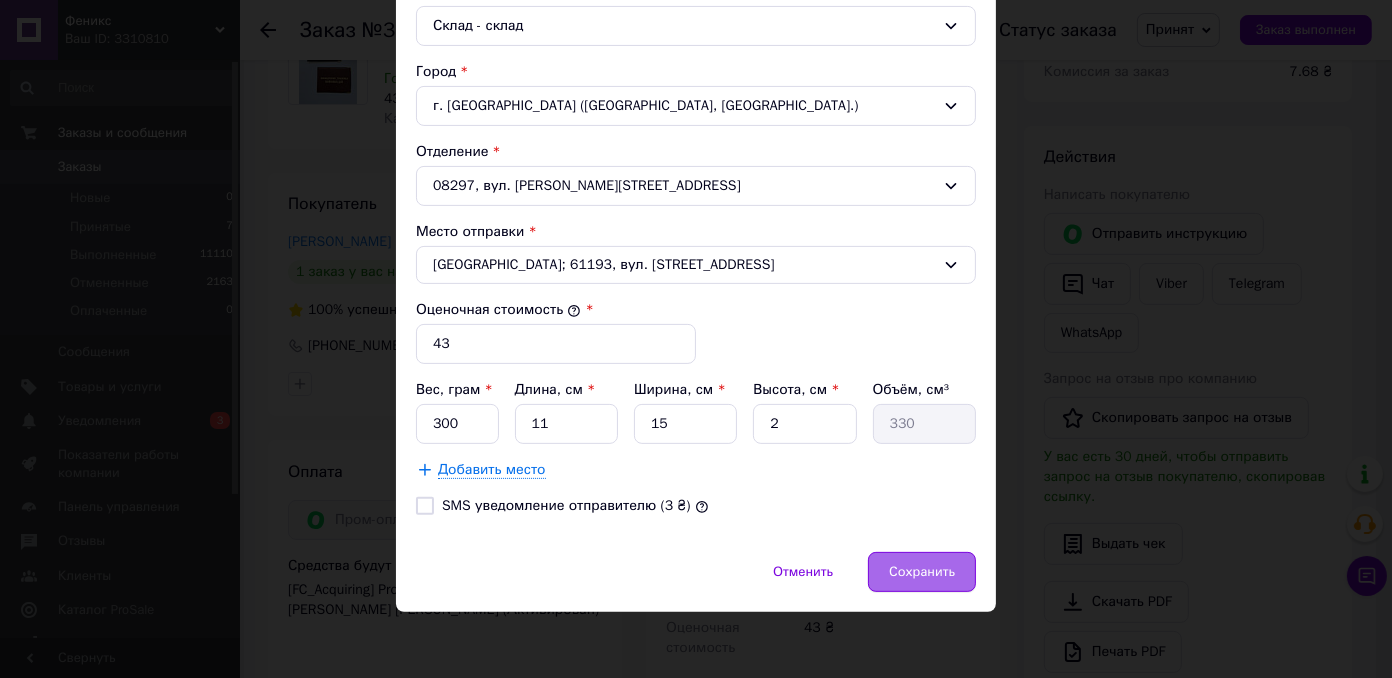 click on "Сохранить" at bounding box center (922, 572) 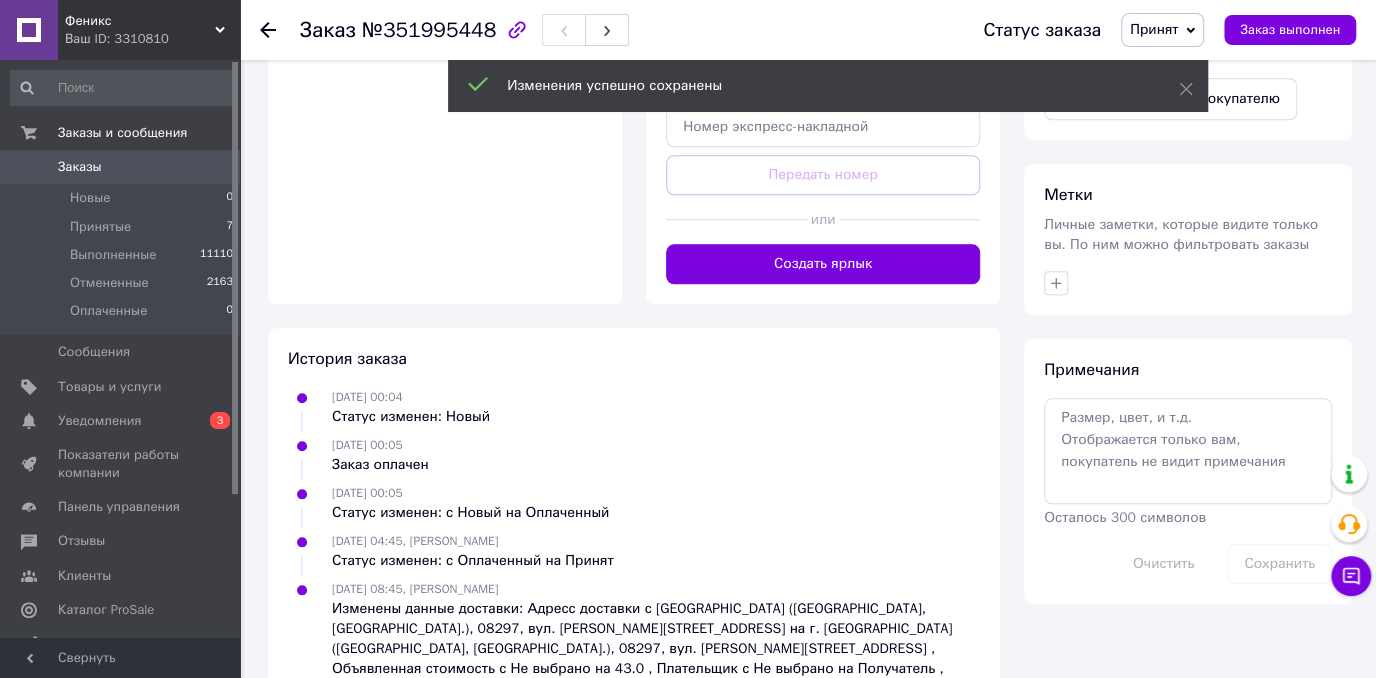 scroll, scrollTop: 879, scrollLeft: 0, axis: vertical 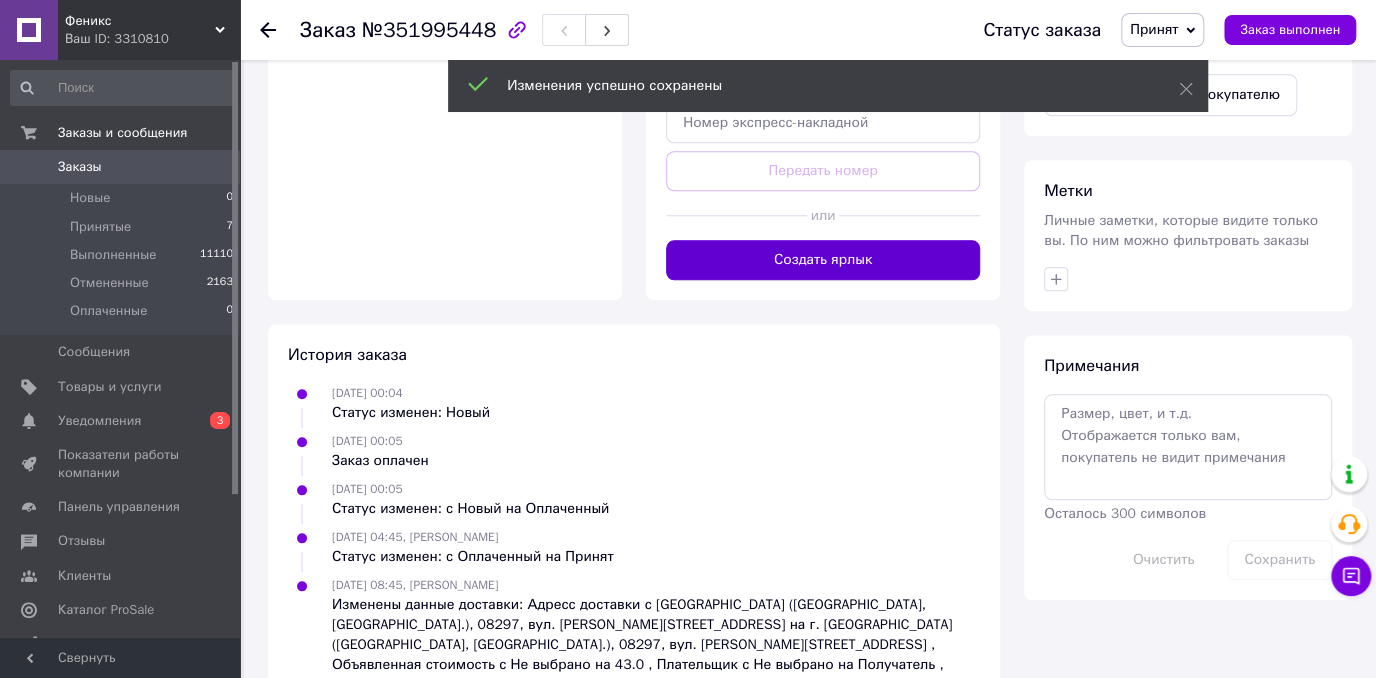 click on "Создать ярлык" at bounding box center [823, 260] 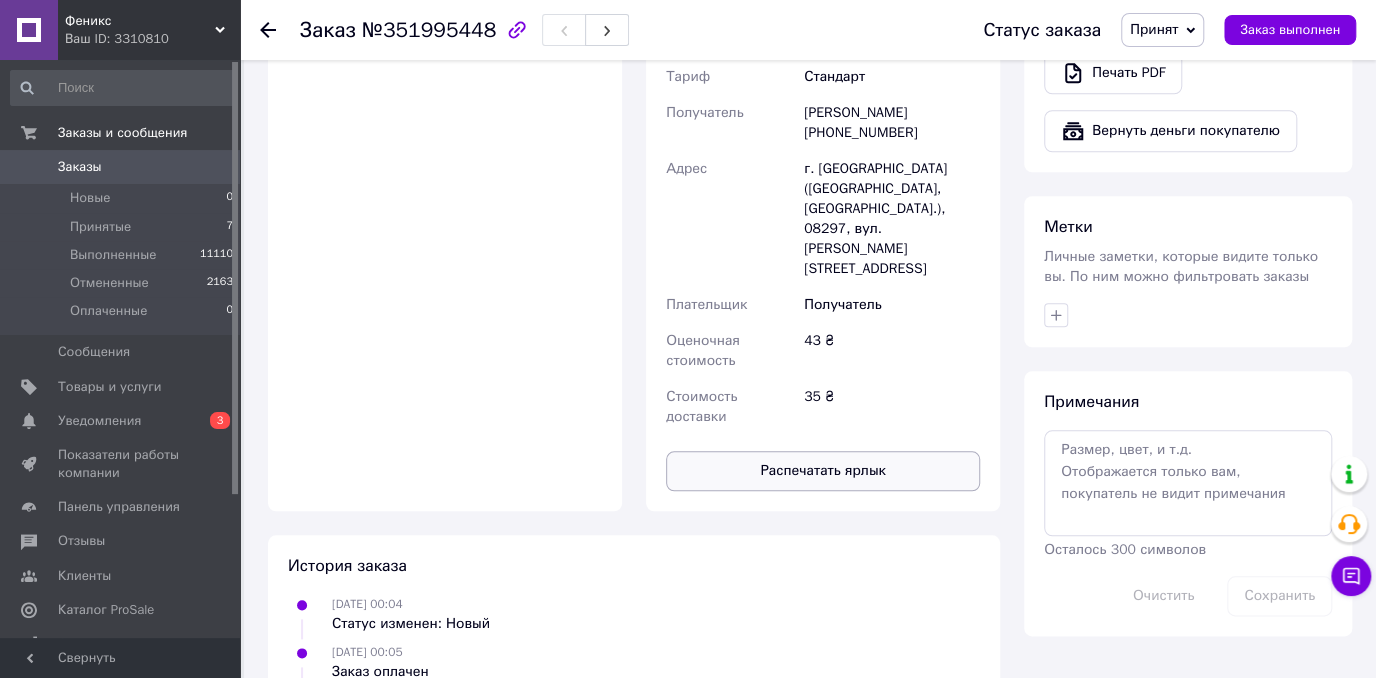 click on "Распечатать ярлык" at bounding box center (823, 471) 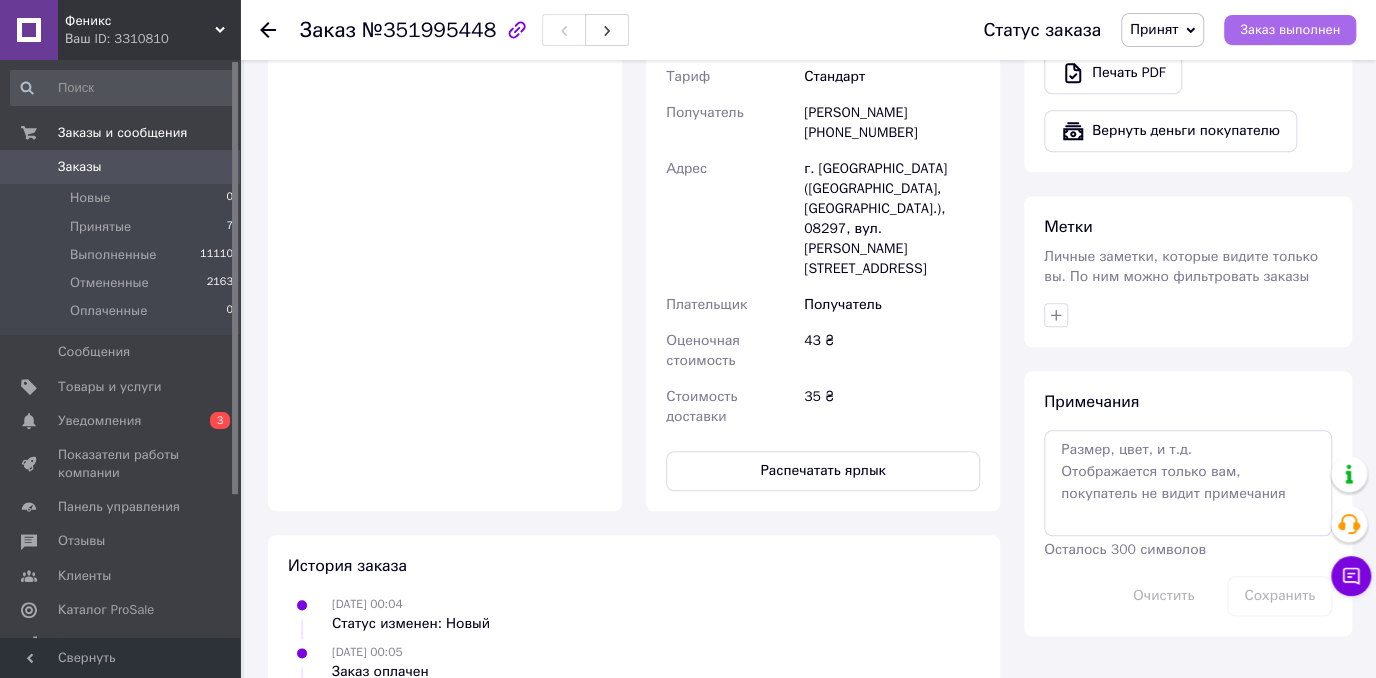 click on "Заказ выполнен" at bounding box center (1290, 30) 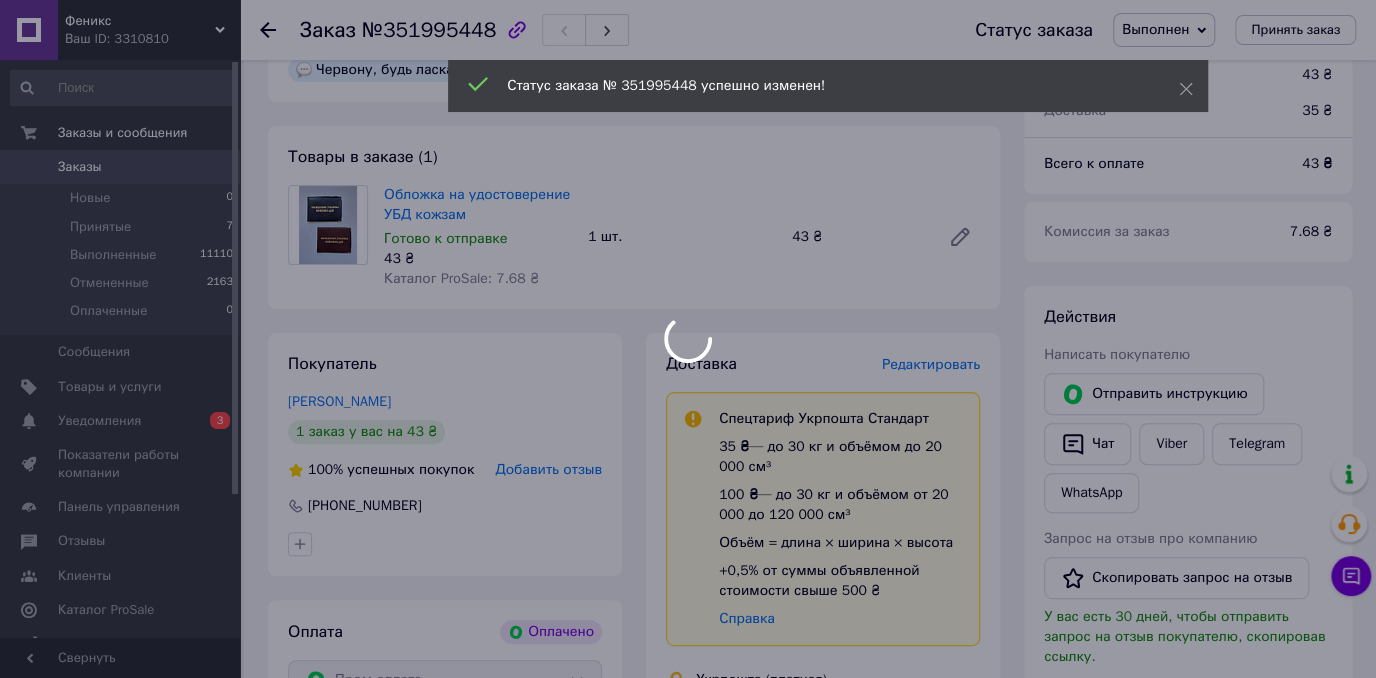 scroll, scrollTop: 0, scrollLeft: 0, axis: both 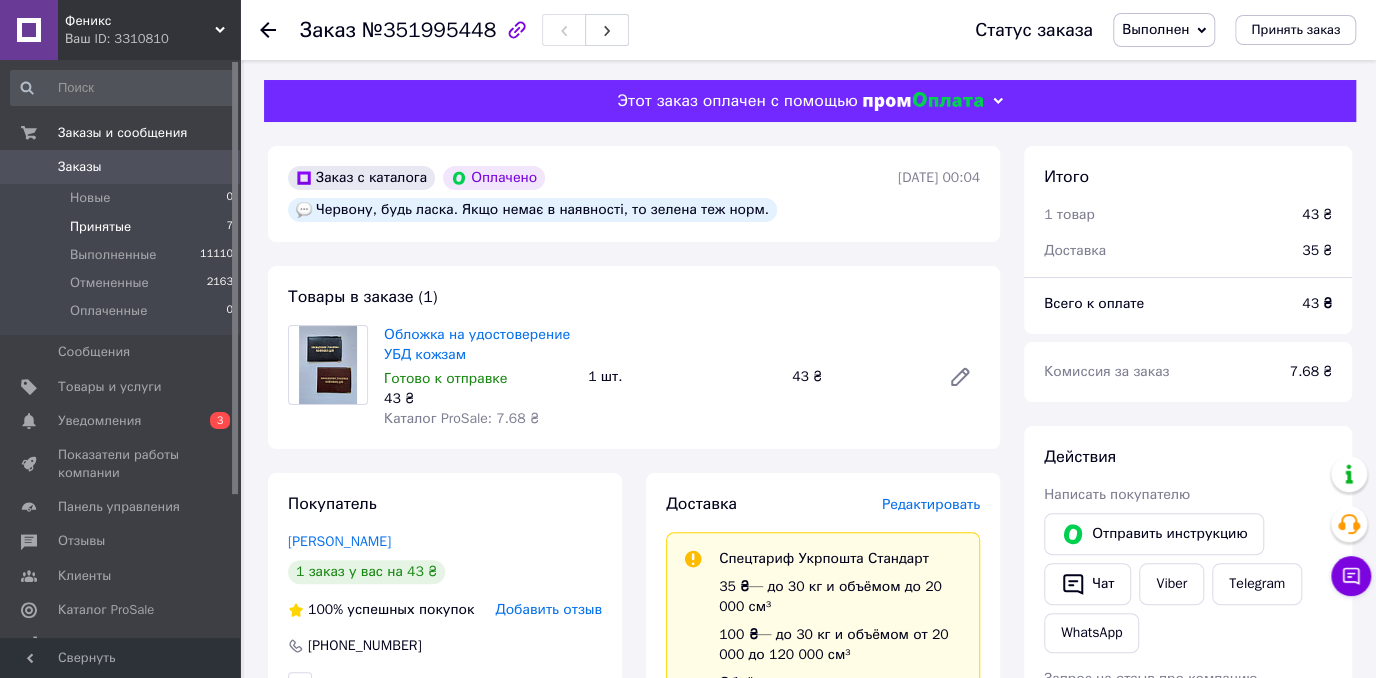click on "Принятые 7" at bounding box center [122, 227] 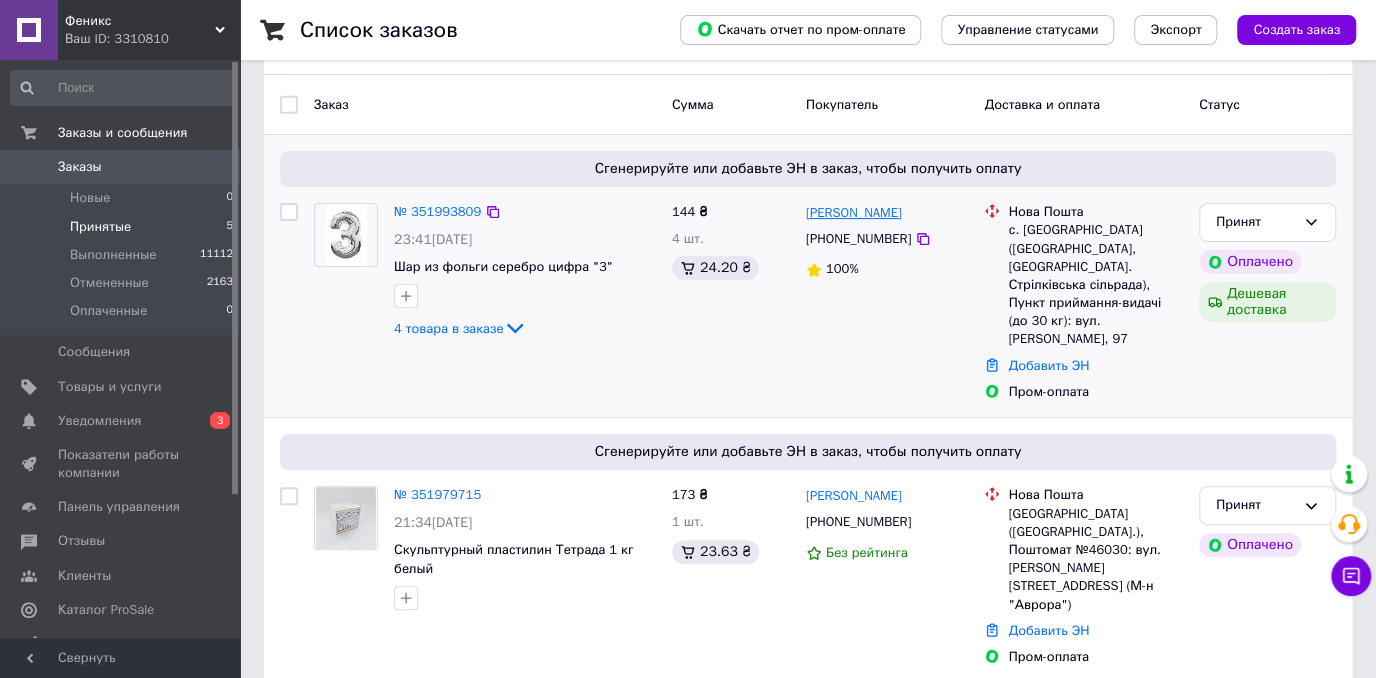 scroll, scrollTop: 300, scrollLeft: 0, axis: vertical 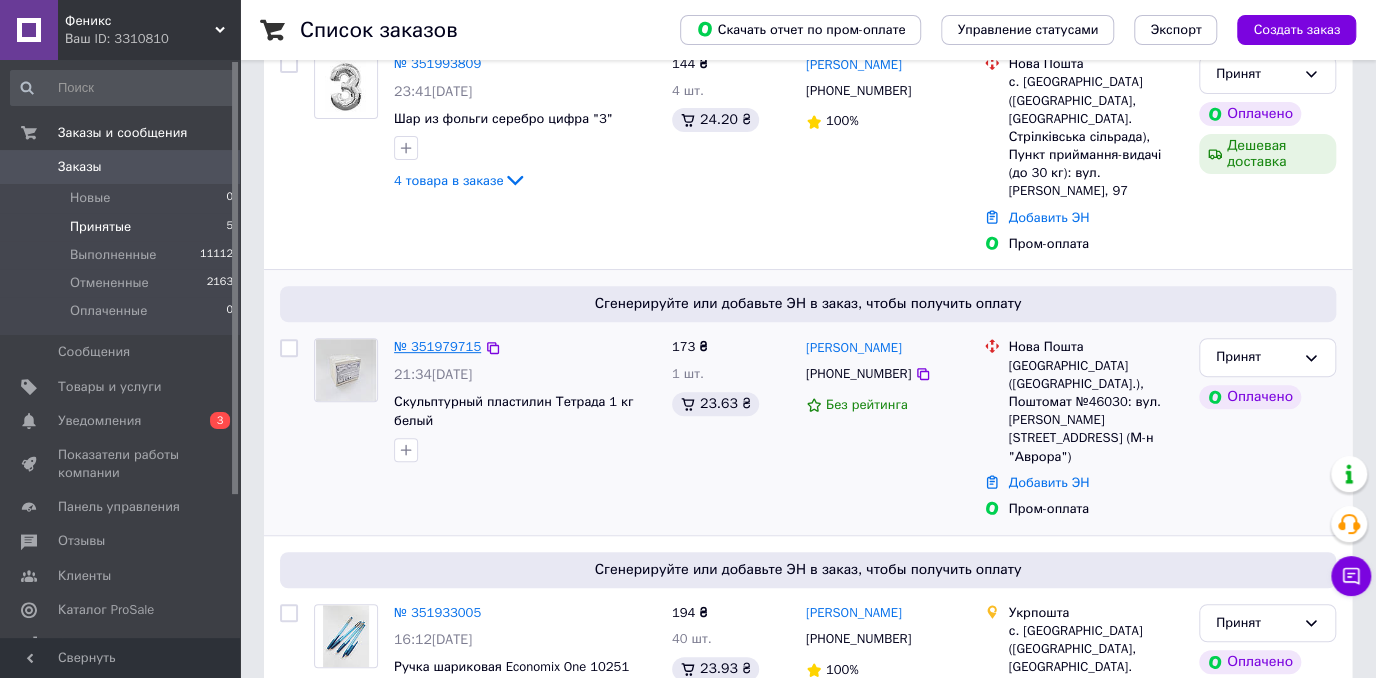click on "№ 351979715" at bounding box center (437, 346) 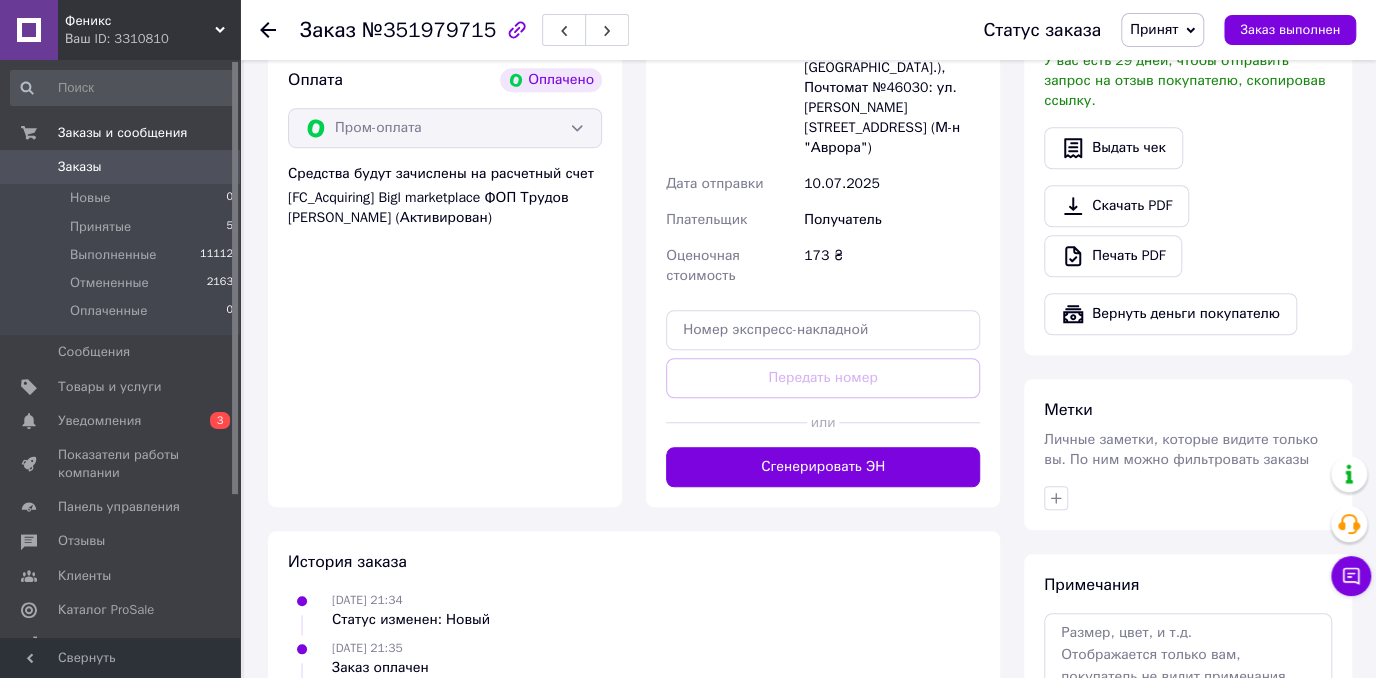 scroll, scrollTop: 700, scrollLeft: 0, axis: vertical 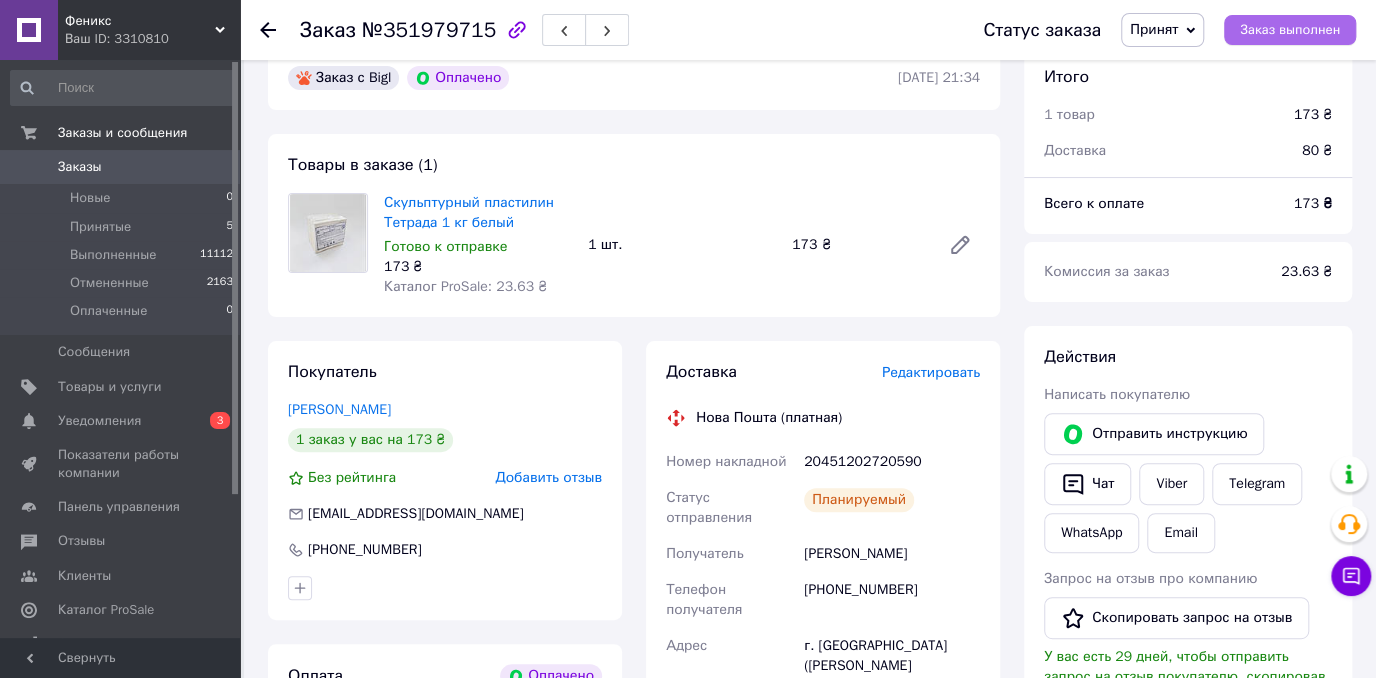 click on "Заказ выполнен" at bounding box center (1290, 30) 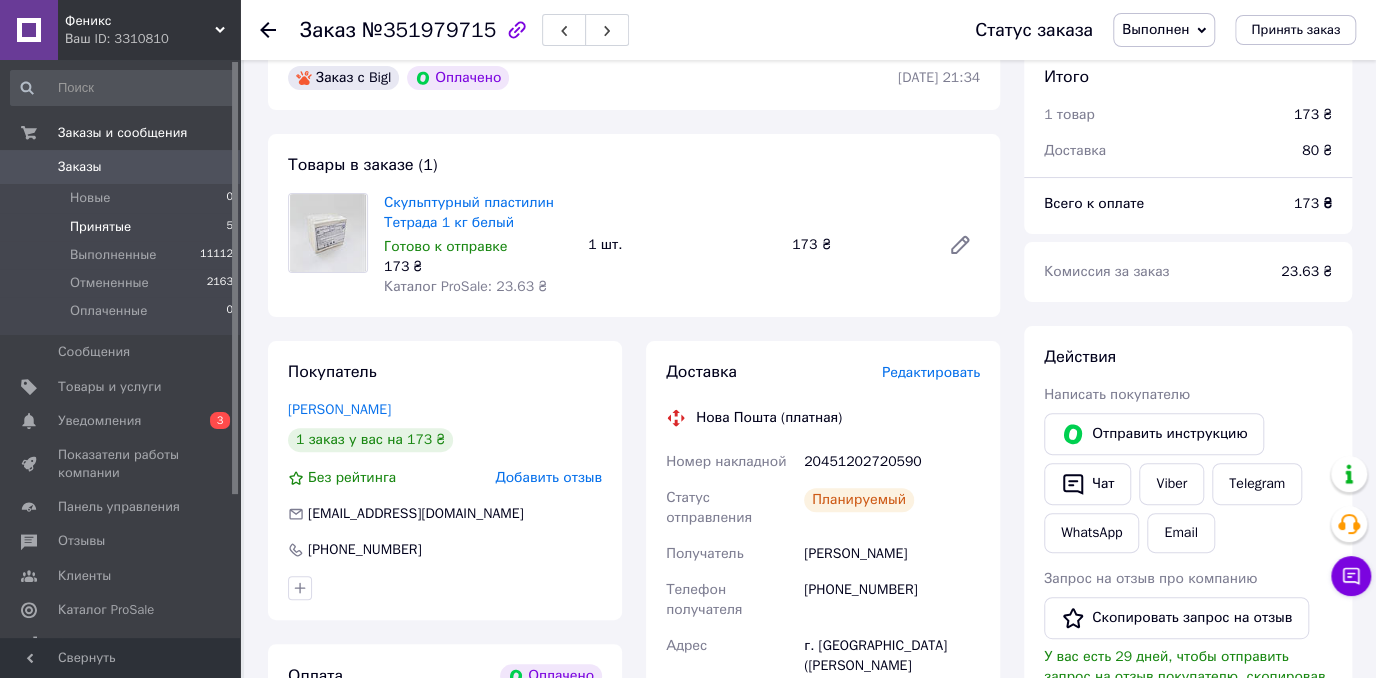 click on "Принятые 5" at bounding box center (122, 227) 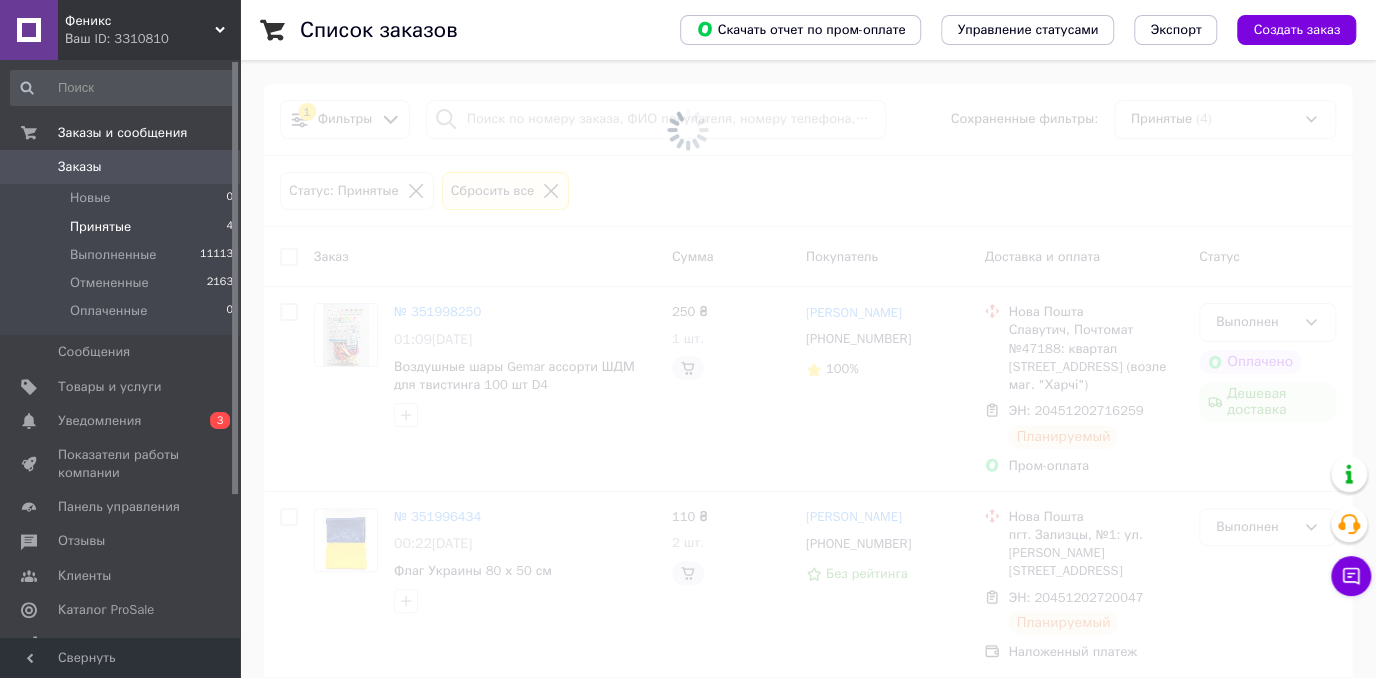 click on "Принятые 4" at bounding box center [122, 227] 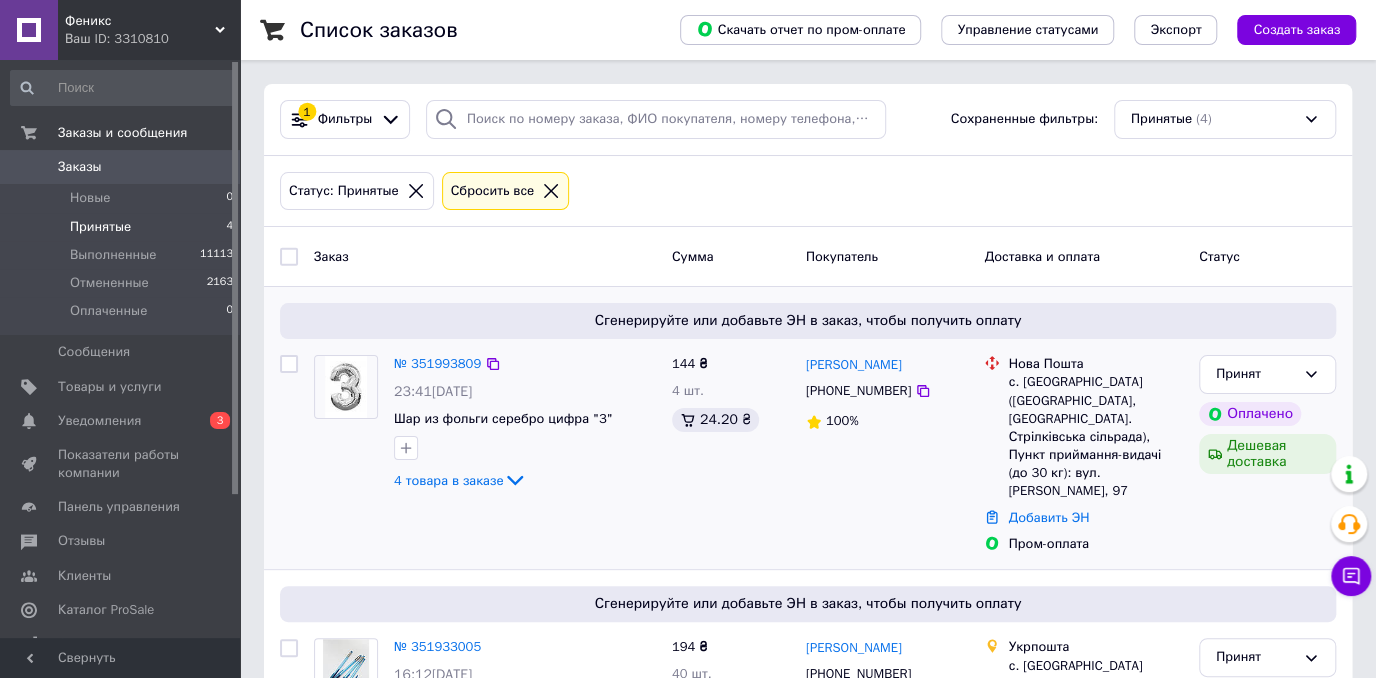 scroll, scrollTop: 400, scrollLeft: 0, axis: vertical 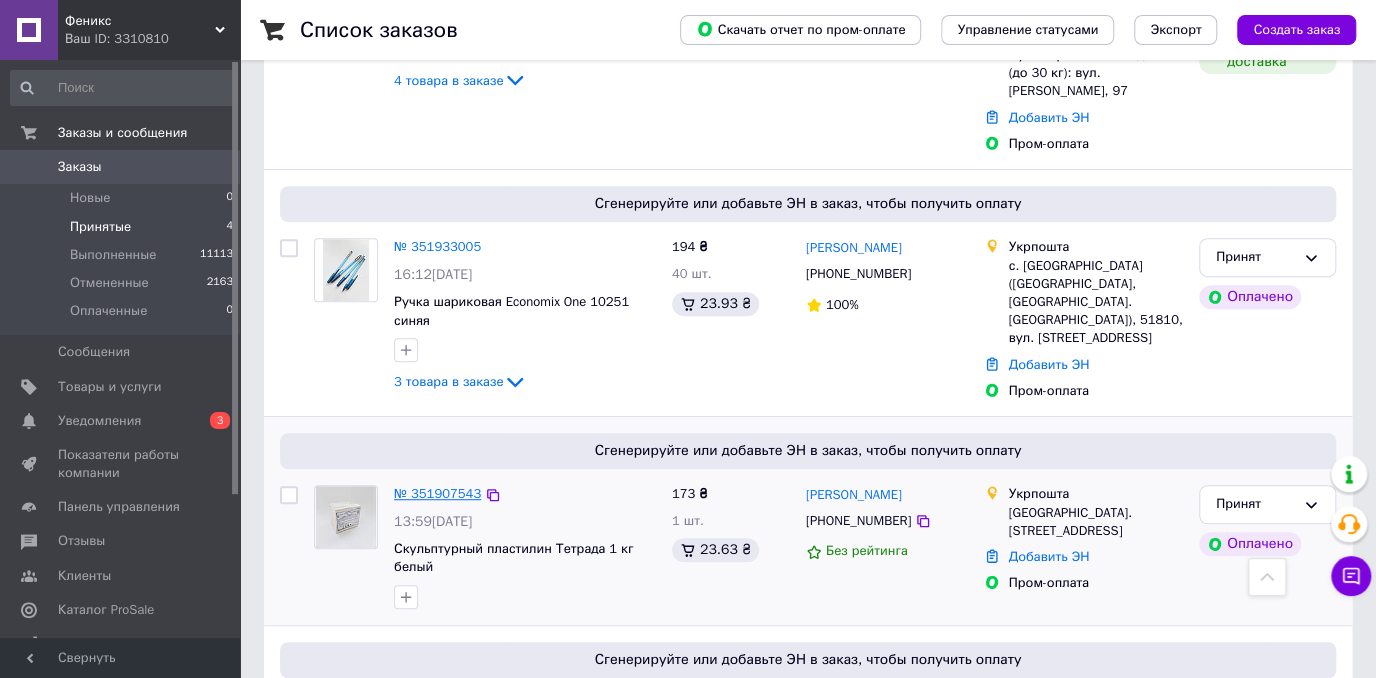 click on "№ 351907543" at bounding box center [437, 493] 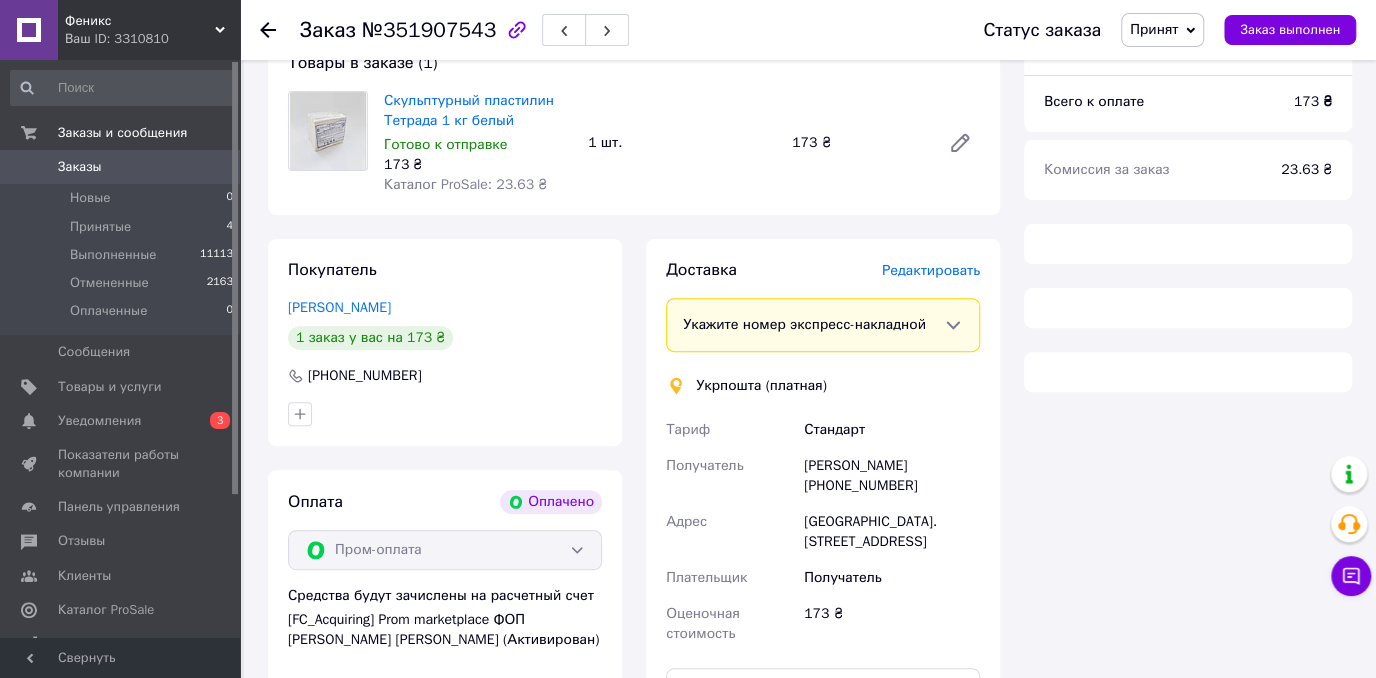 scroll, scrollTop: 400, scrollLeft: 0, axis: vertical 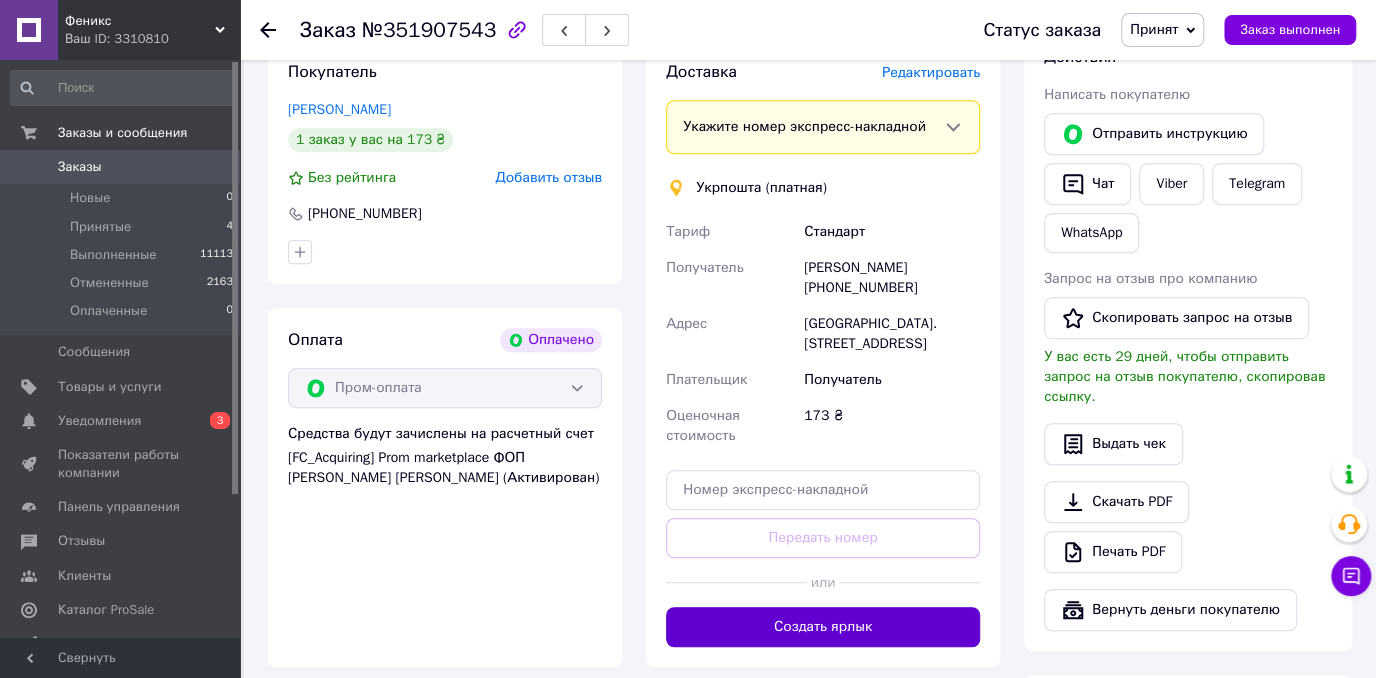 click on "Создать ярлык" at bounding box center [823, 627] 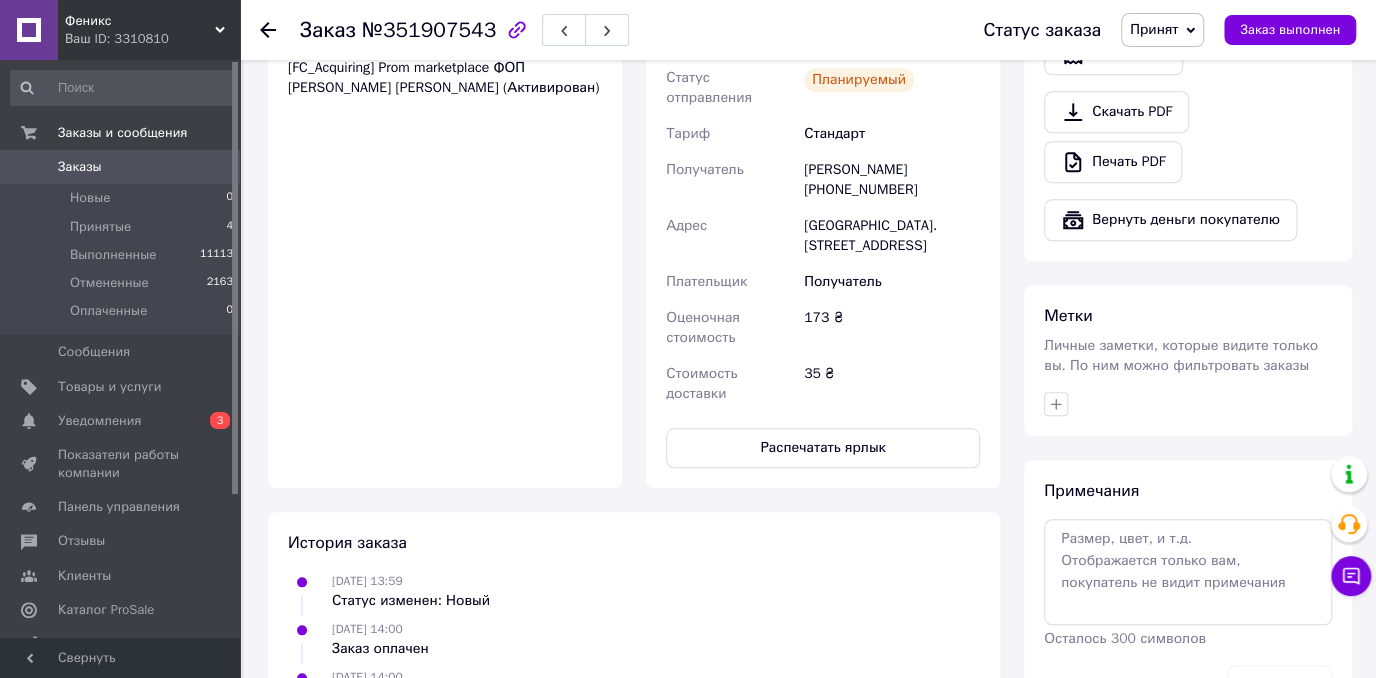scroll, scrollTop: 800, scrollLeft: 0, axis: vertical 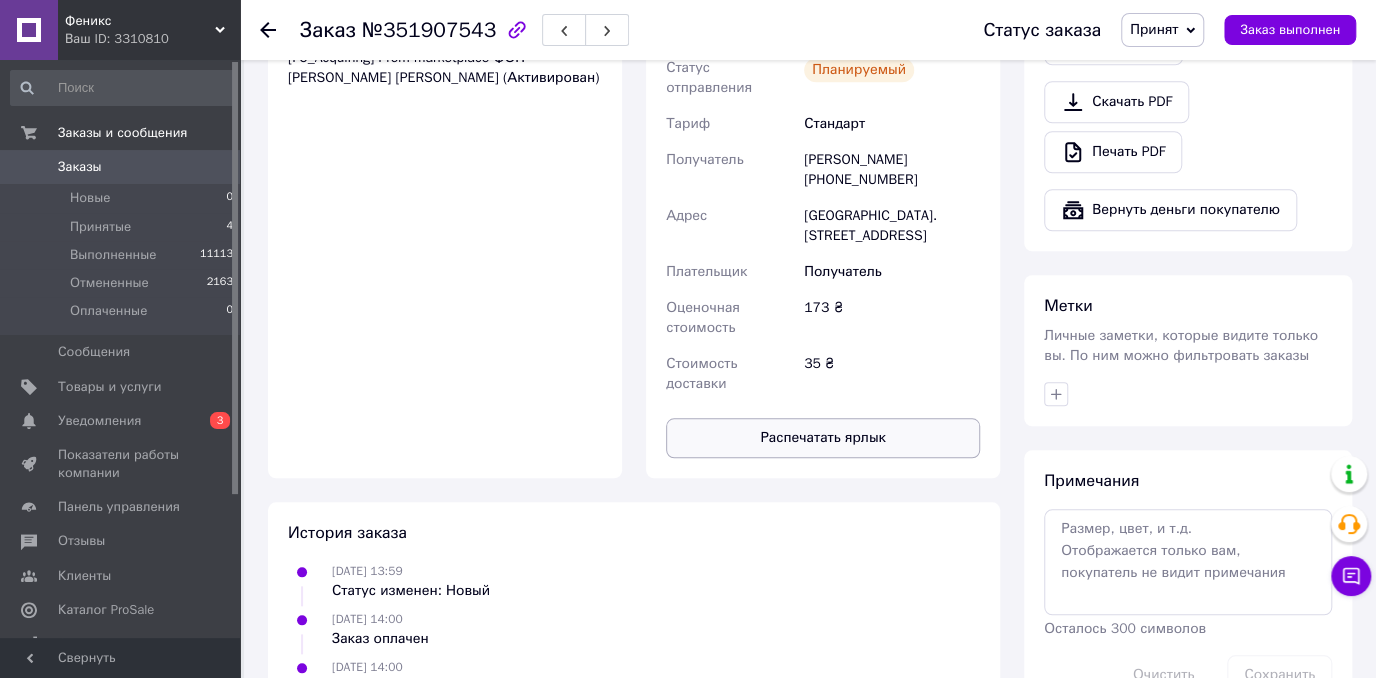 click on "Распечатать ярлык" at bounding box center [823, 438] 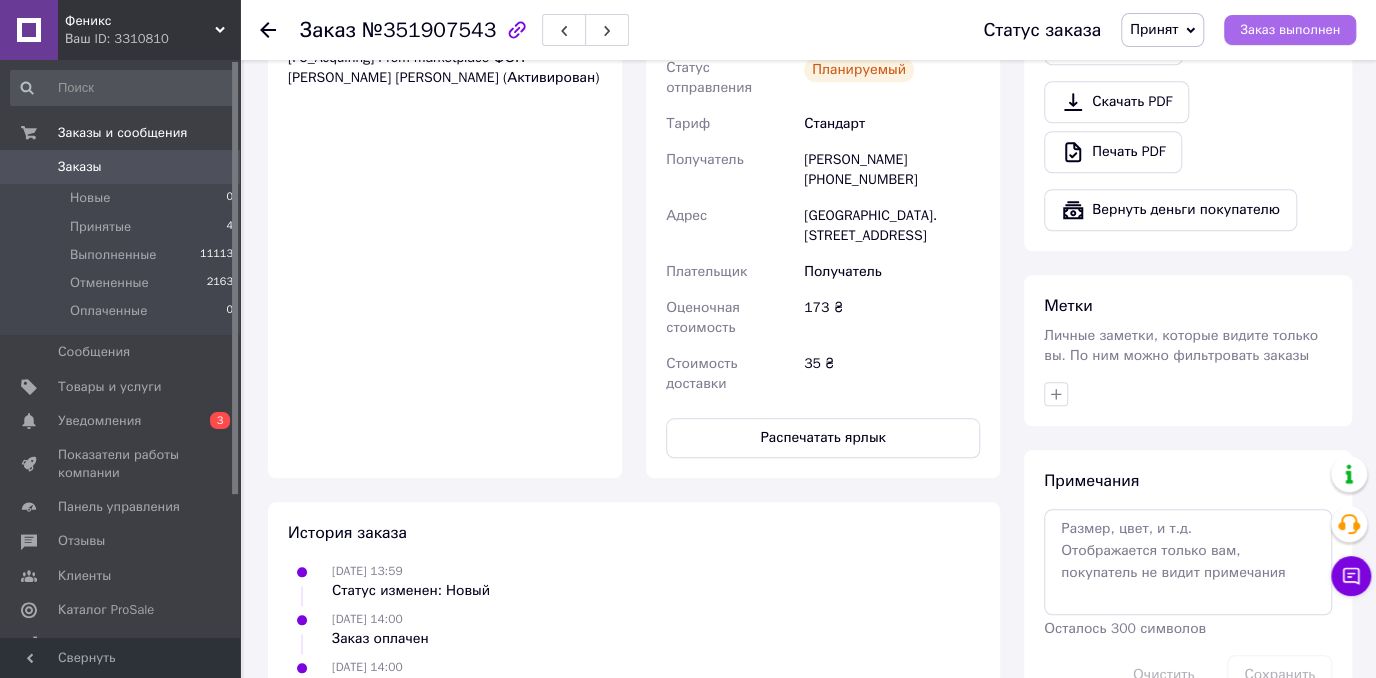 drag, startPoint x: 1329, startPoint y: 29, endPoint x: 1044, endPoint y: 276, distance: 377.13922 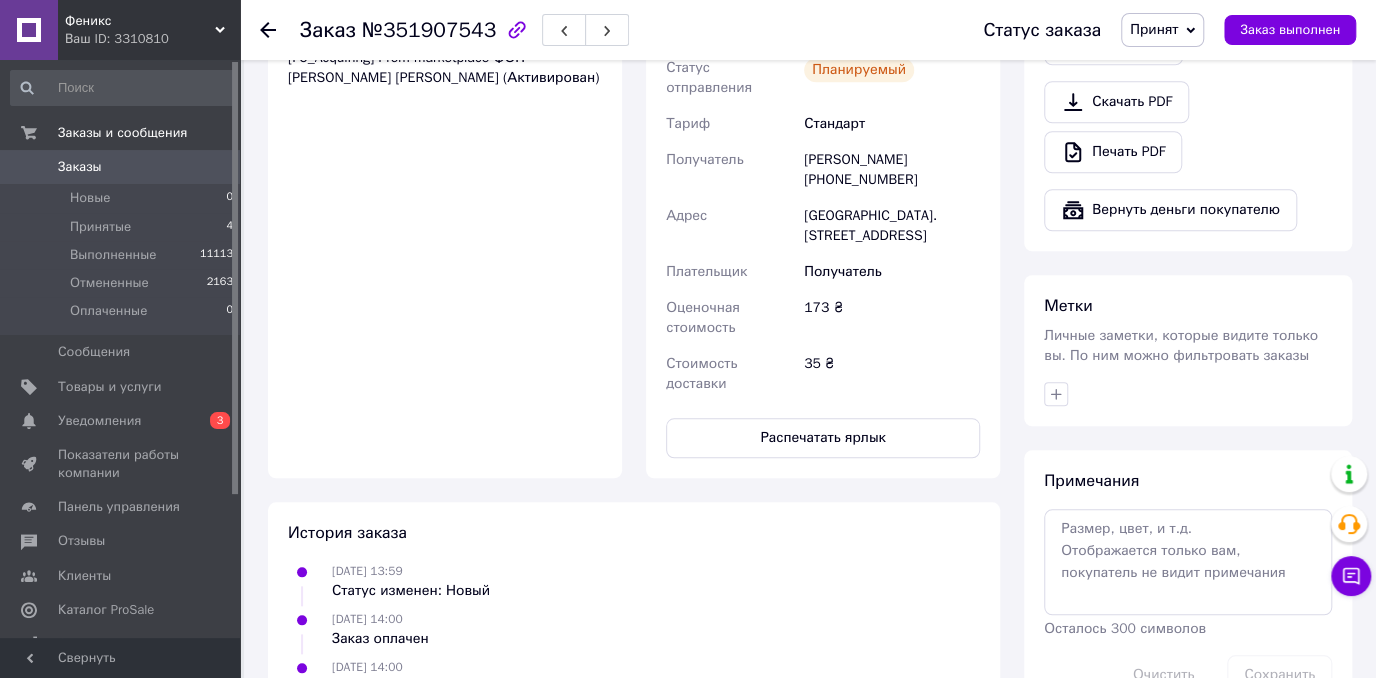 click on "Заказ выполнен" at bounding box center [1290, 30] 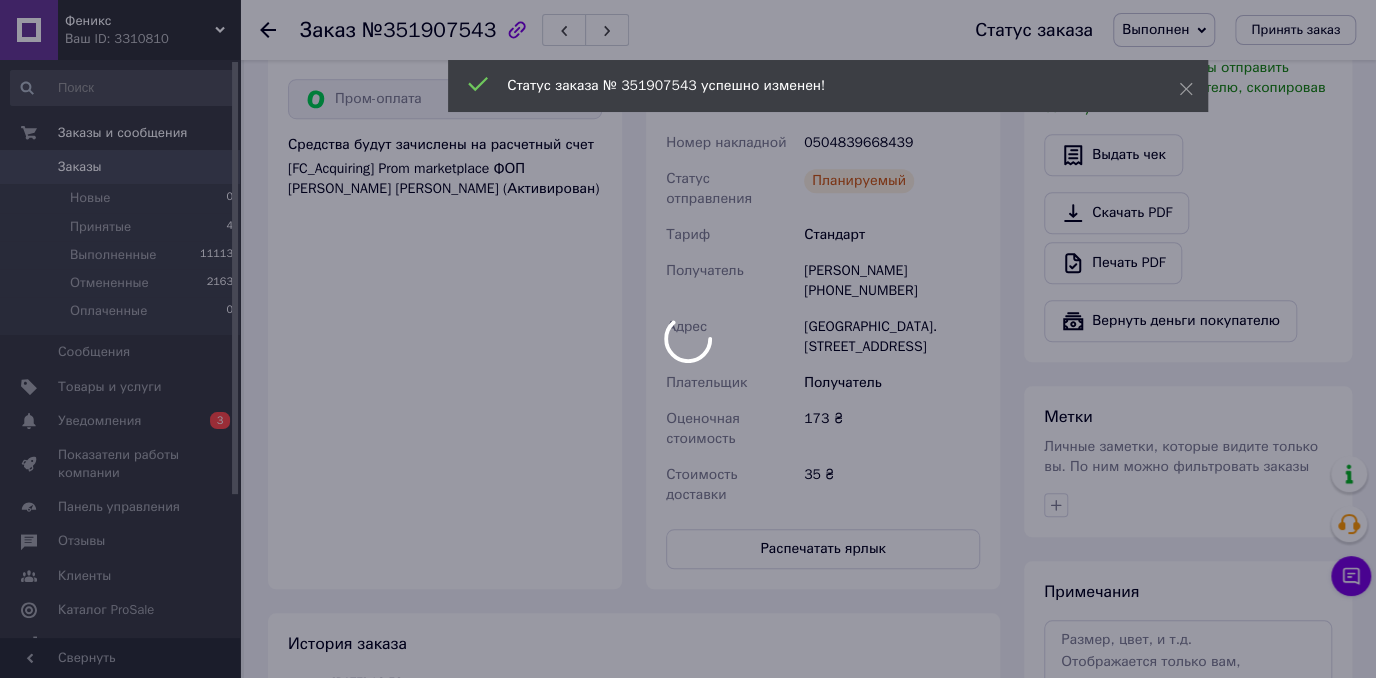 scroll, scrollTop: 200, scrollLeft: 0, axis: vertical 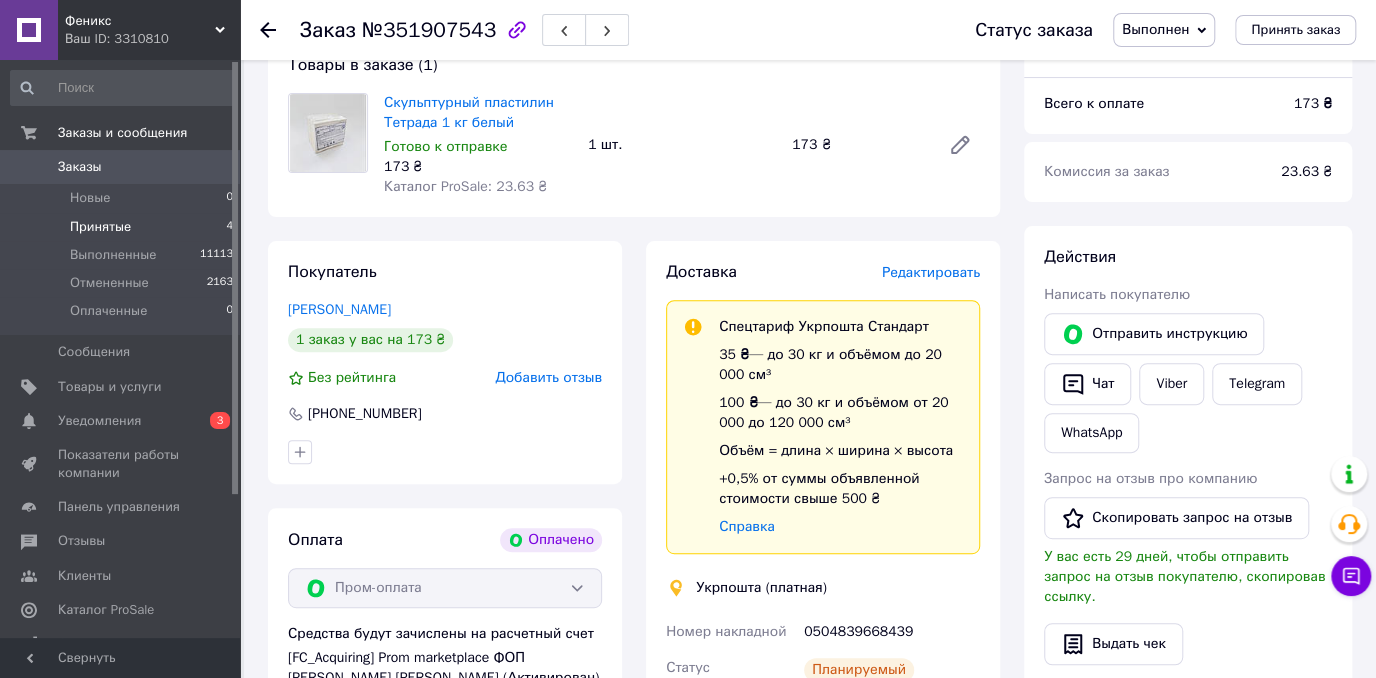 click on "Принятые" at bounding box center (100, 227) 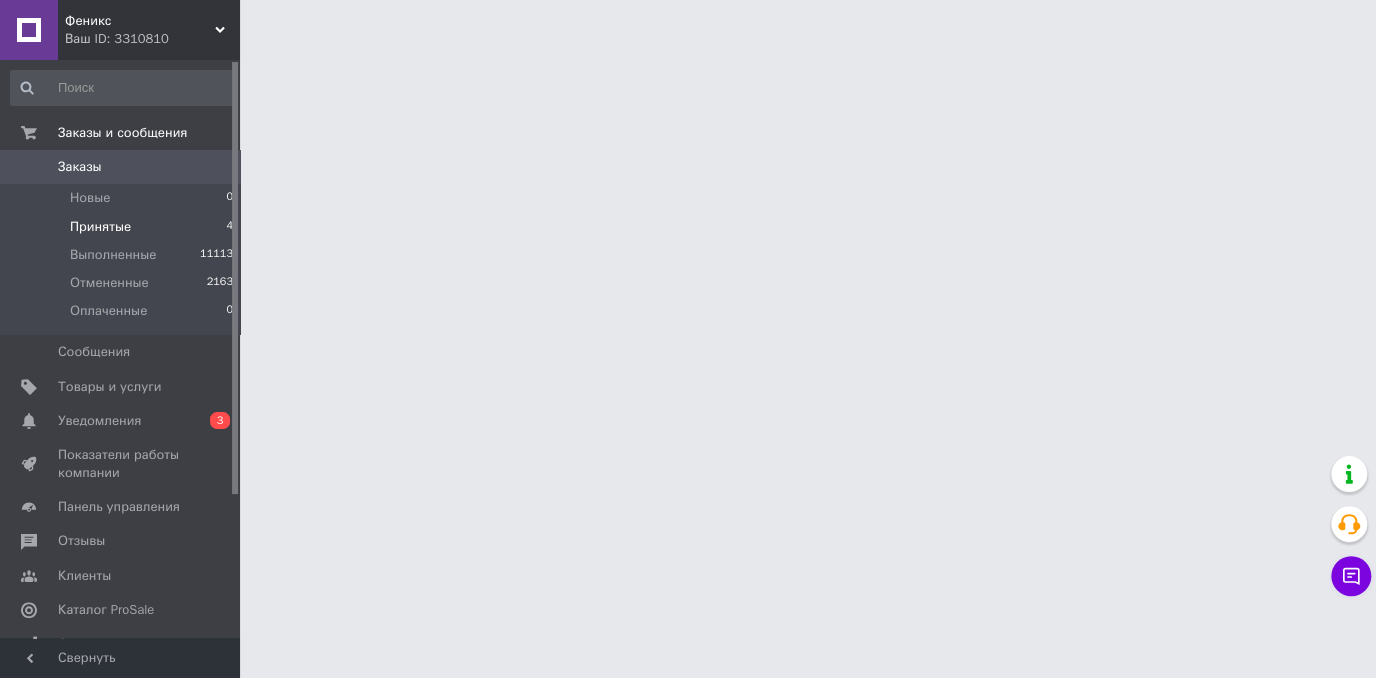scroll, scrollTop: 0, scrollLeft: 0, axis: both 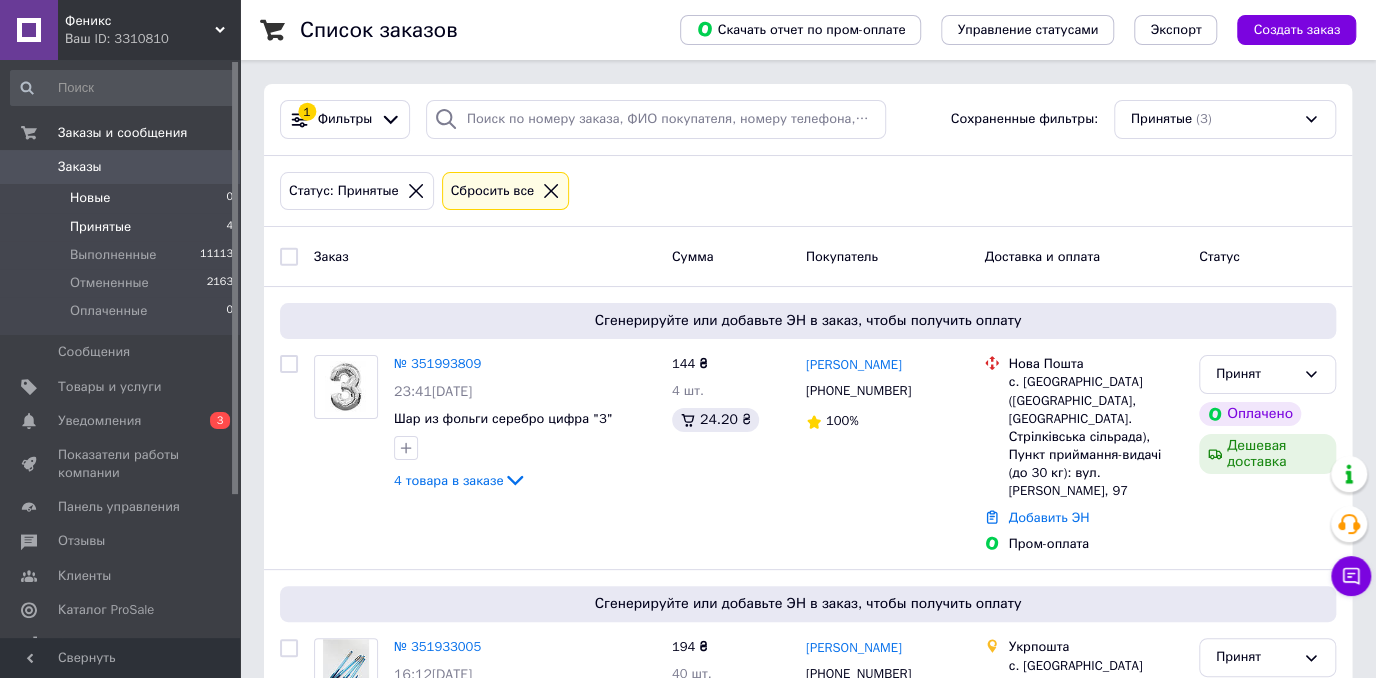 click on "Новые 0" at bounding box center (122, 198) 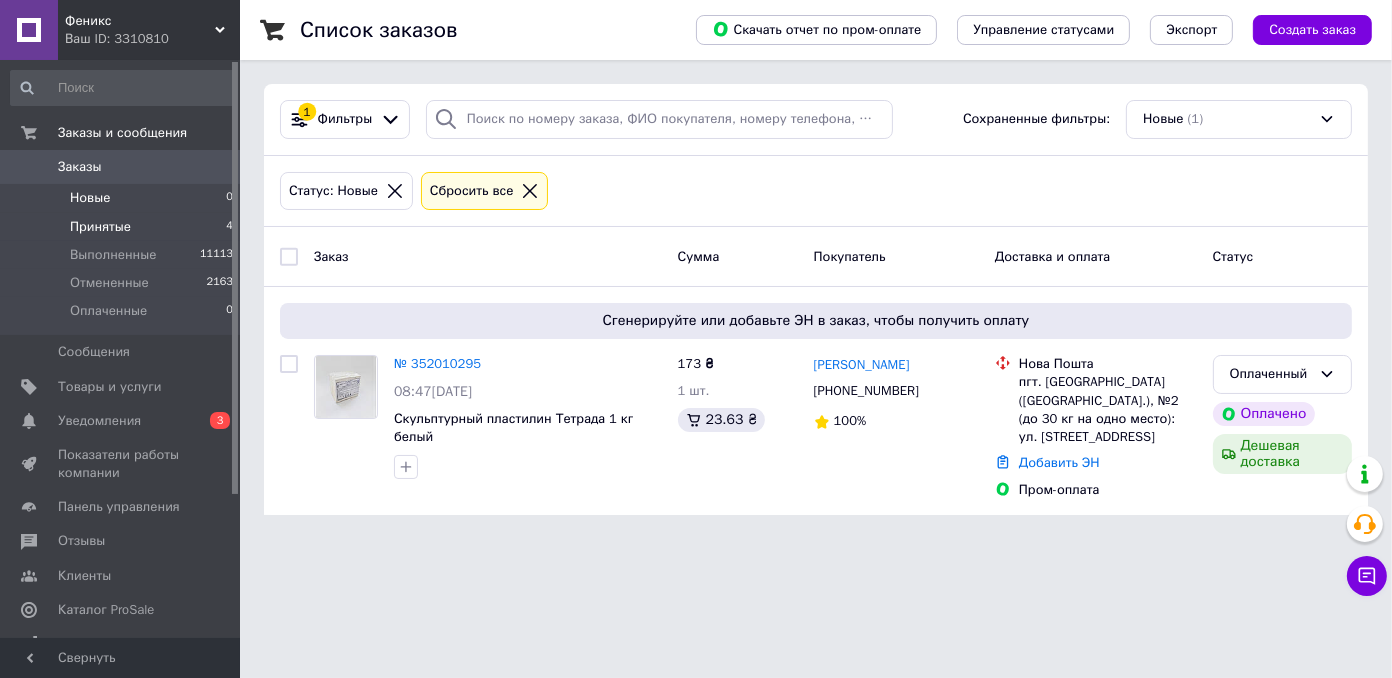 click on "Принятые 4" at bounding box center (122, 227) 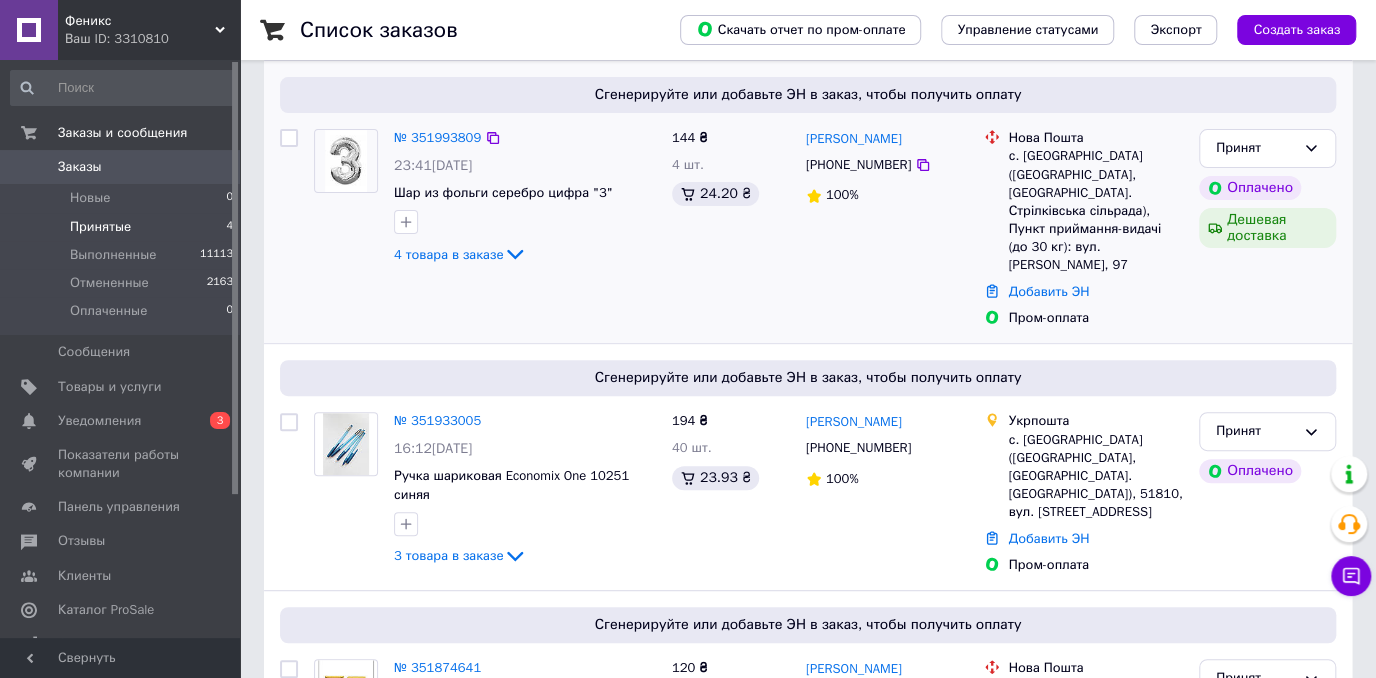 scroll, scrollTop: 386, scrollLeft: 0, axis: vertical 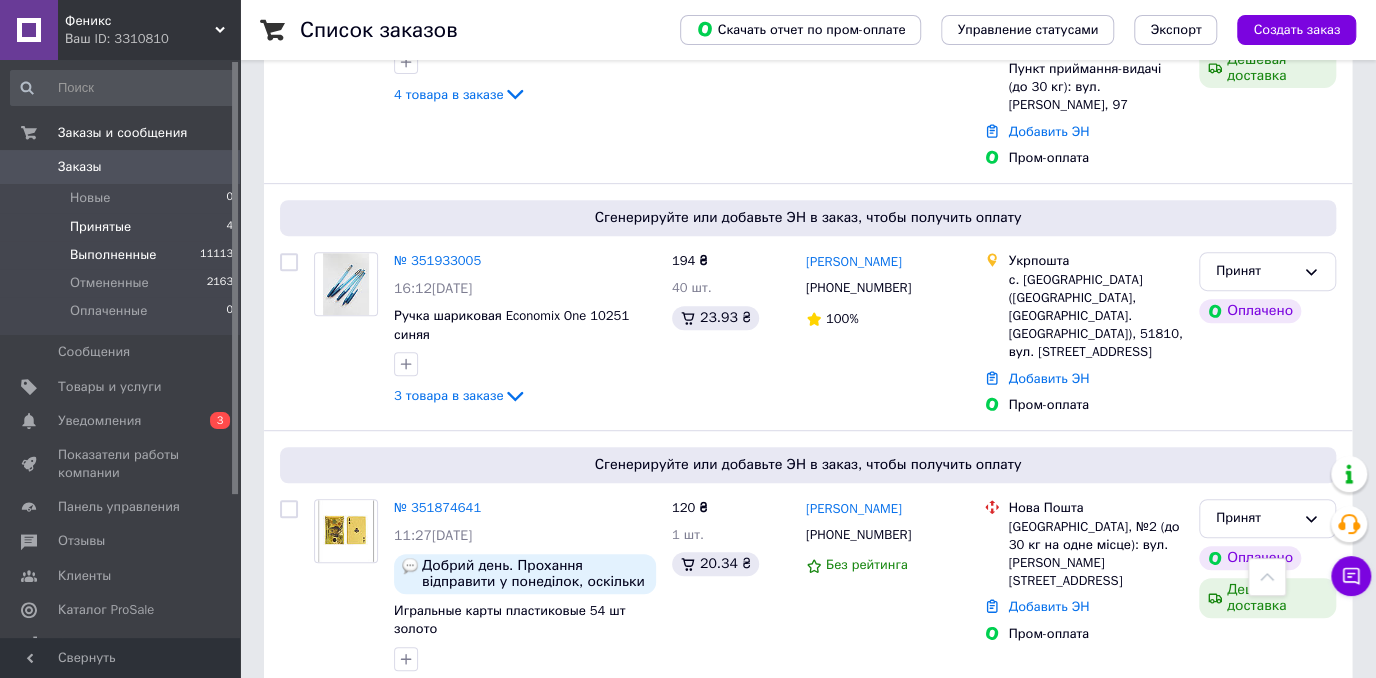 click on "Выполненные" at bounding box center [113, 255] 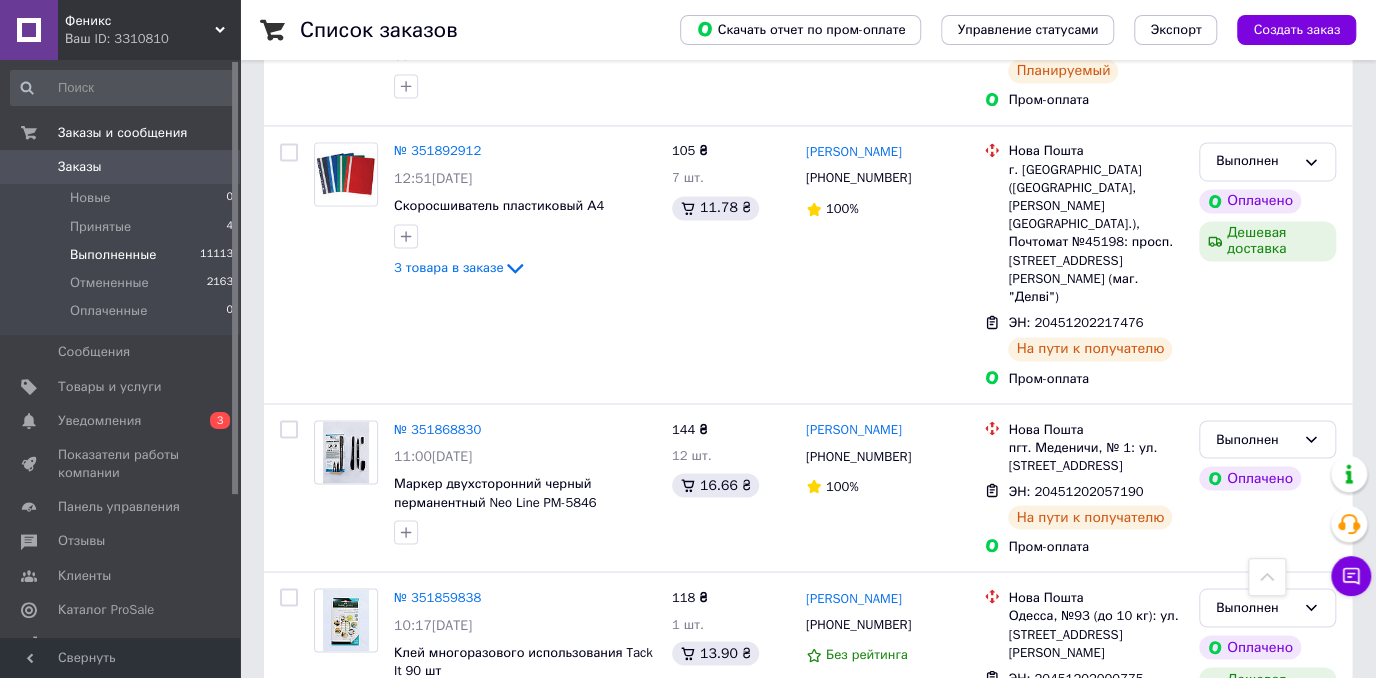 scroll, scrollTop: 1600, scrollLeft: 0, axis: vertical 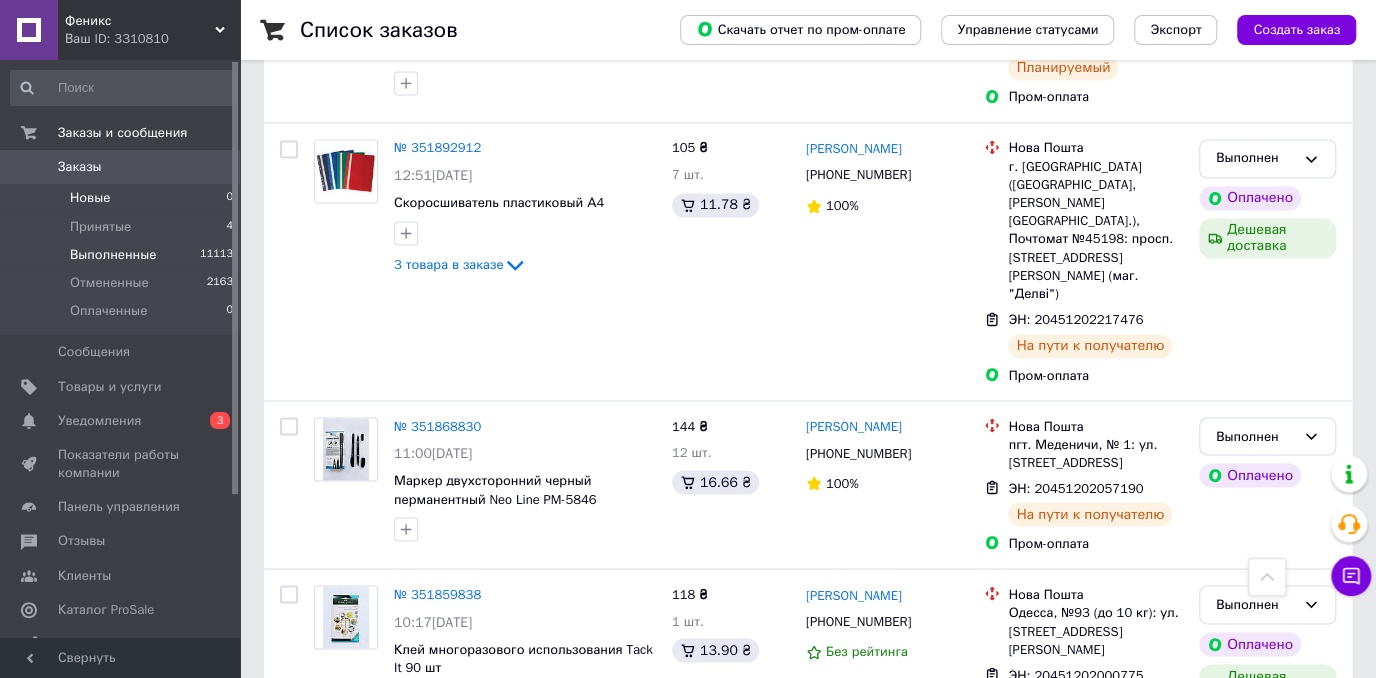 click on "Новые 0" at bounding box center (122, 198) 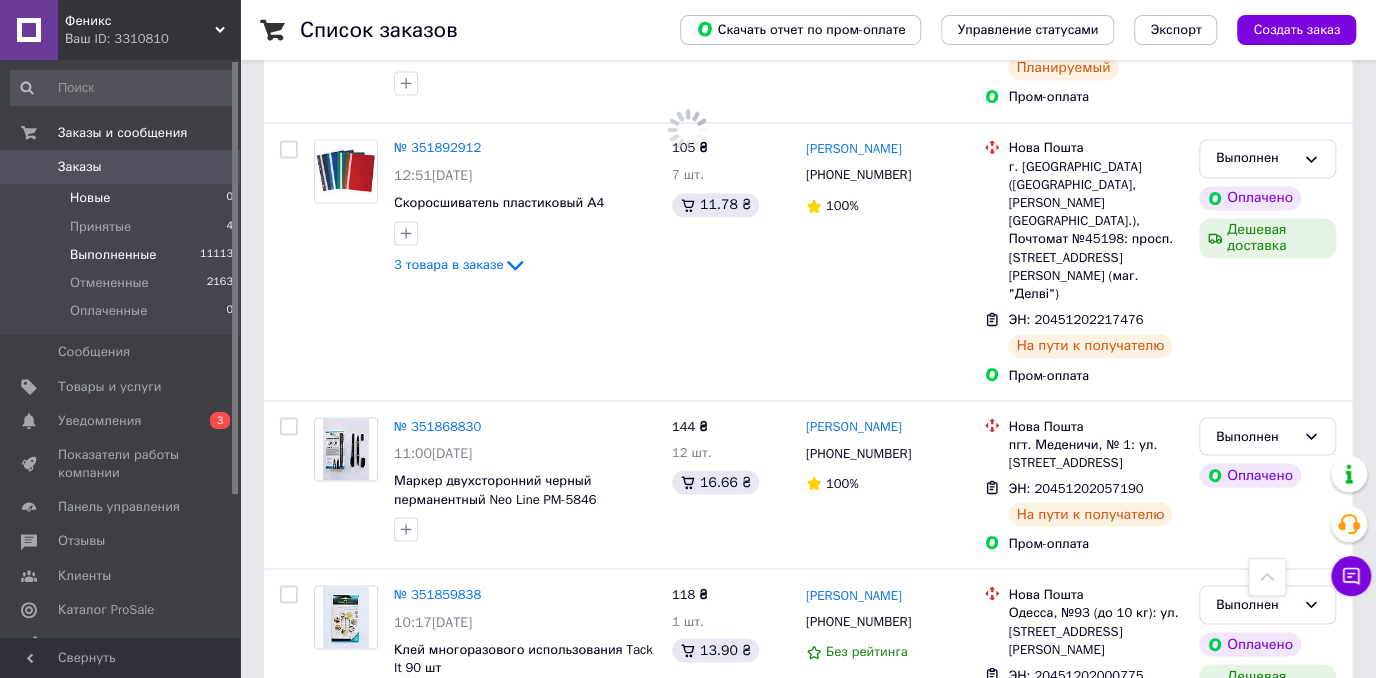 scroll, scrollTop: 0, scrollLeft: 0, axis: both 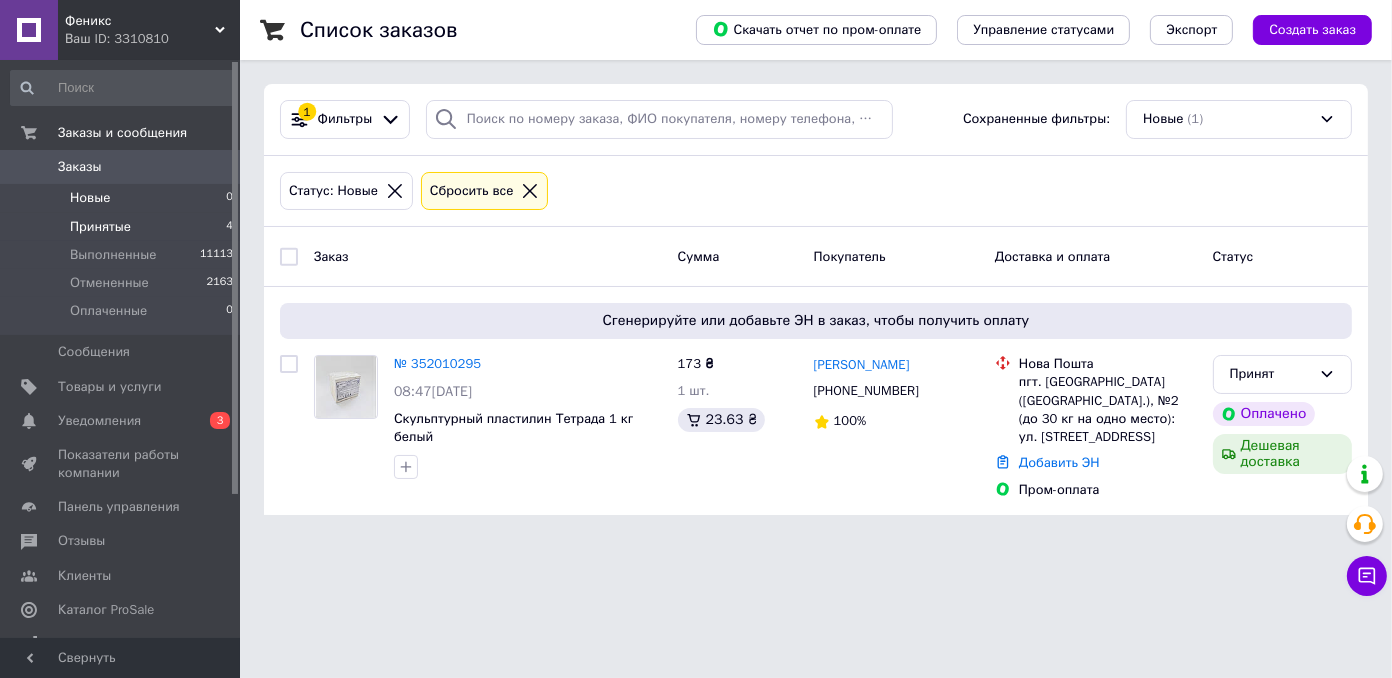 click on "Принятые 4" at bounding box center (122, 227) 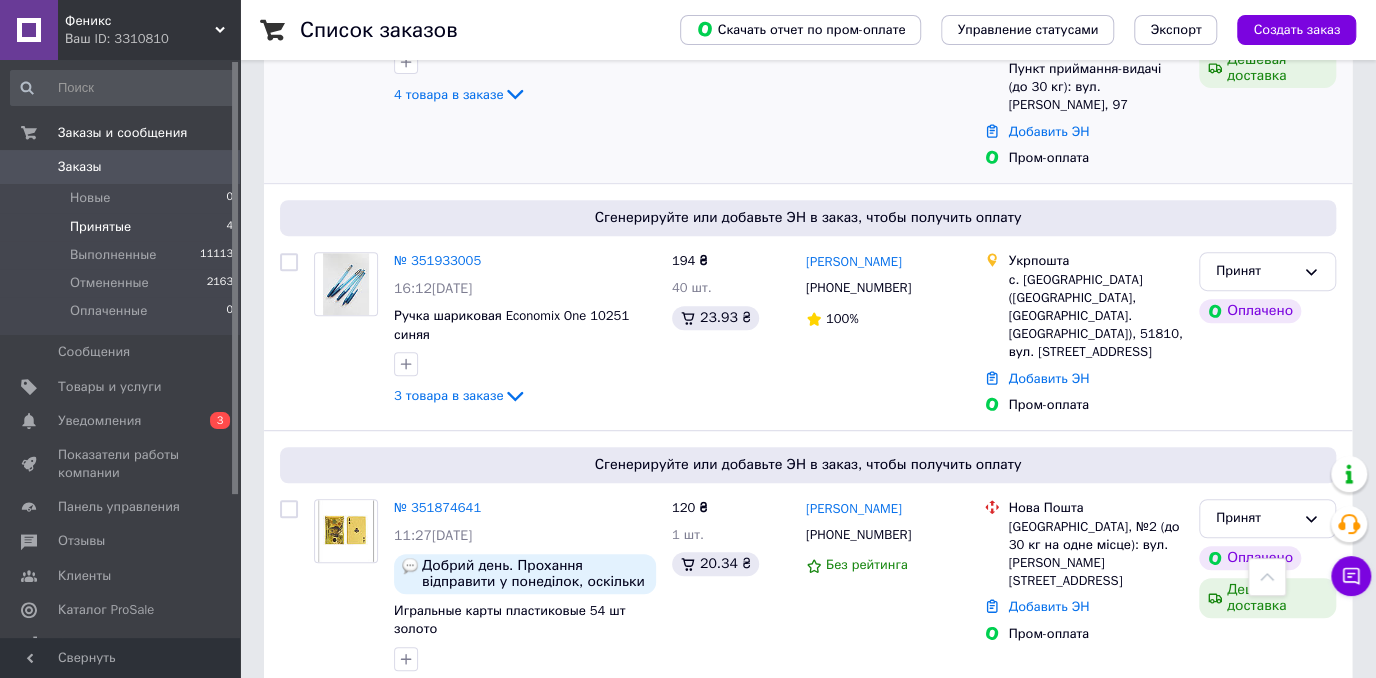 scroll, scrollTop: 286, scrollLeft: 0, axis: vertical 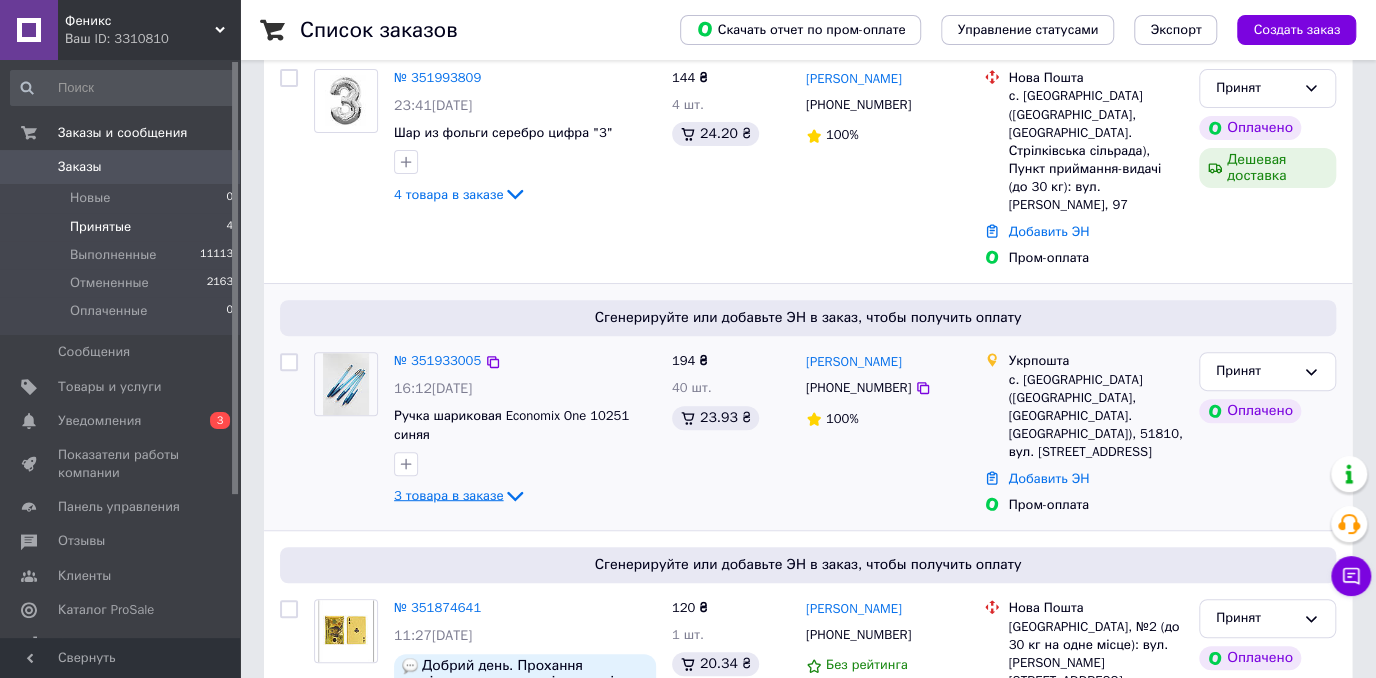 click on "3 товара в заказе" at bounding box center [448, 495] 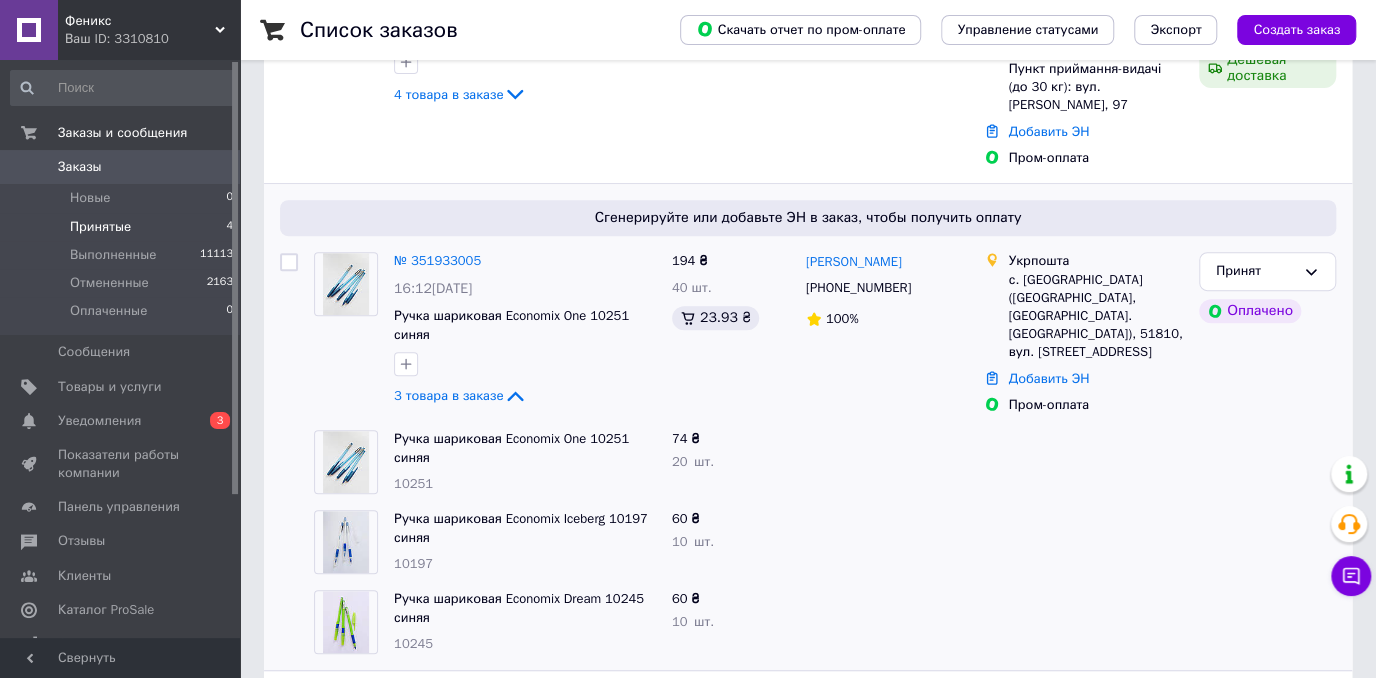 scroll, scrollTop: 486, scrollLeft: 0, axis: vertical 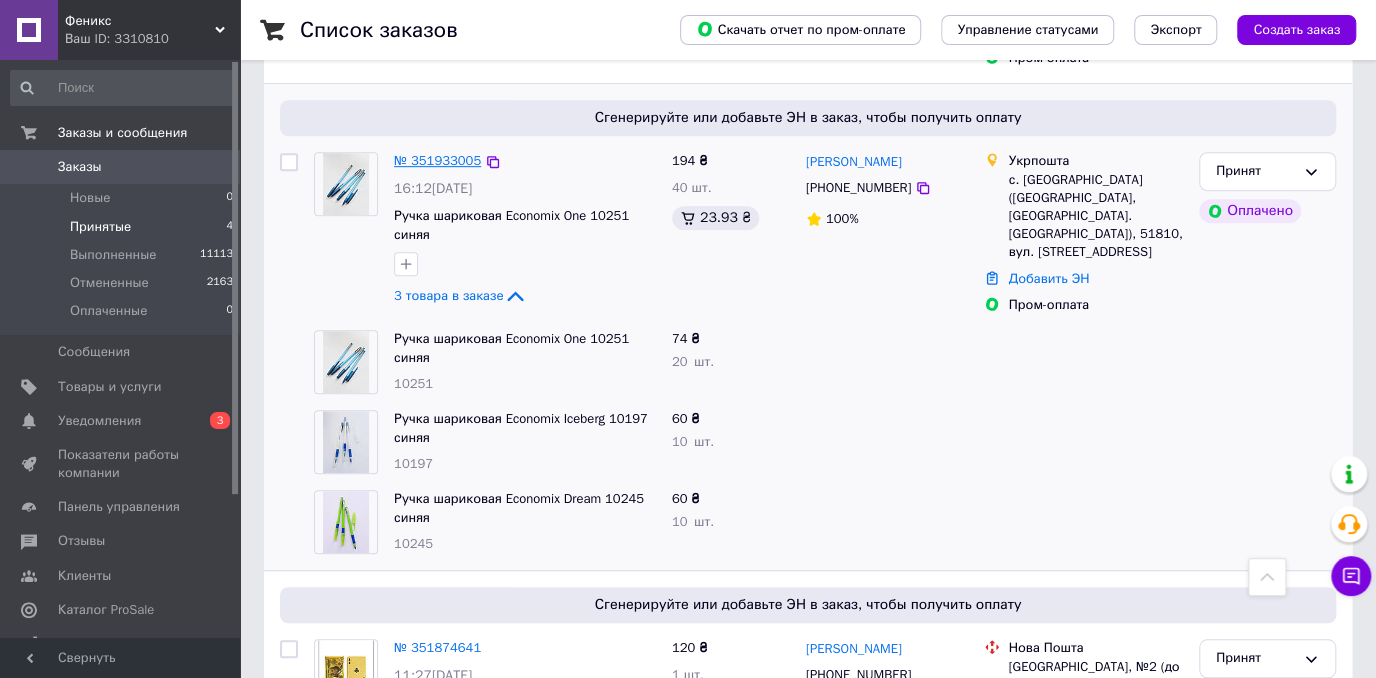 click on "№ 351933005" at bounding box center [437, 160] 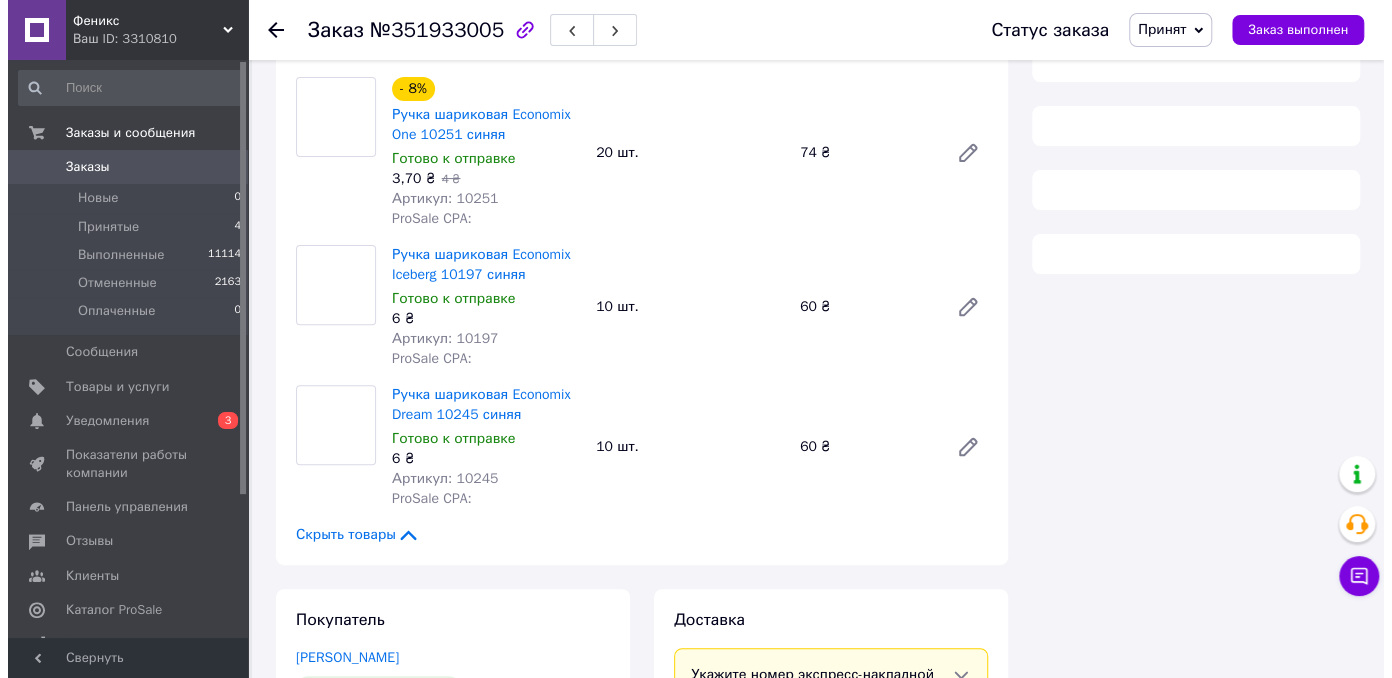 scroll, scrollTop: 486, scrollLeft: 0, axis: vertical 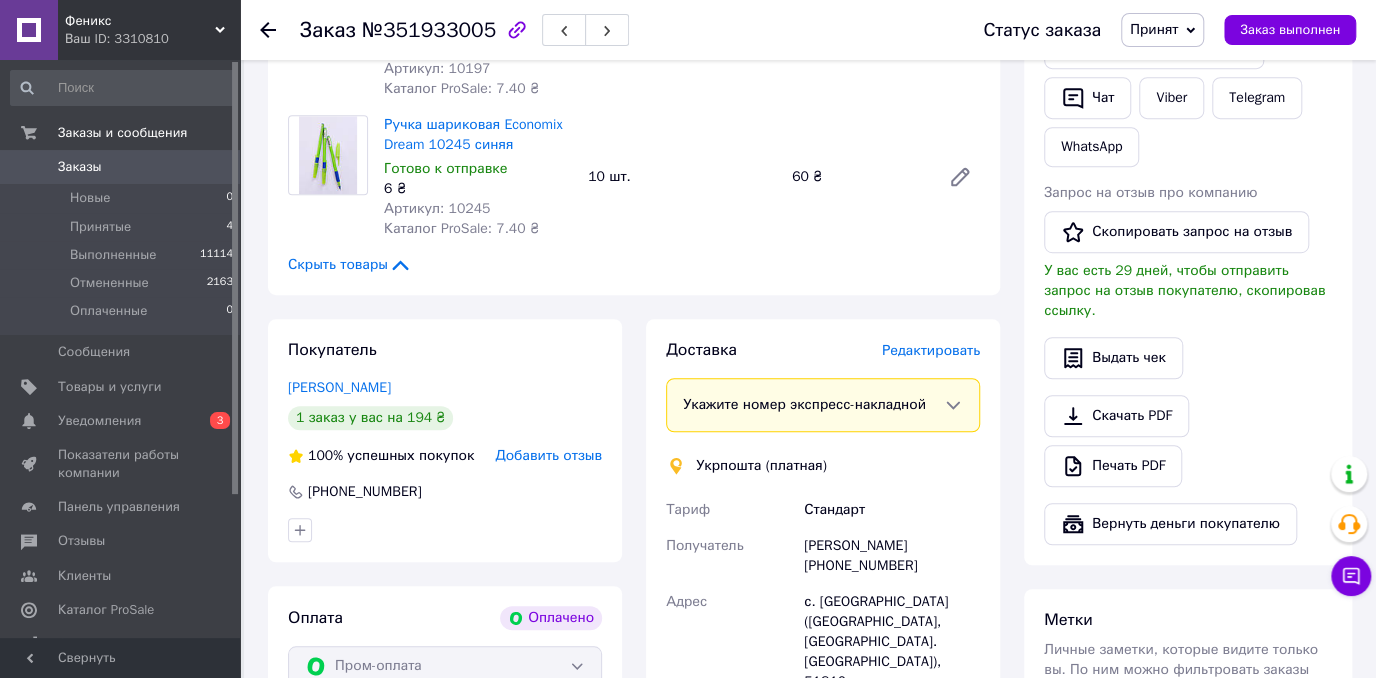 click on "Редактировать" at bounding box center [931, 350] 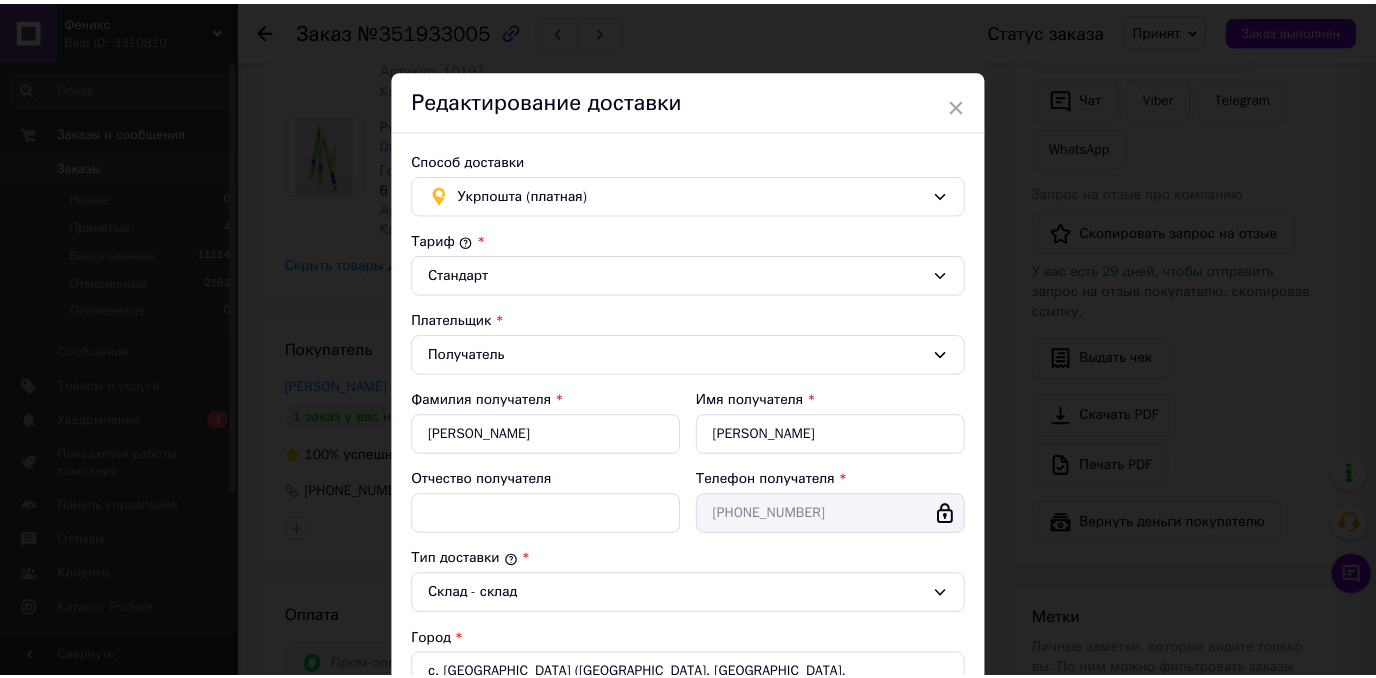 scroll, scrollTop: 591, scrollLeft: 0, axis: vertical 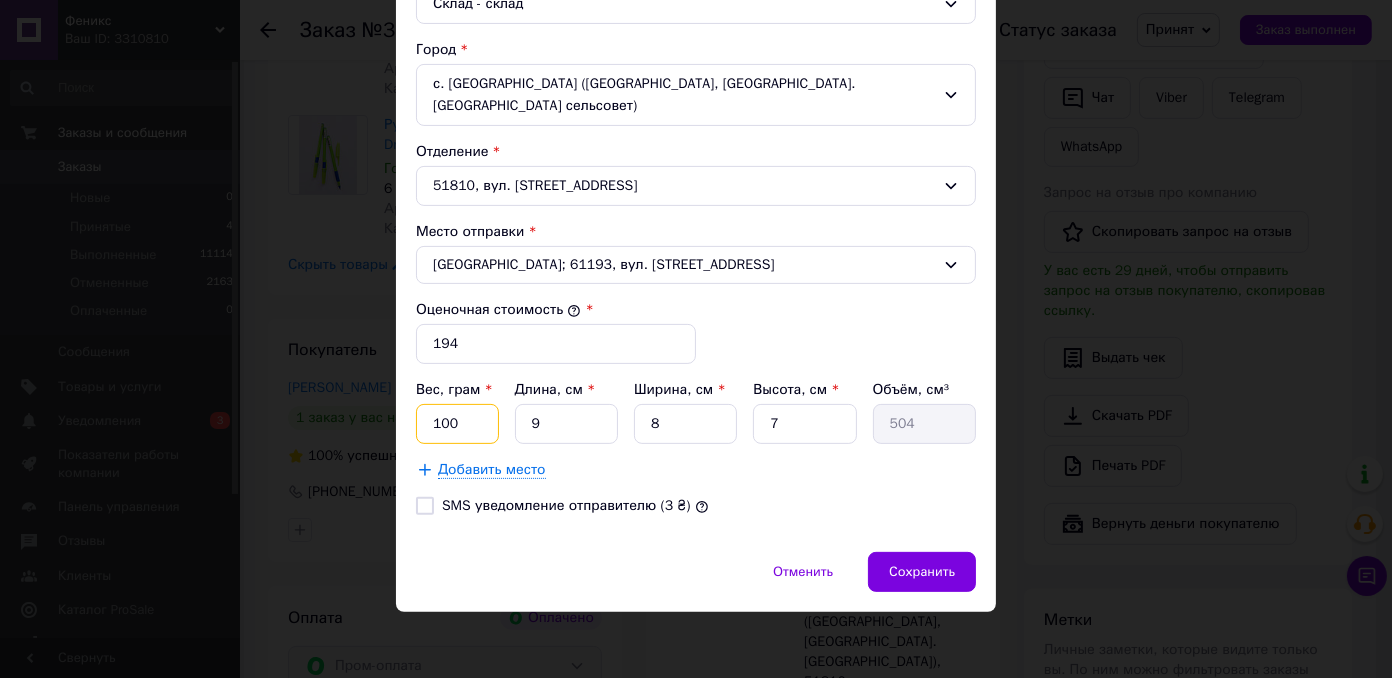 click on "100" at bounding box center [457, 424] 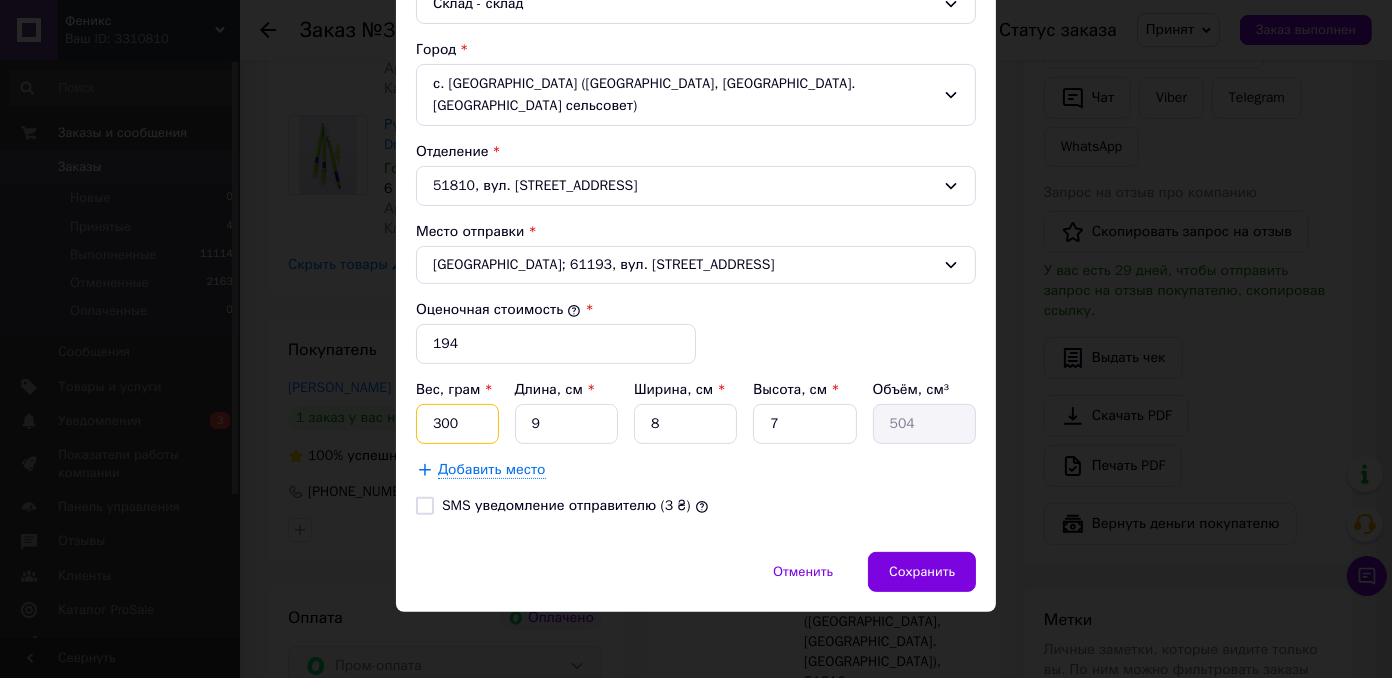 type on "300" 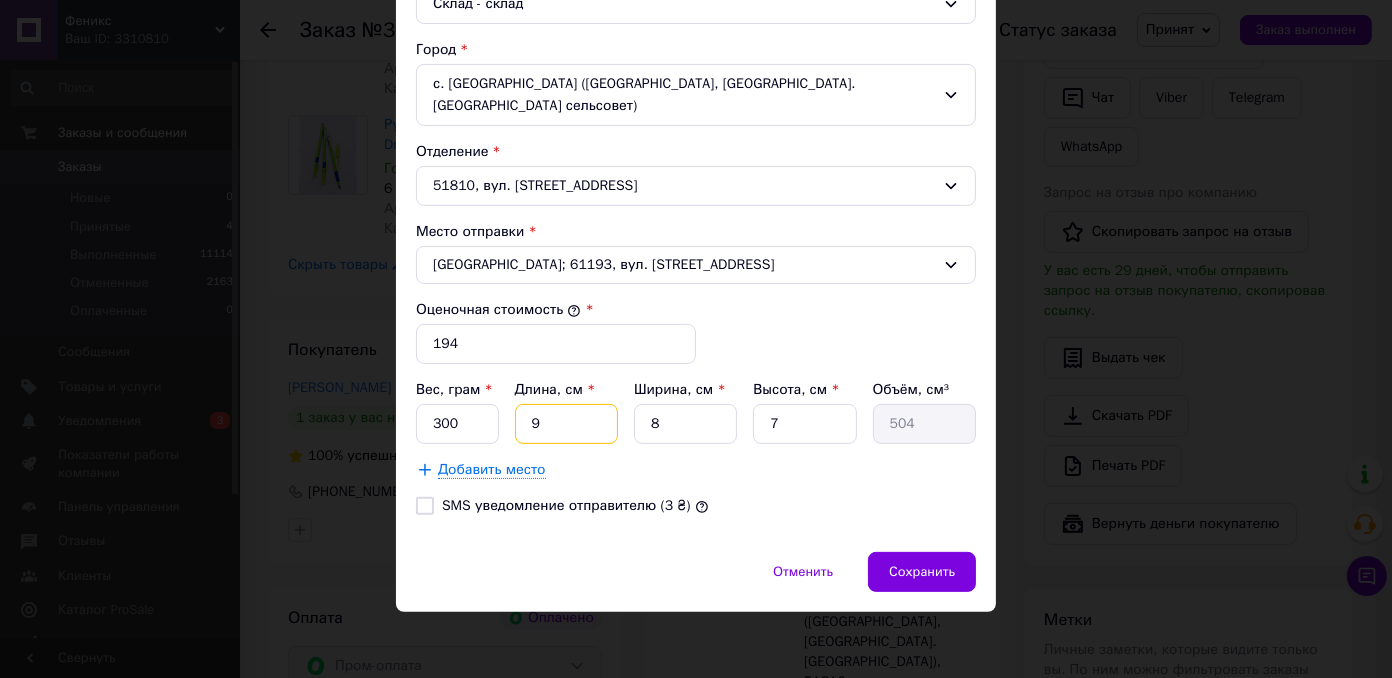 click on "9" at bounding box center (566, 424) 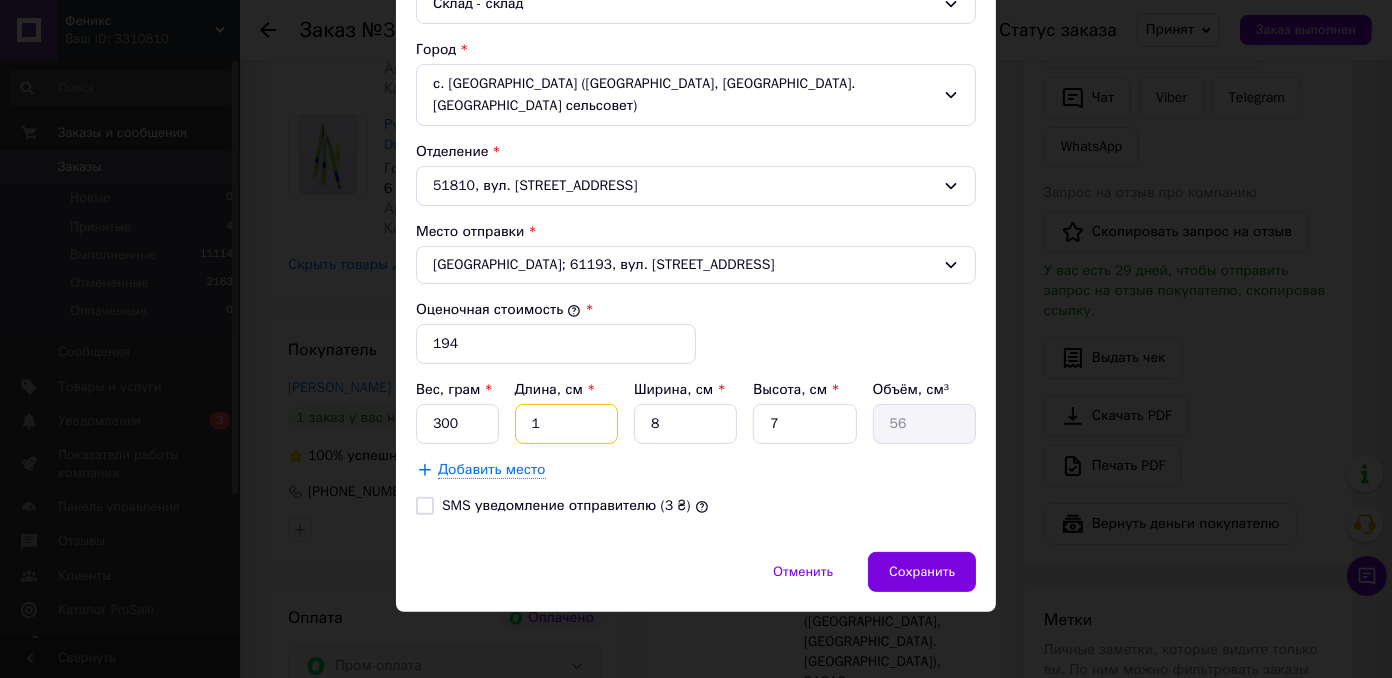 type on "15" 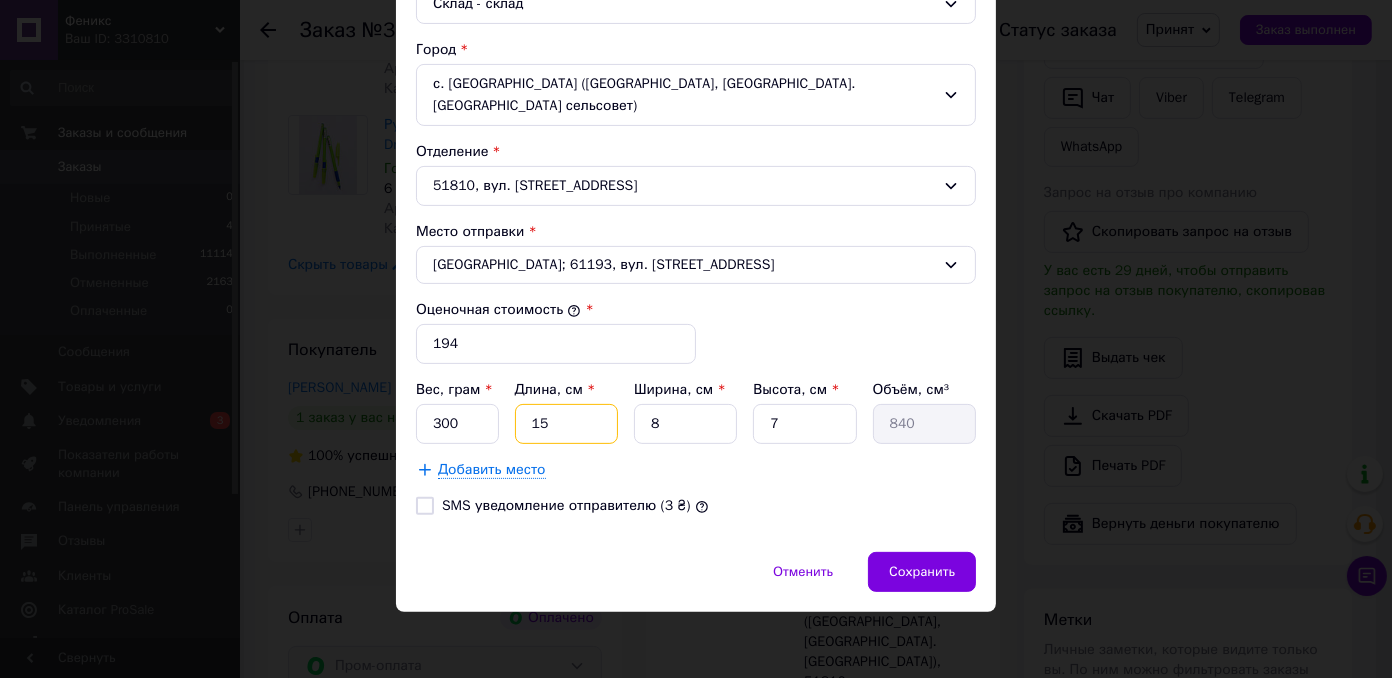 type on "15" 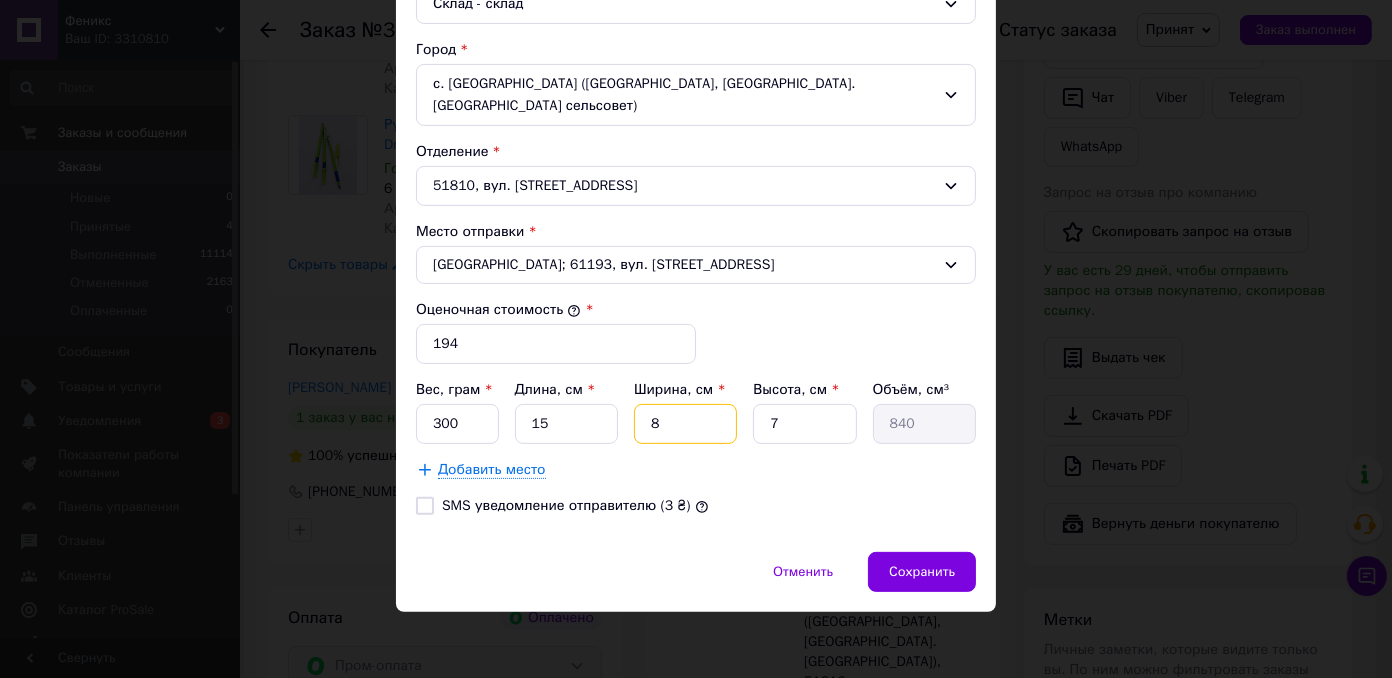 click on "8" at bounding box center (685, 424) 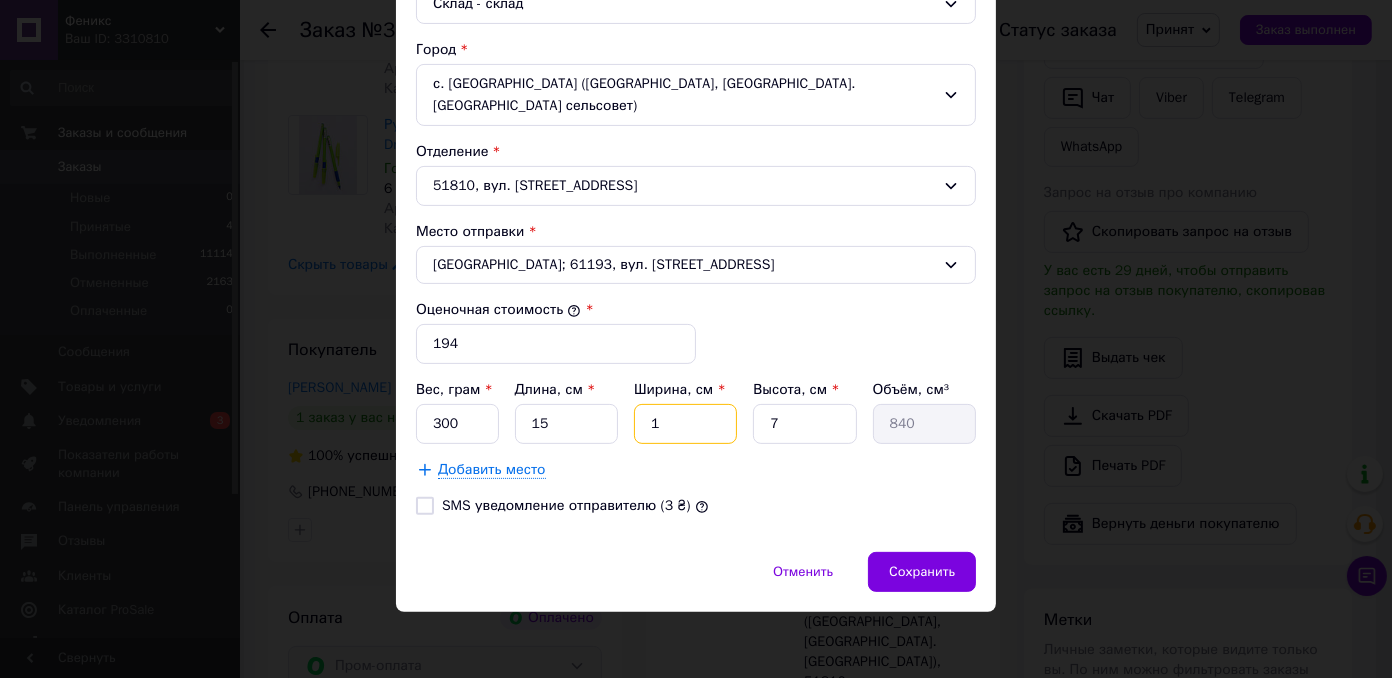 type on "1" 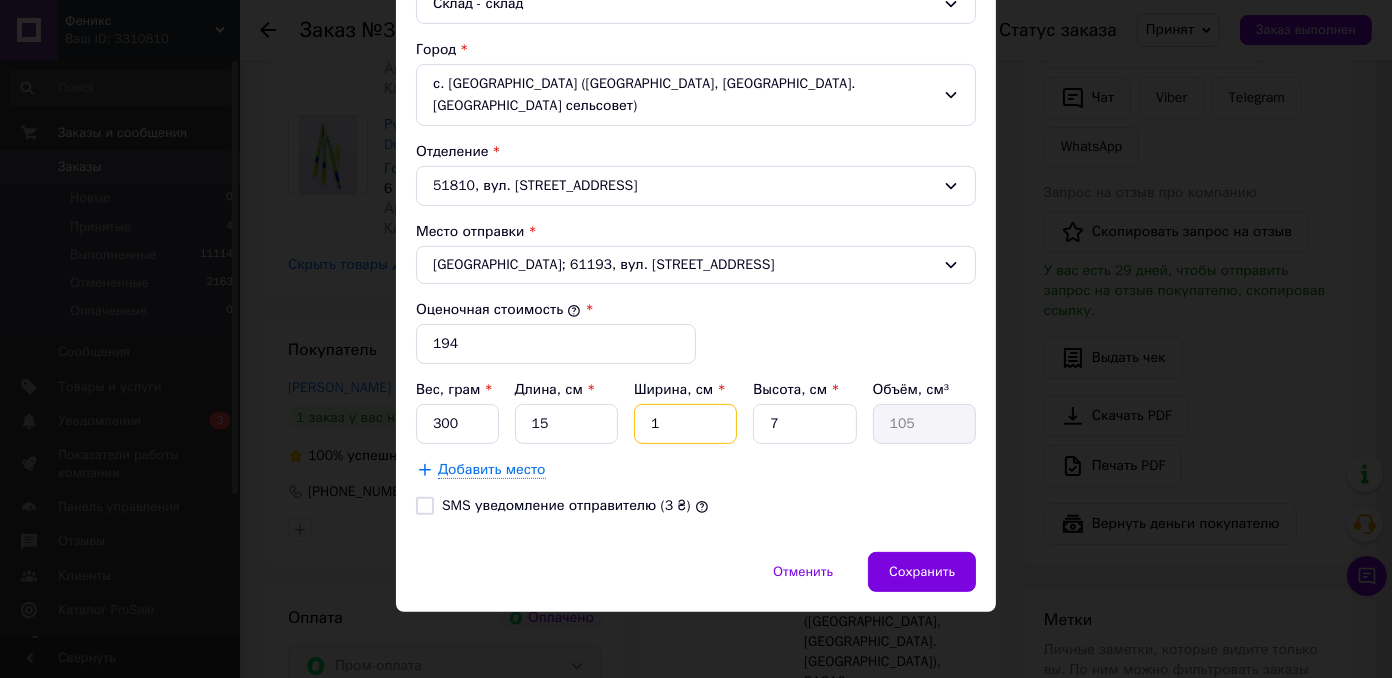 type on "15" 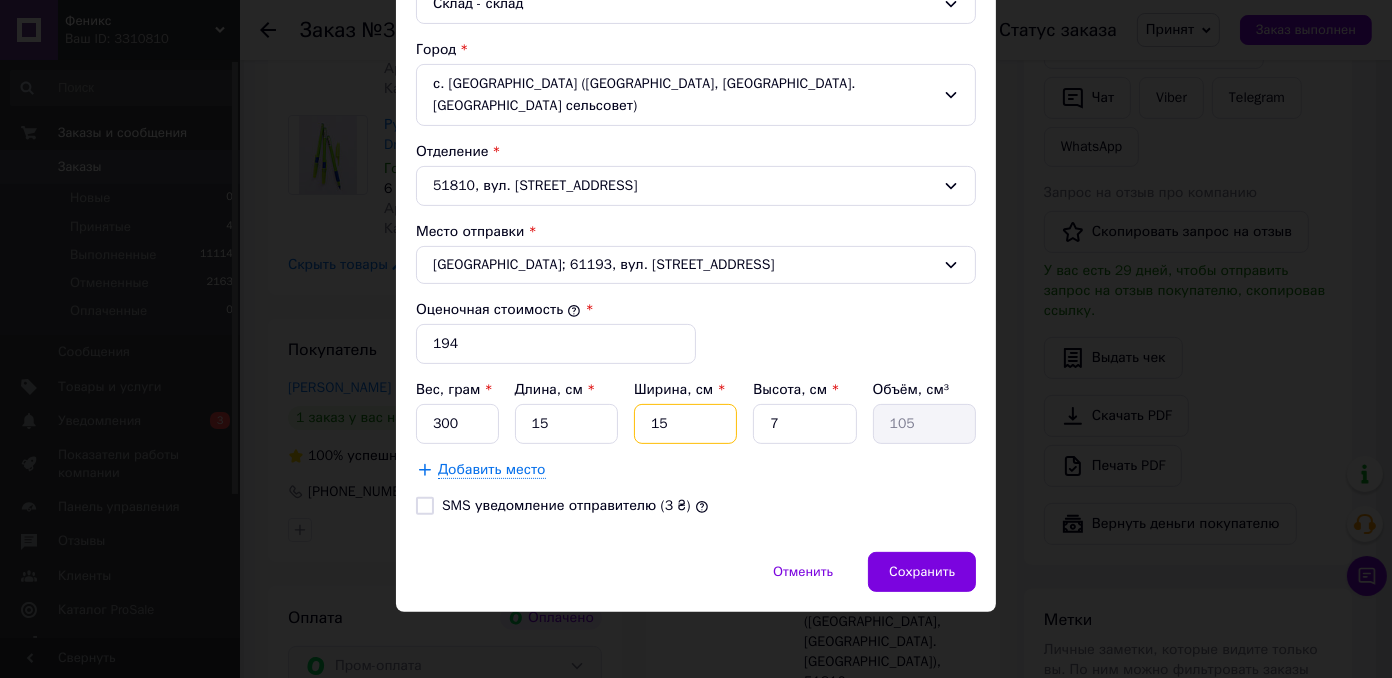 type on "1575" 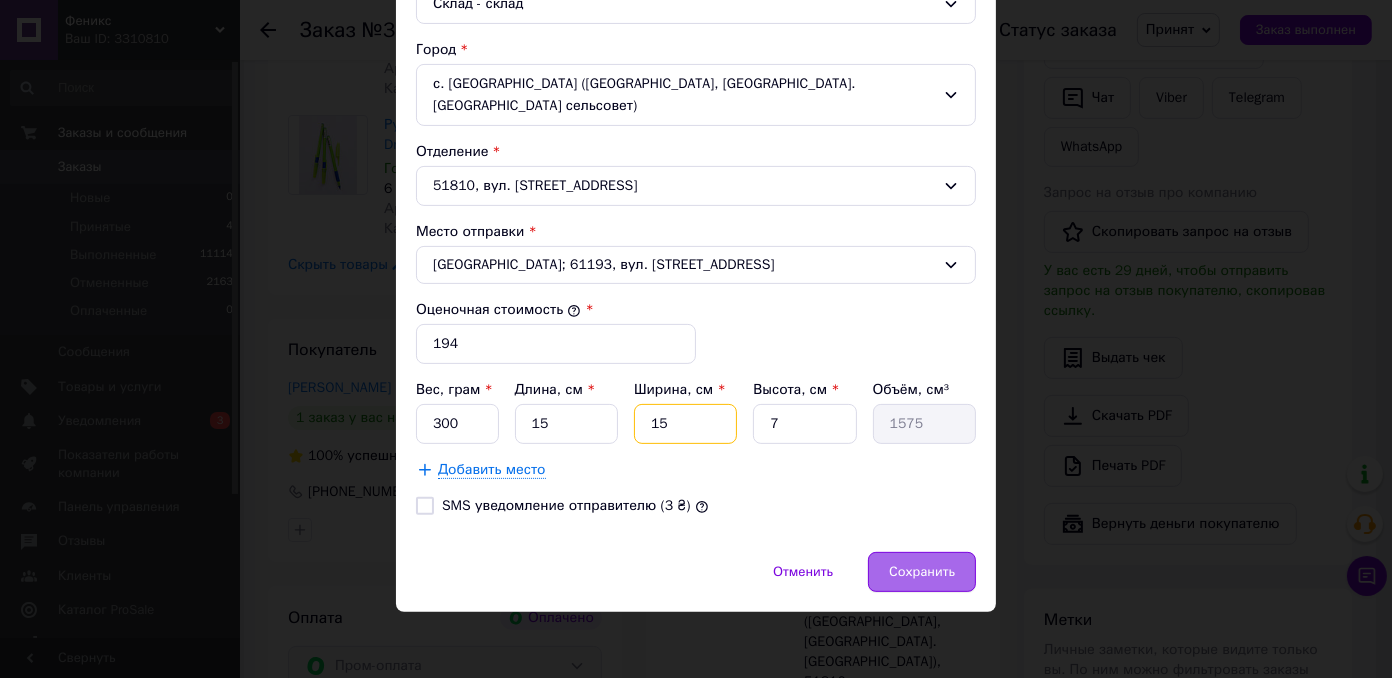 type on "15" 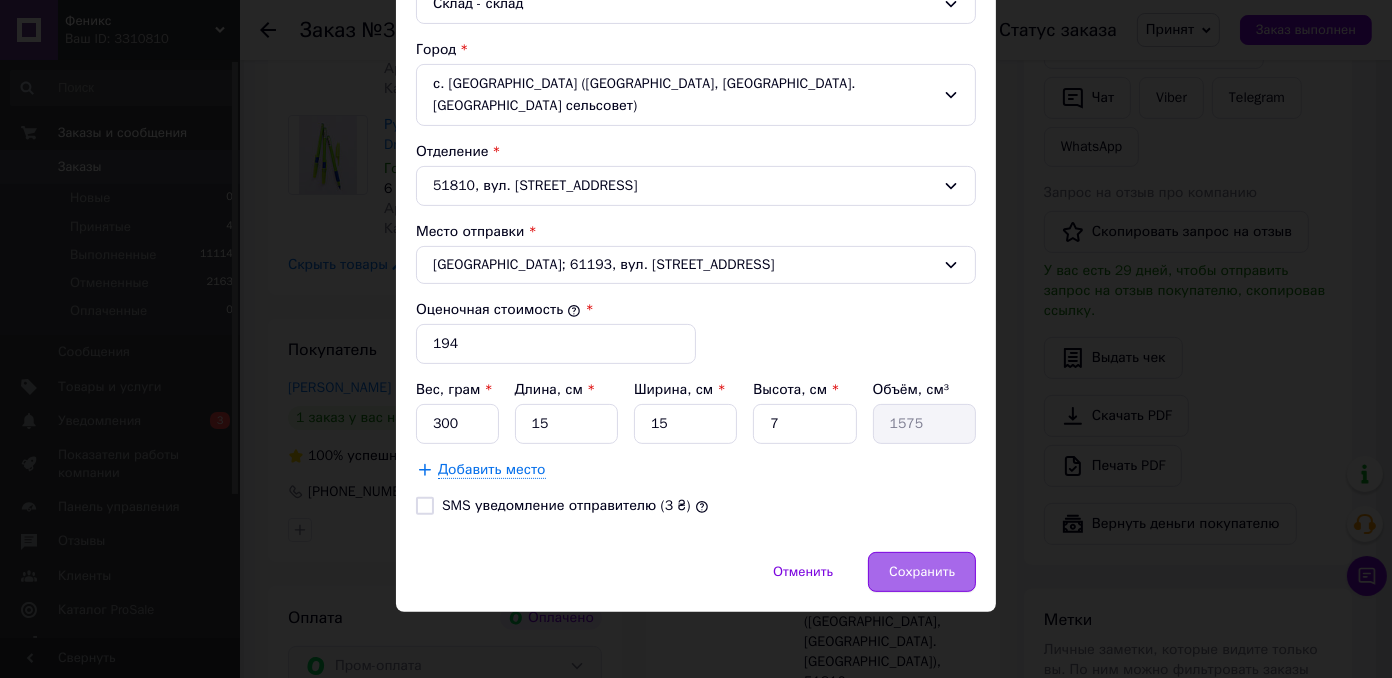 click on "Сохранить" at bounding box center (922, 572) 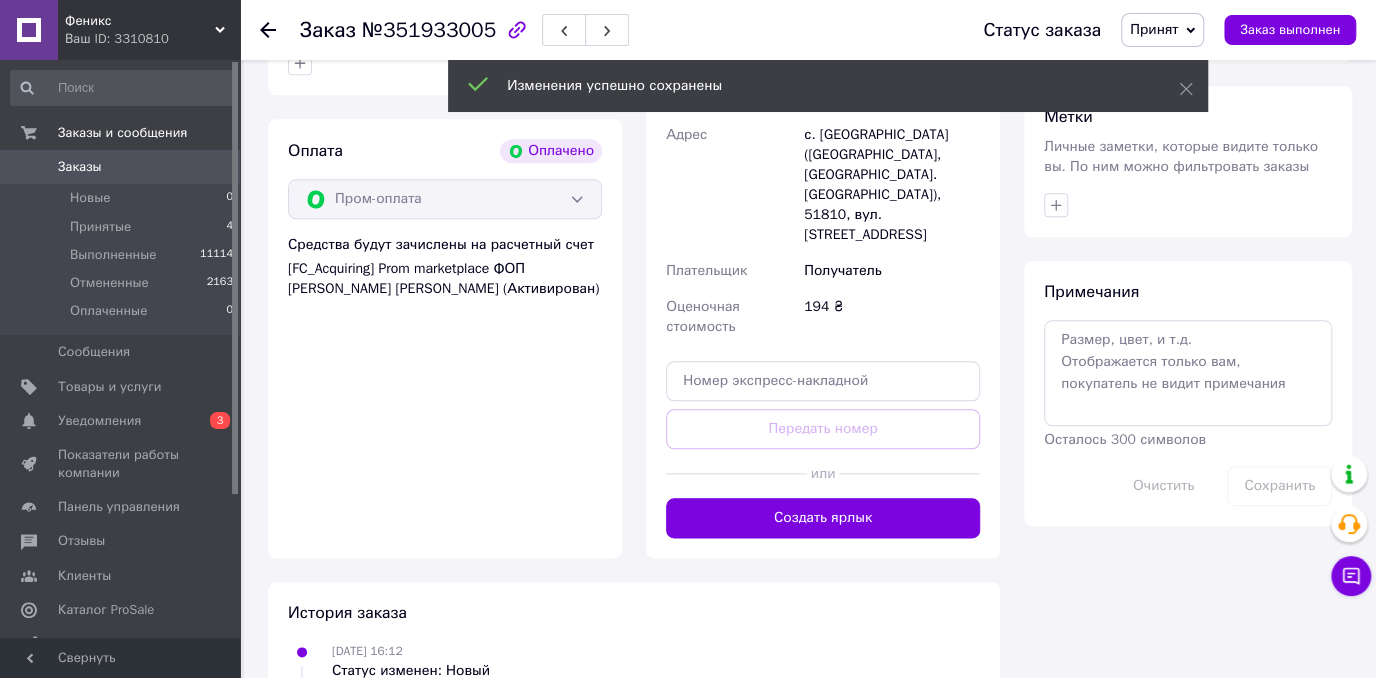 scroll, scrollTop: 986, scrollLeft: 0, axis: vertical 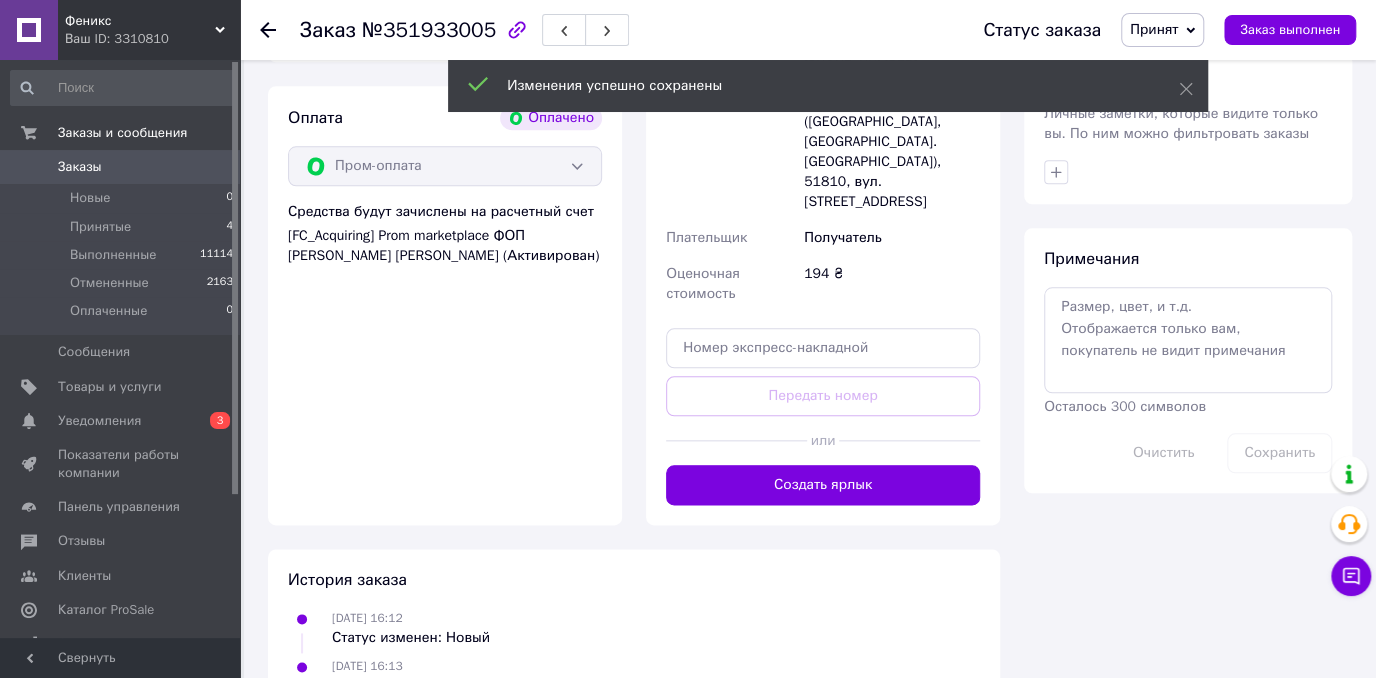 click on "Создать ярлык" at bounding box center [823, 485] 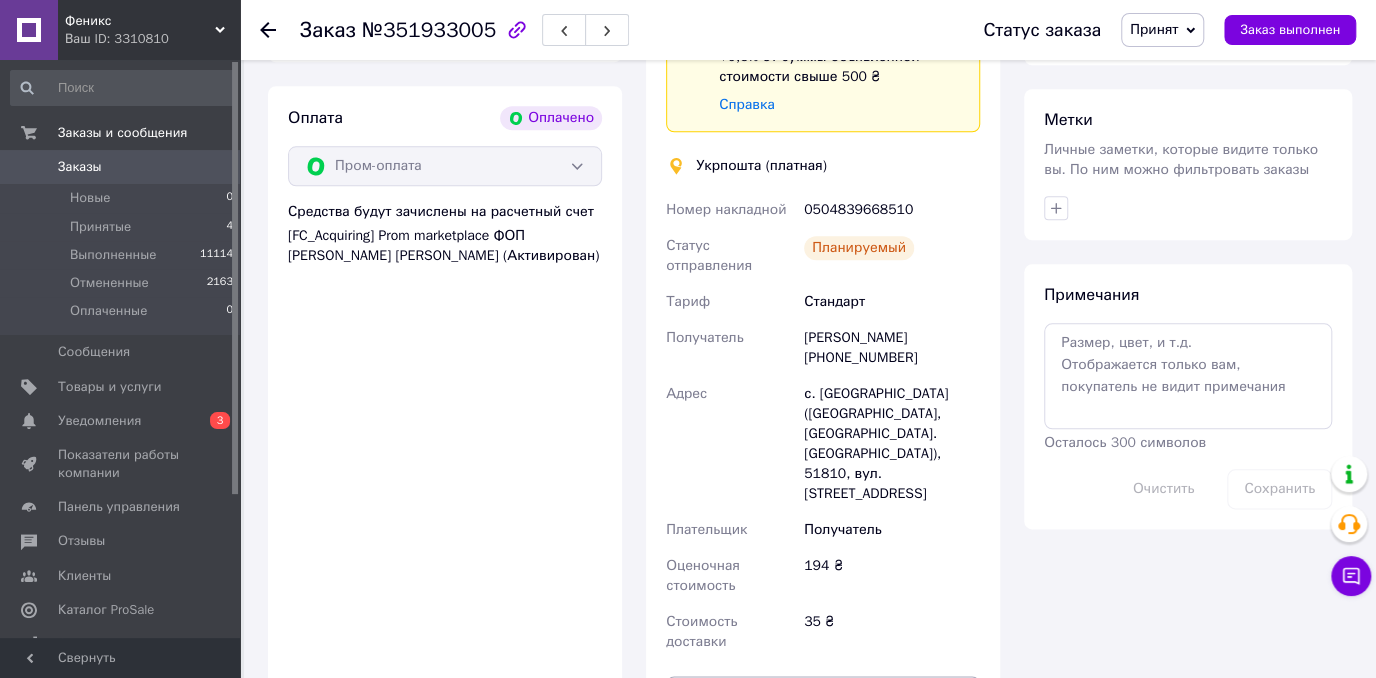 click on "Распечатать ярлык" at bounding box center (823, 696) 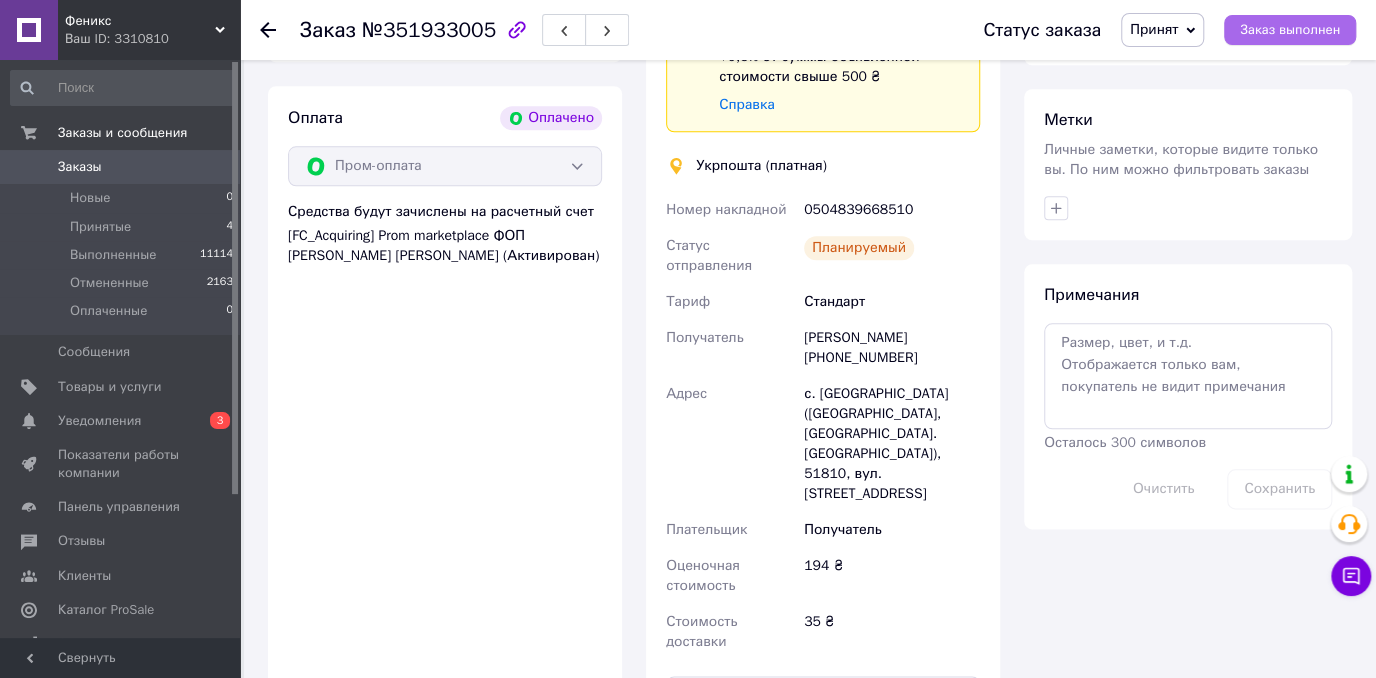 click on "Заказ выполнен" at bounding box center (1290, 30) 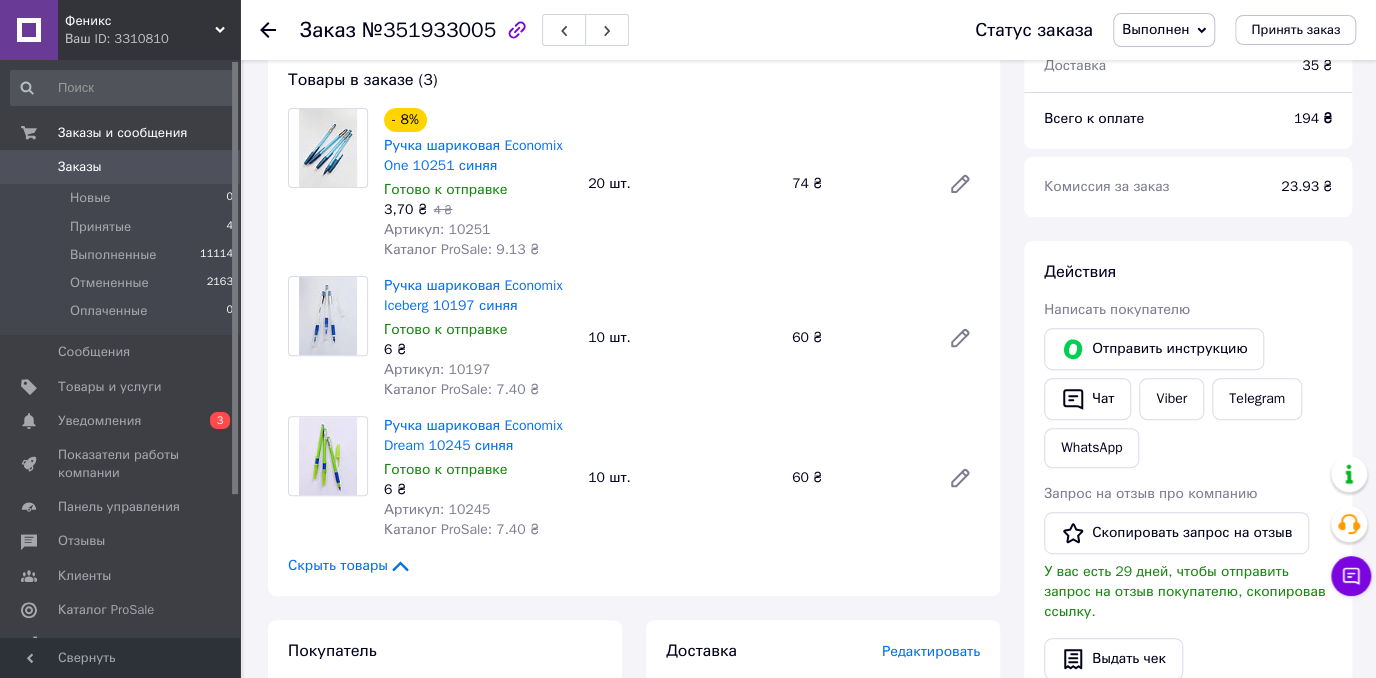 scroll, scrollTop: 186, scrollLeft: 0, axis: vertical 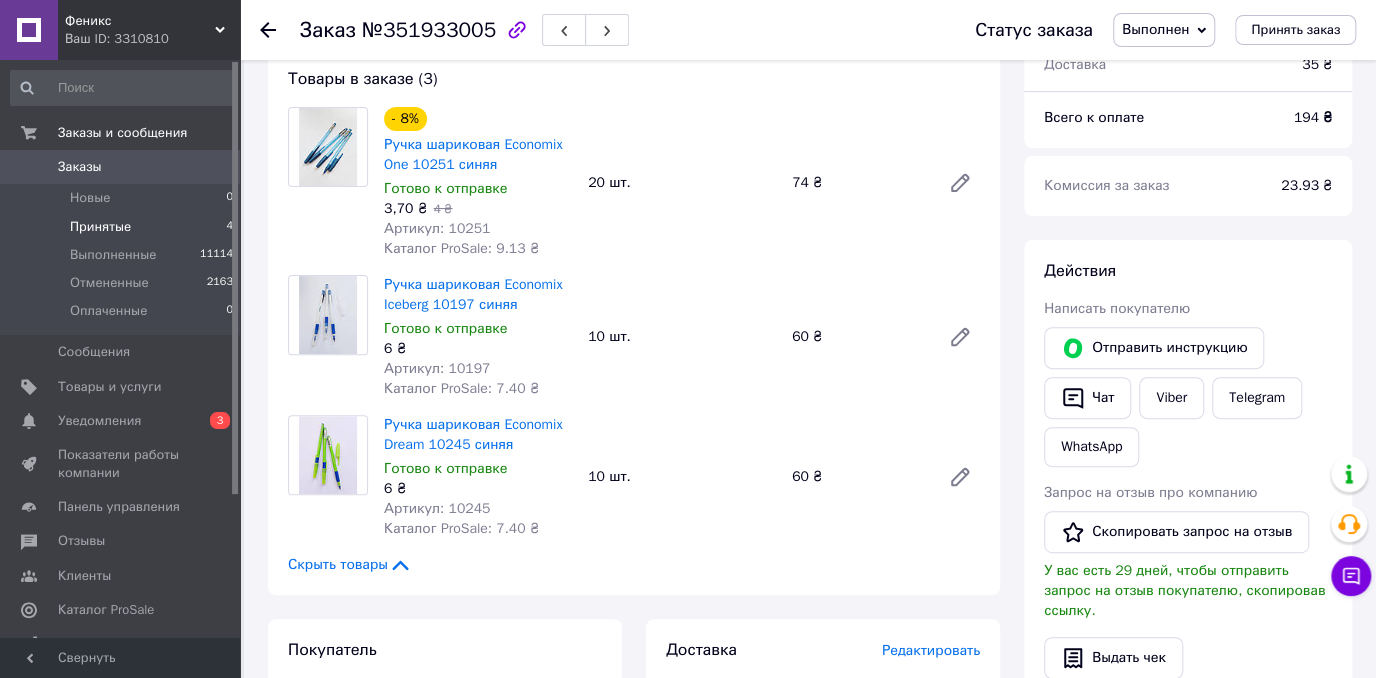 click on "Принятые 4" at bounding box center (122, 227) 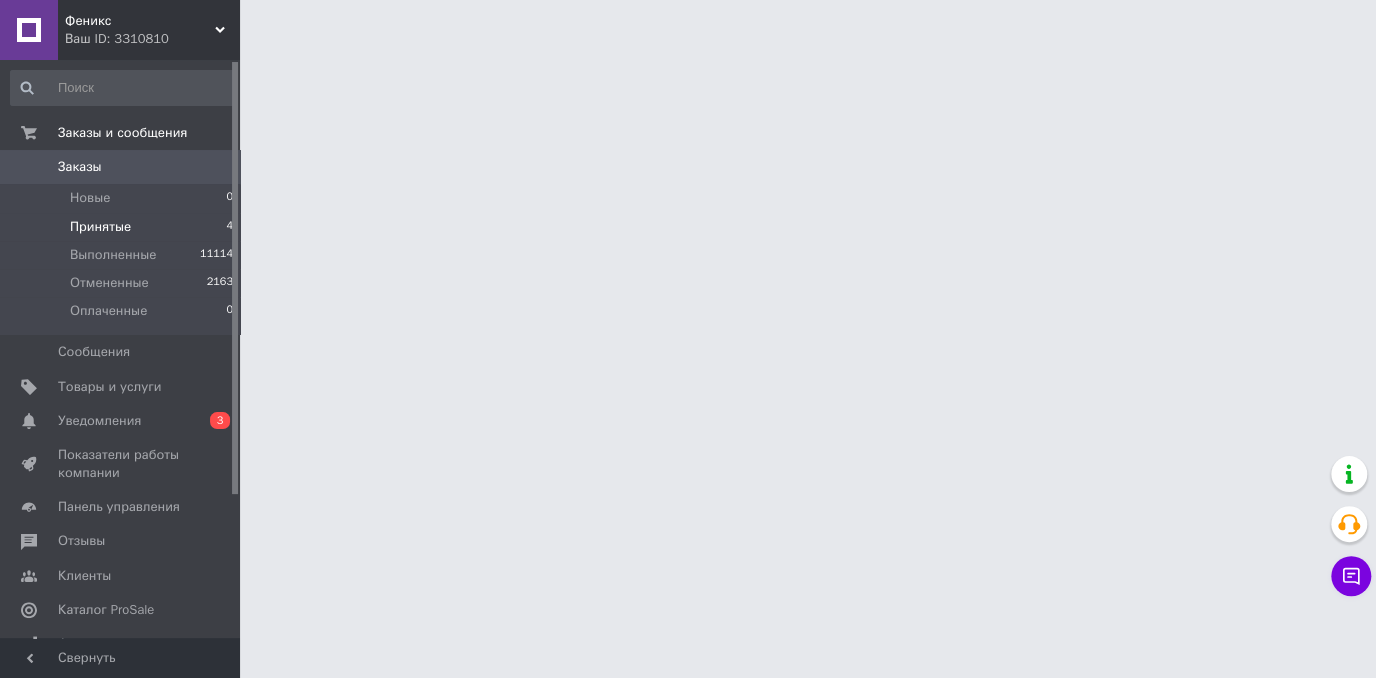 scroll, scrollTop: 0, scrollLeft: 0, axis: both 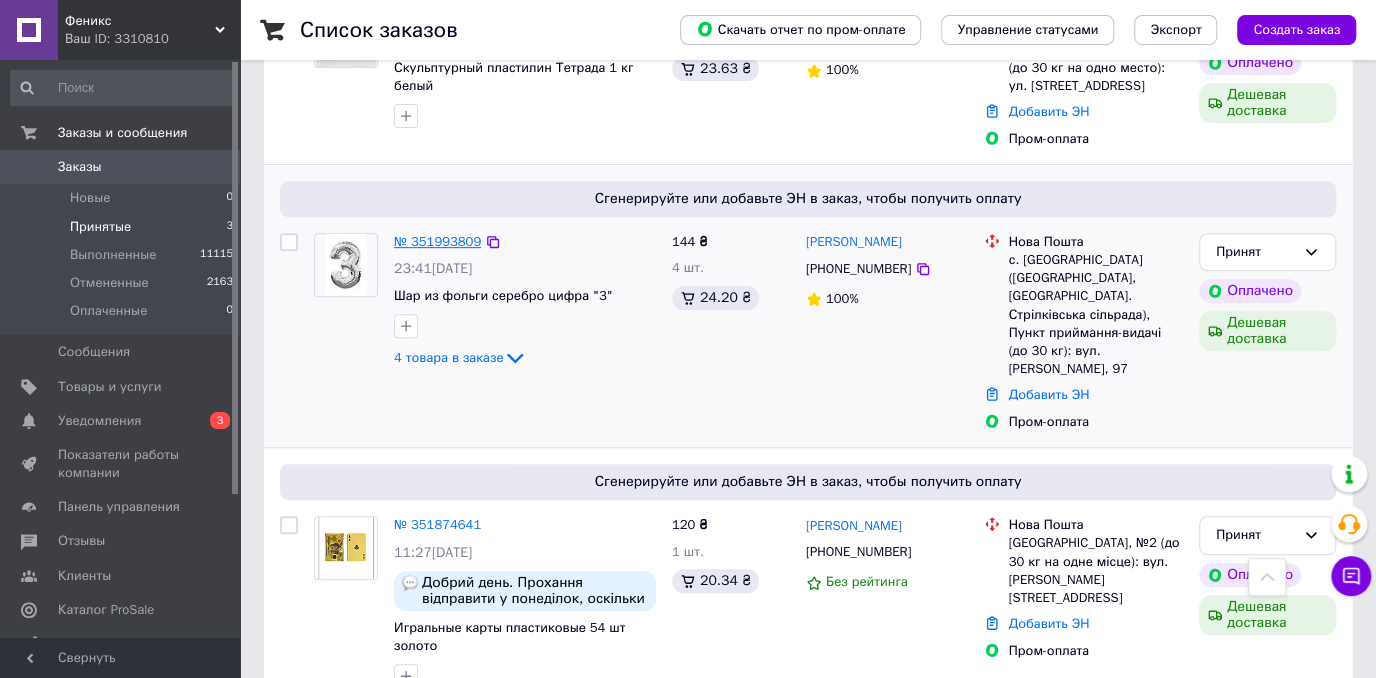 click on "№ 351993809" at bounding box center (437, 241) 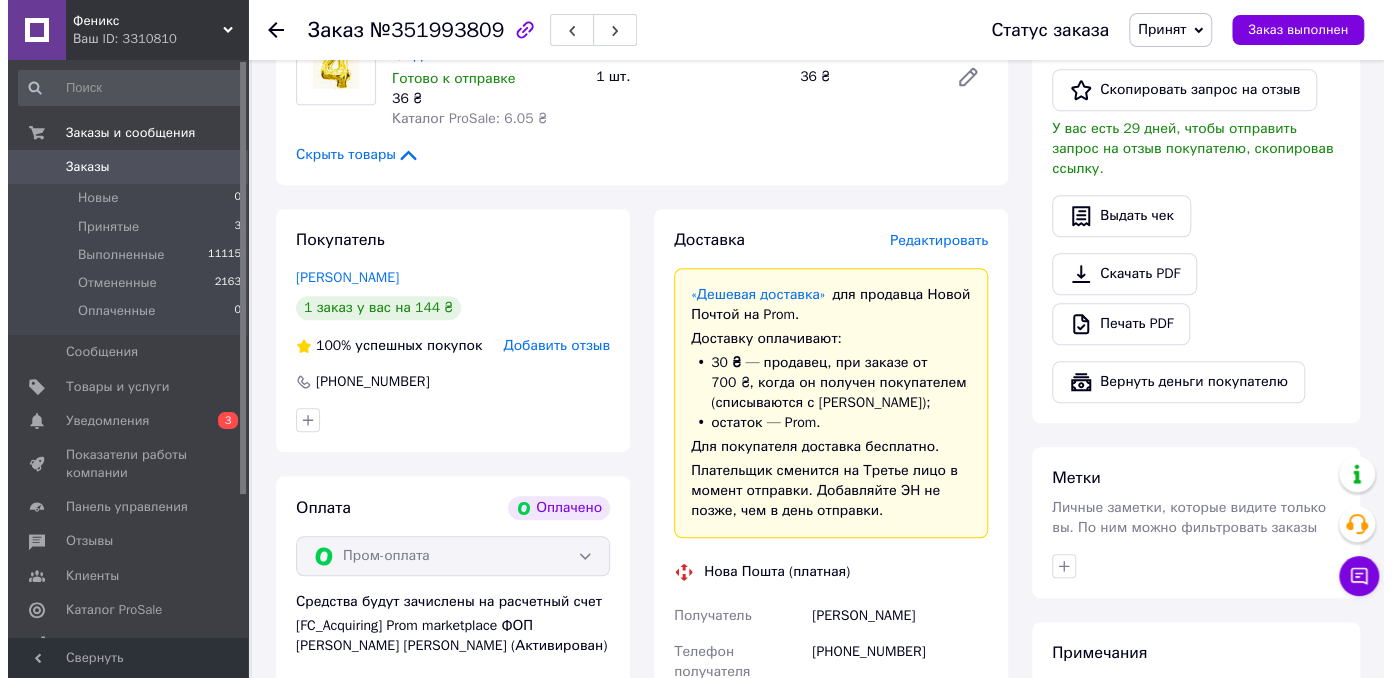 scroll, scrollTop: 751, scrollLeft: 0, axis: vertical 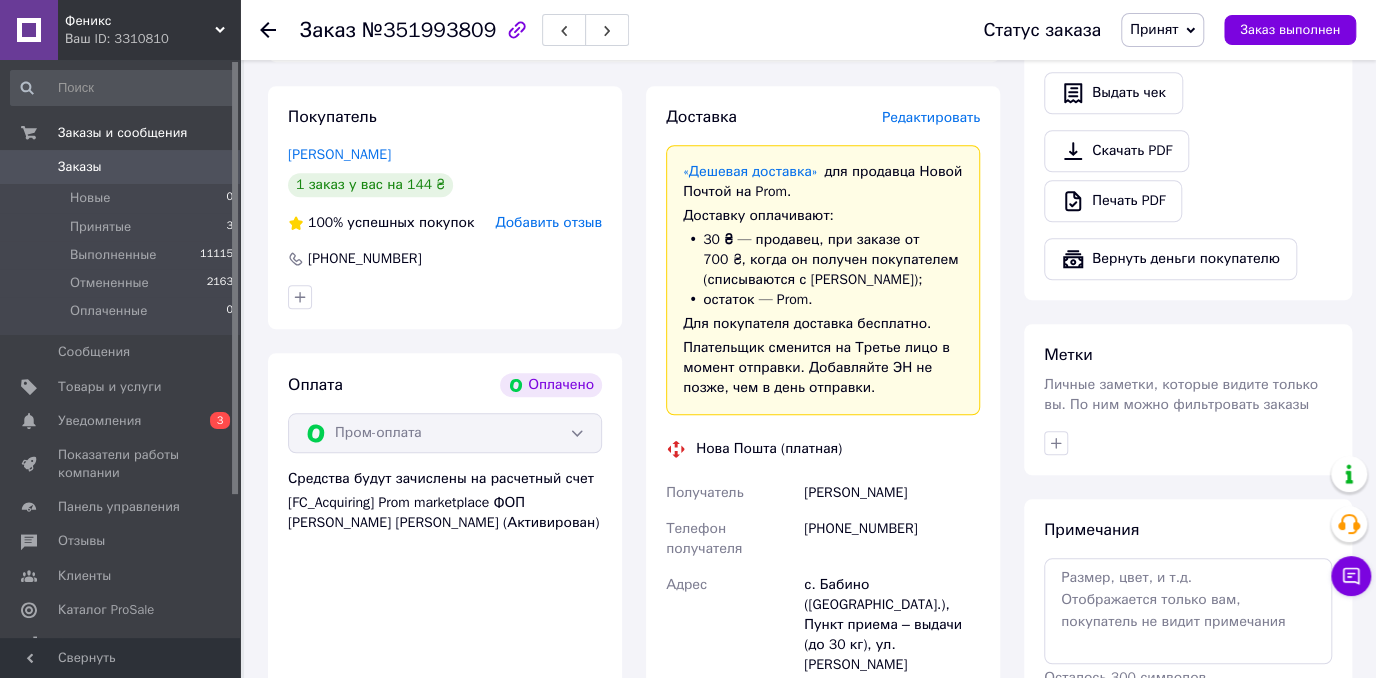 click on "Редактировать" at bounding box center (931, 117) 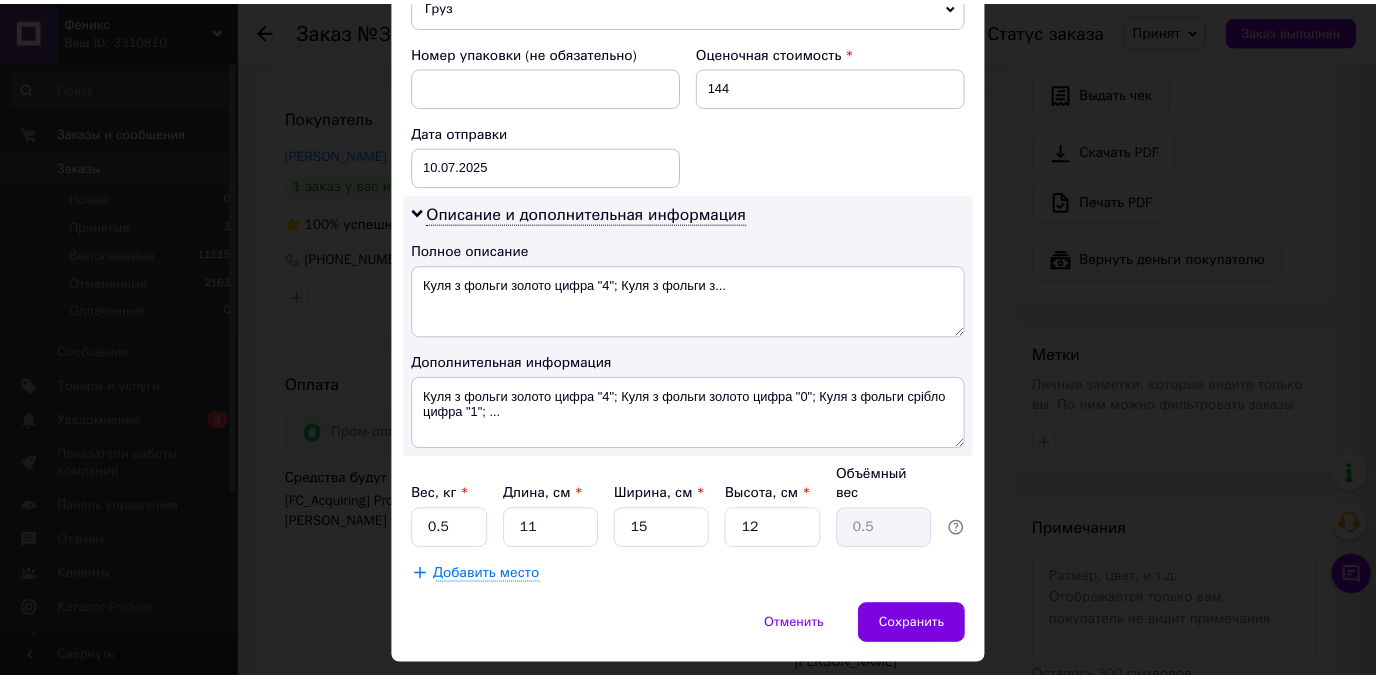 scroll, scrollTop: 868, scrollLeft: 0, axis: vertical 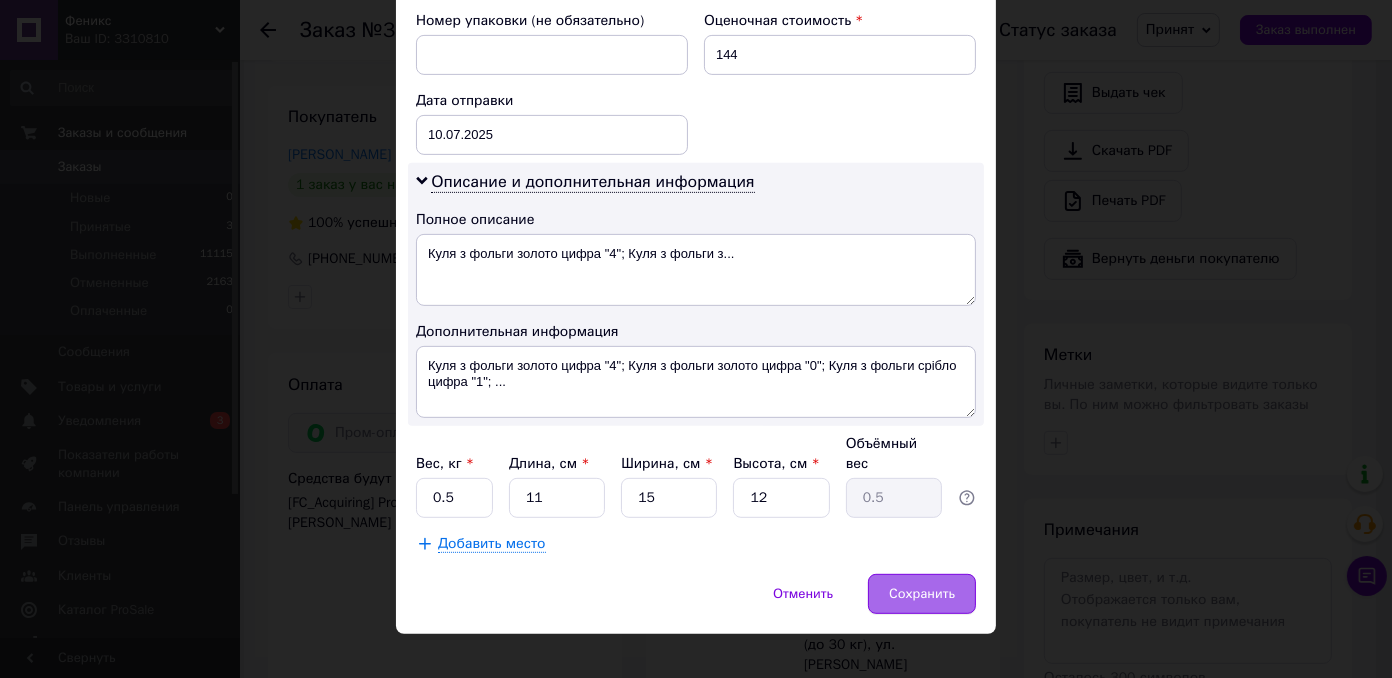 click on "Сохранить" at bounding box center [922, 594] 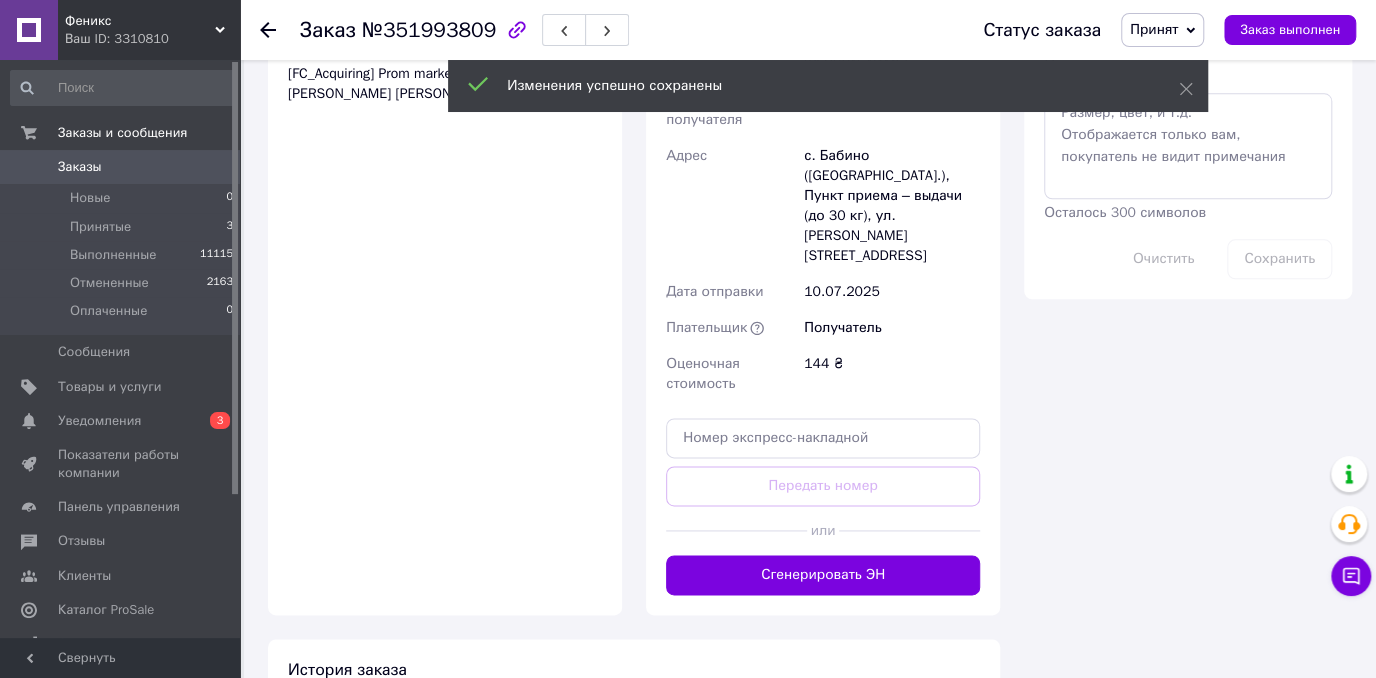 scroll, scrollTop: 1251, scrollLeft: 0, axis: vertical 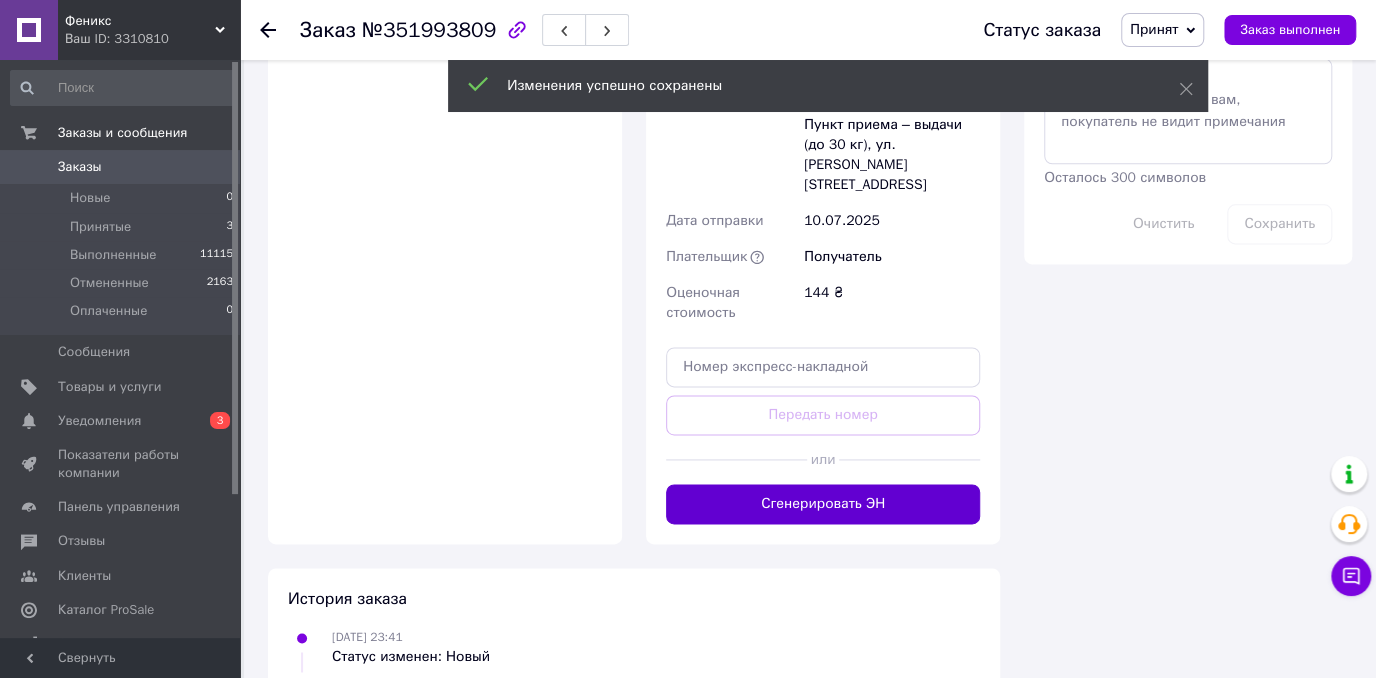 click on "Сгенерировать ЭН" at bounding box center [823, 504] 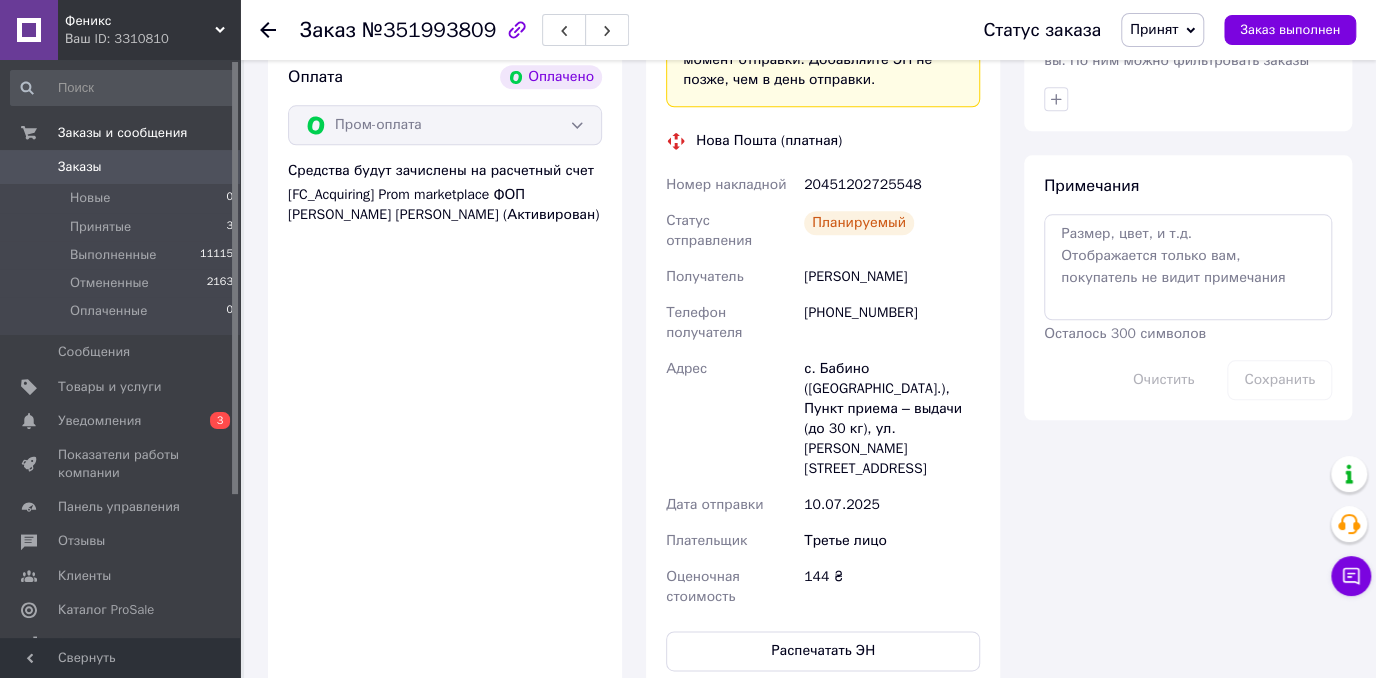 scroll, scrollTop: 851, scrollLeft: 0, axis: vertical 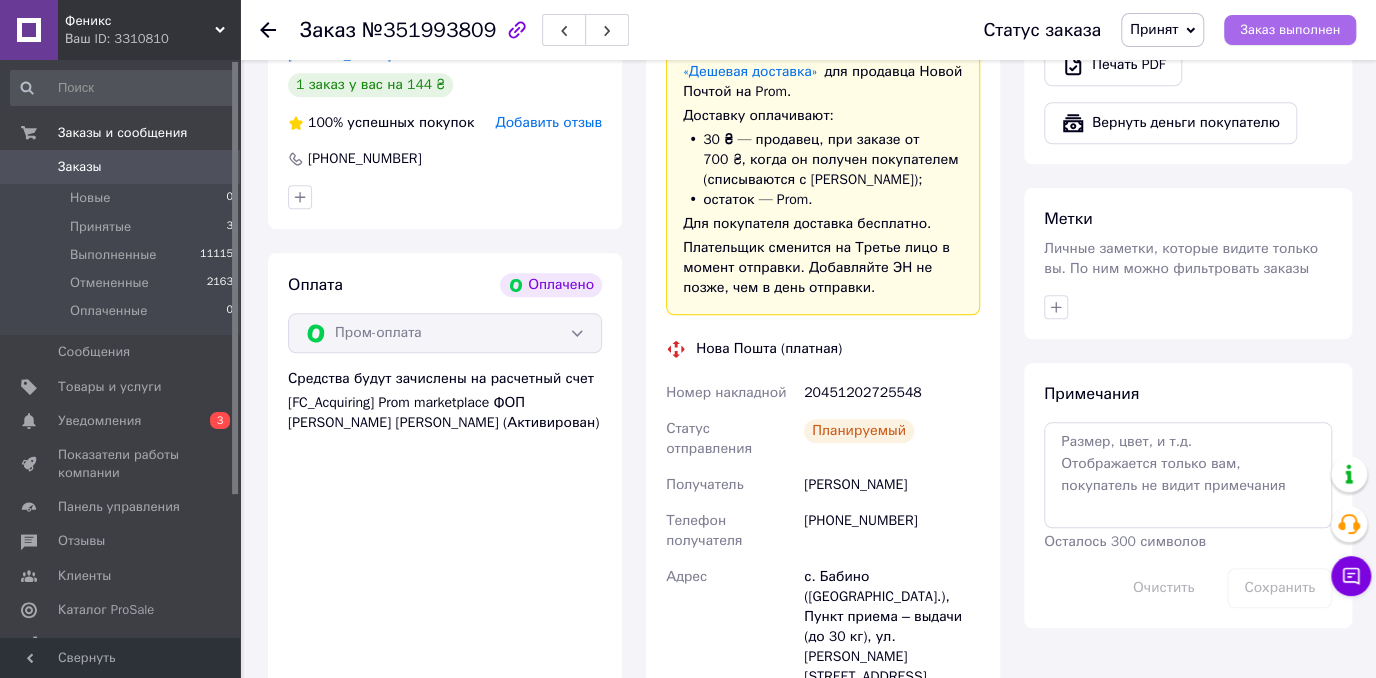 click on "Заказ выполнен" at bounding box center (1290, 30) 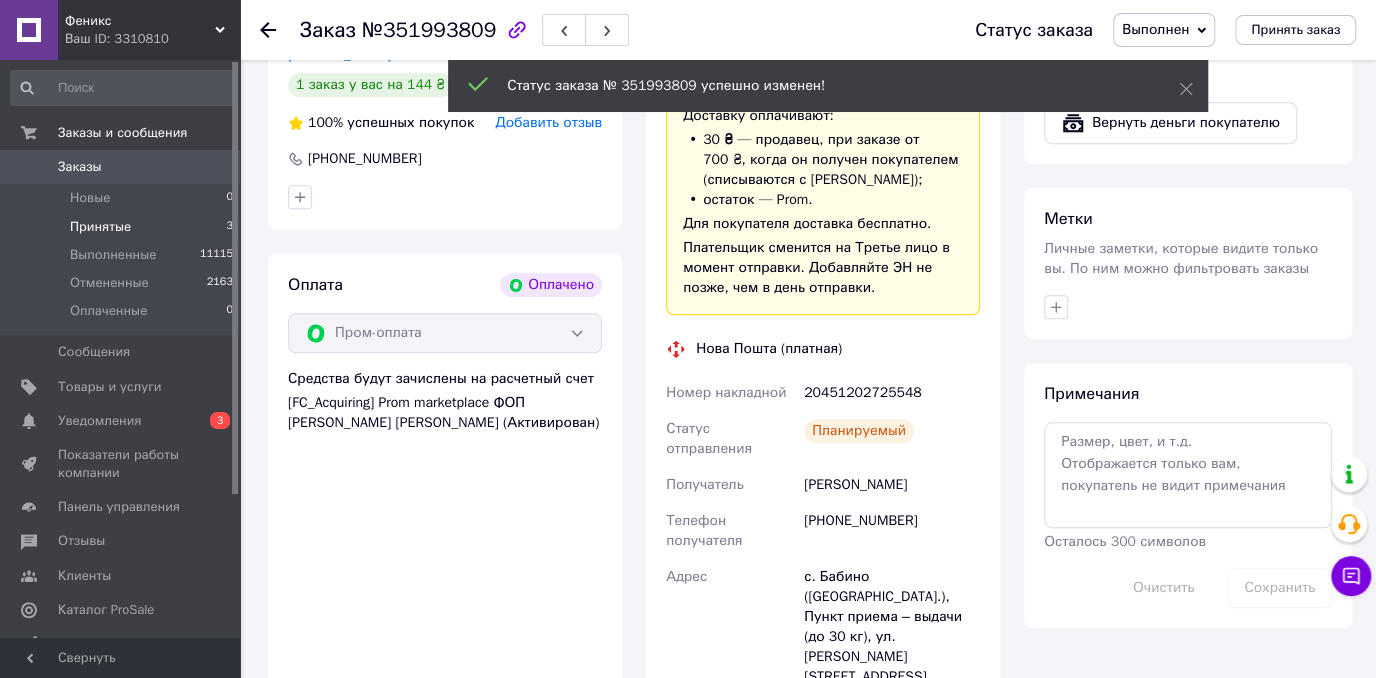 scroll, scrollTop: 4, scrollLeft: 0, axis: vertical 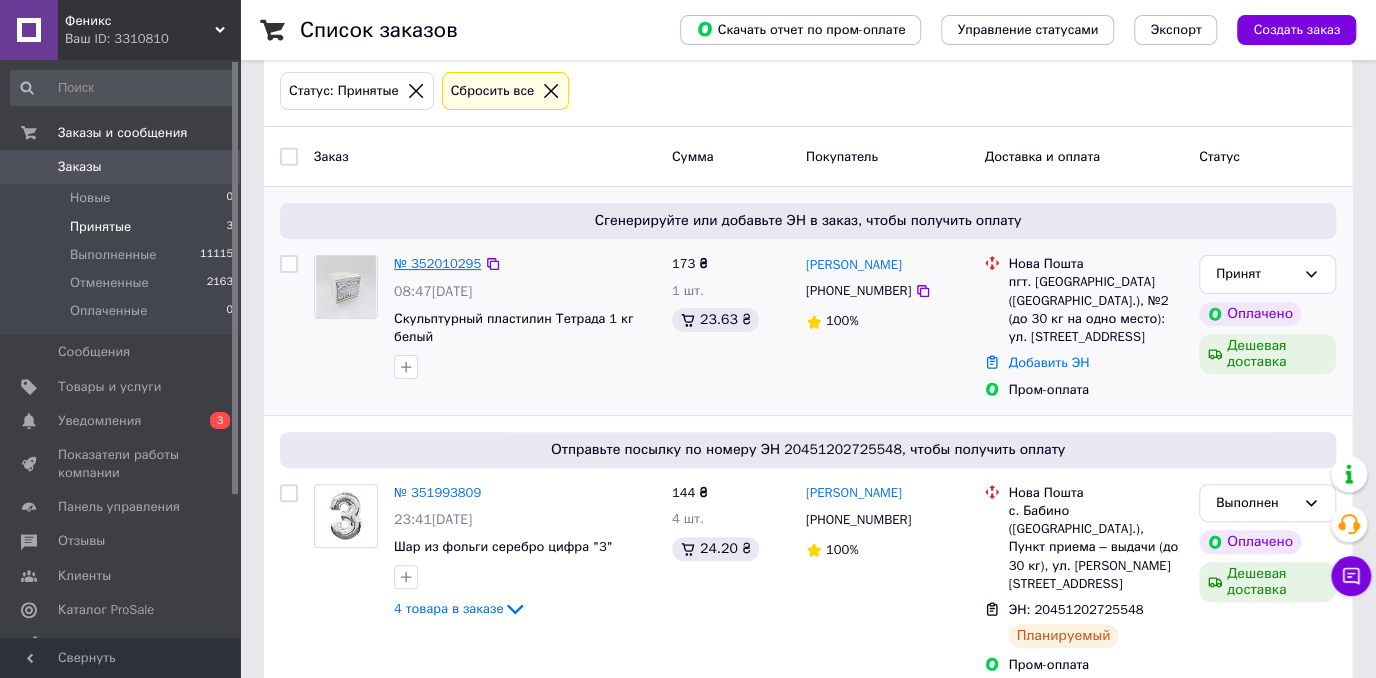 click on "№ 352010295" at bounding box center (437, 263) 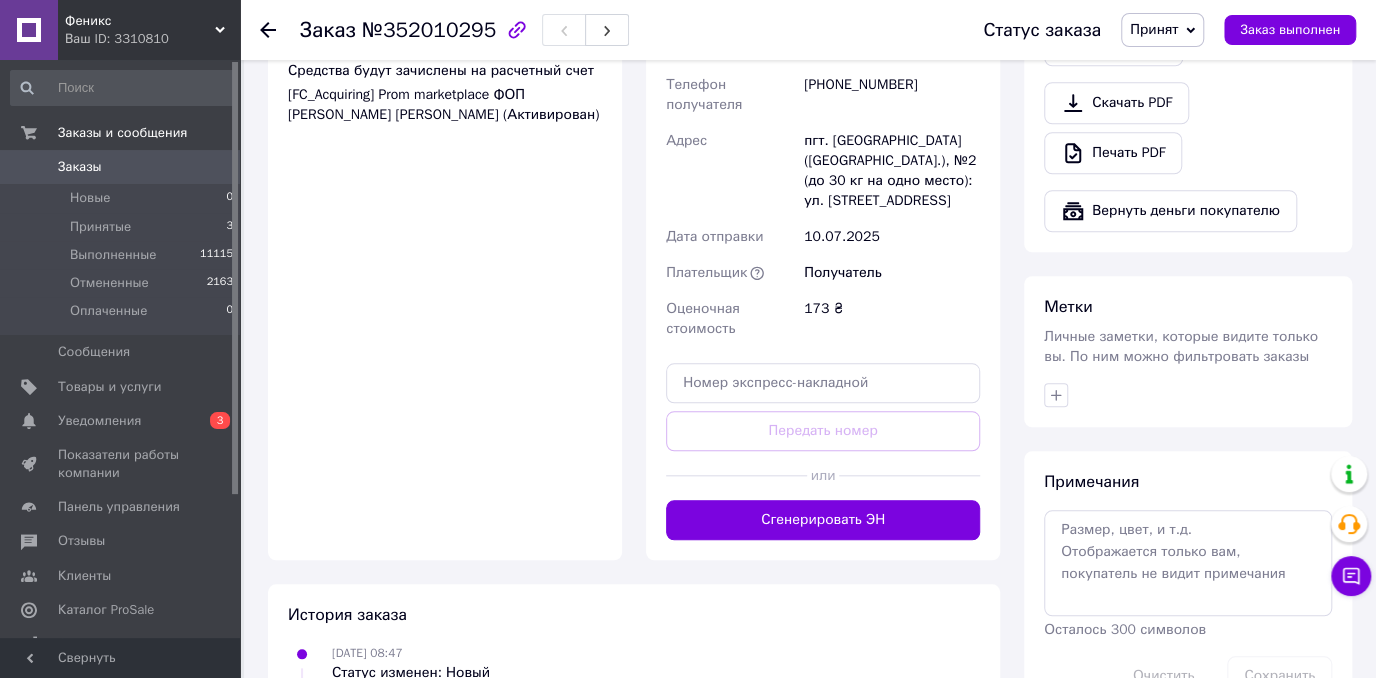 scroll, scrollTop: 800, scrollLeft: 0, axis: vertical 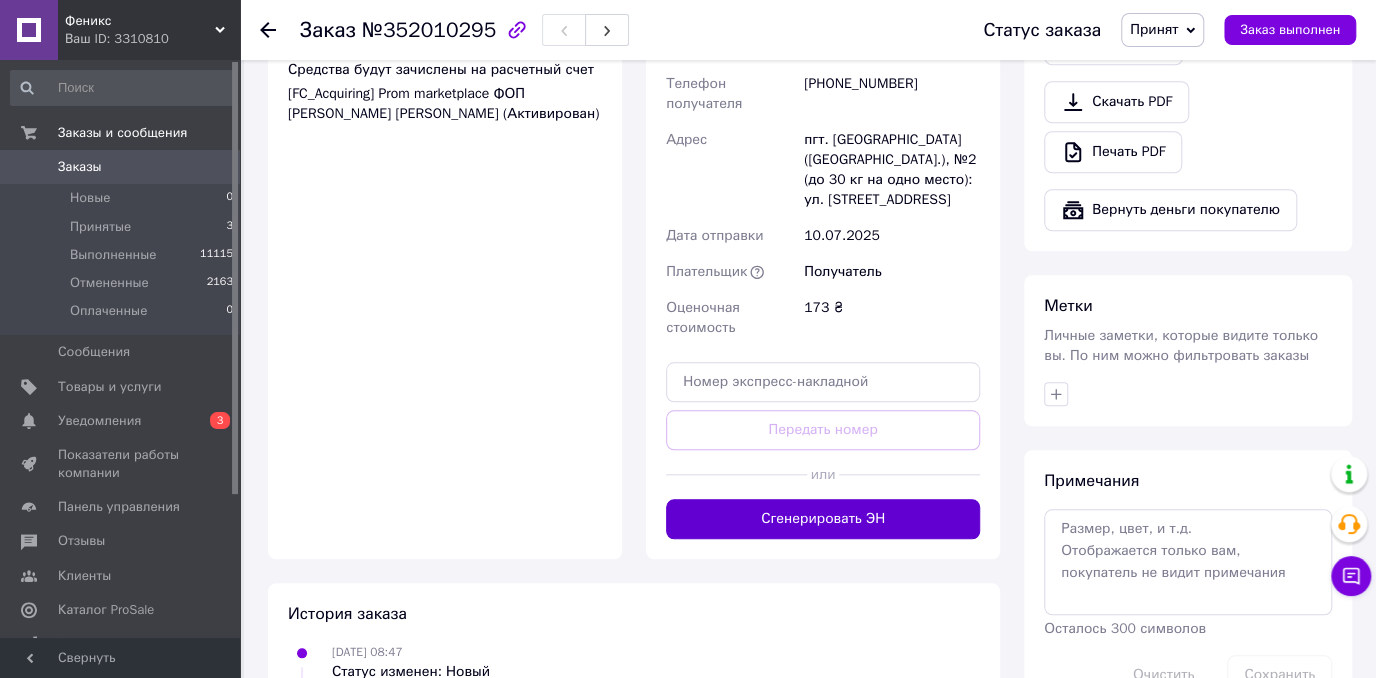 click on "Сгенерировать ЭН" at bounding box center [823, 519] 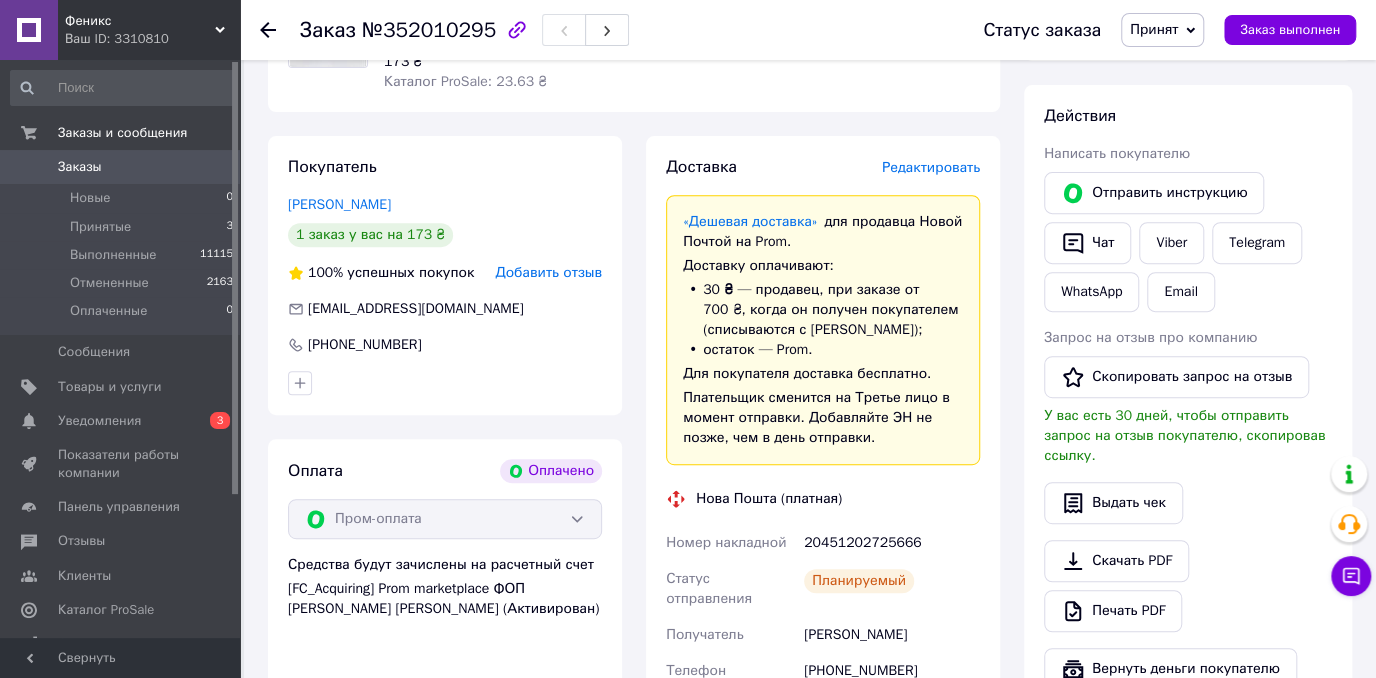 scroll, scrollTop: 300, scrollLeft: 0, axis: vertical 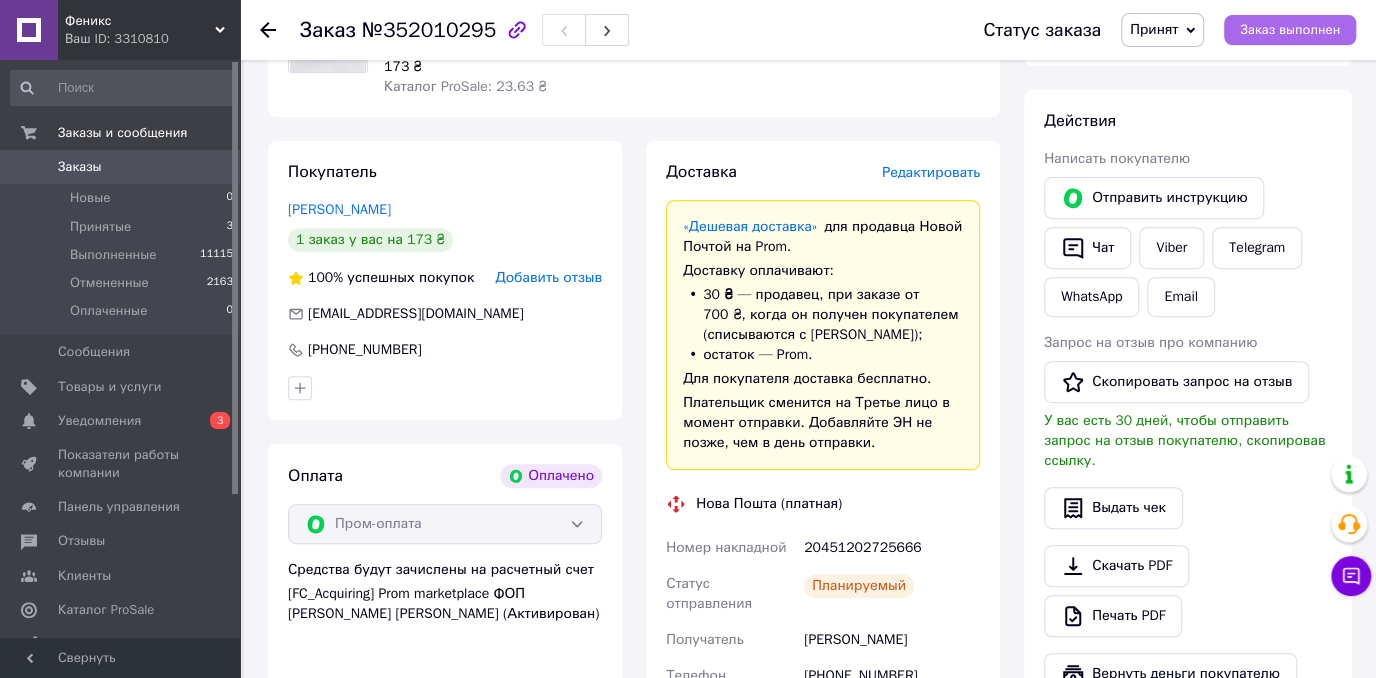 click on "Заказ выполнен" at bounding box center (1290, 30) 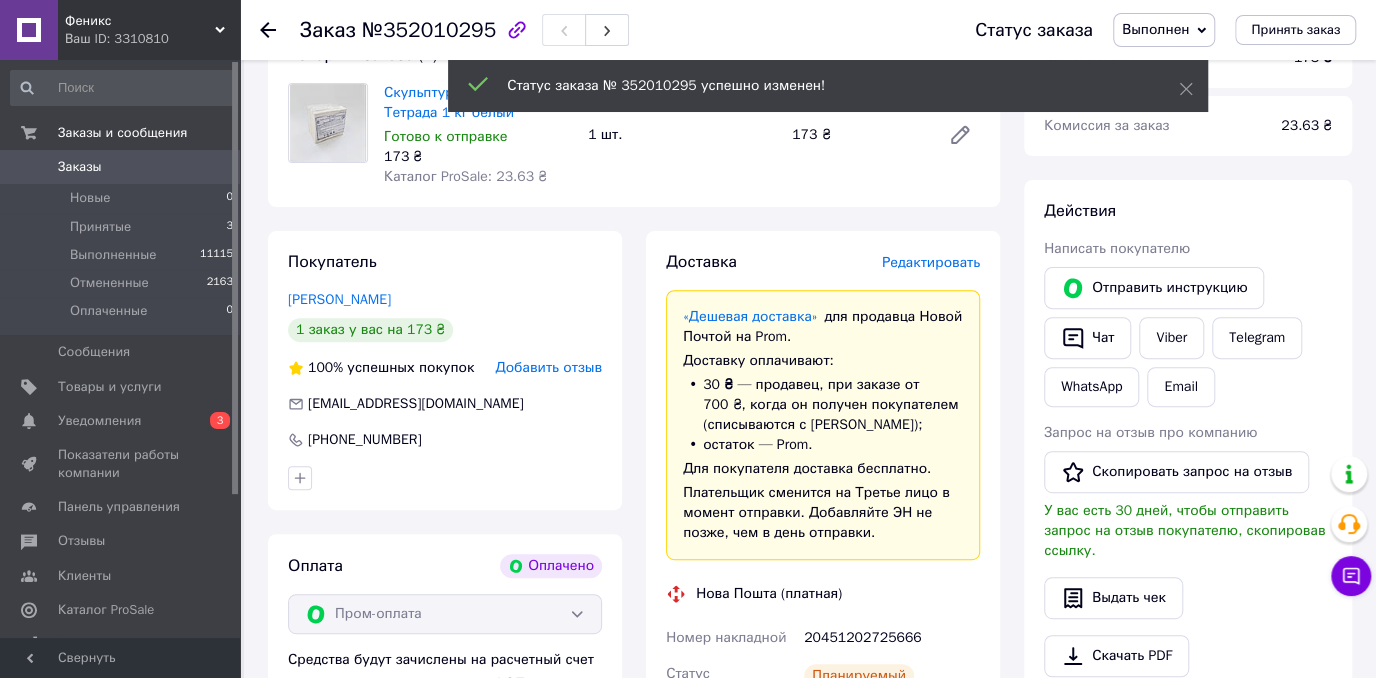scroll, scrollTop: 500, scrollLeft: 0, axis: vertical 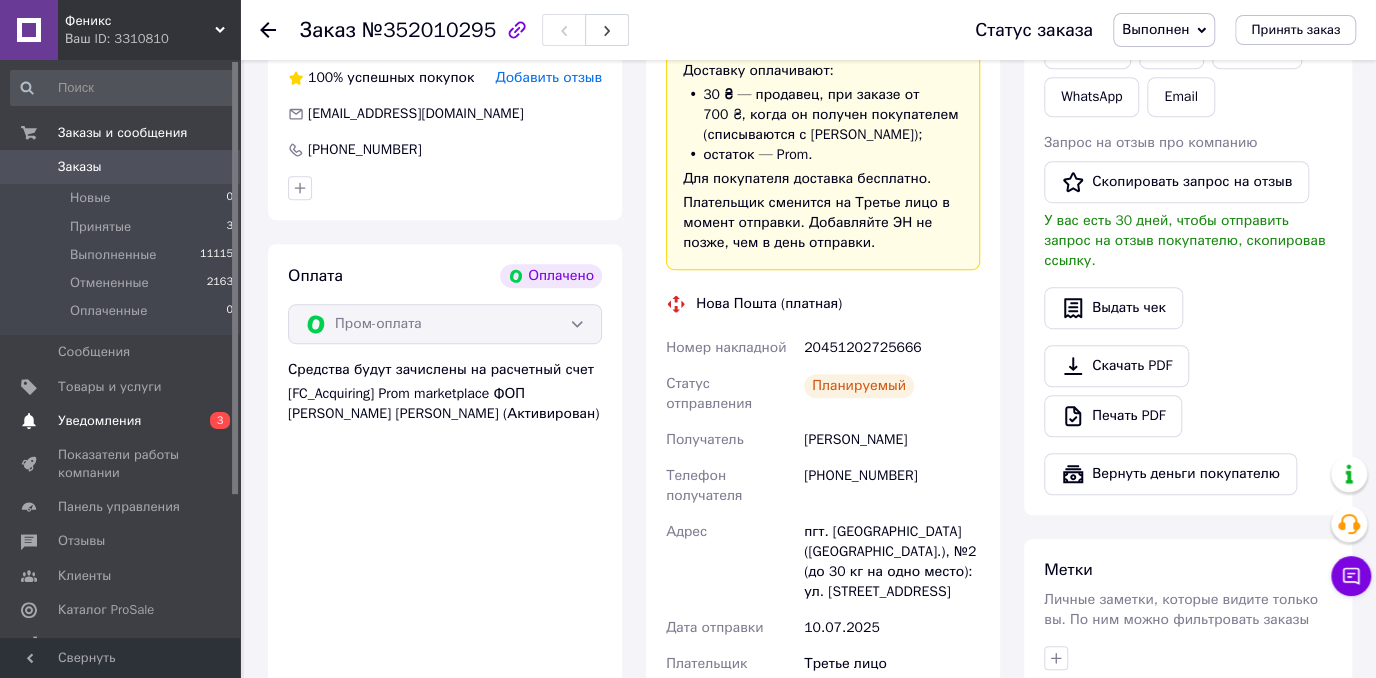 click on "Уведомления" at bounding box center (99, 421) 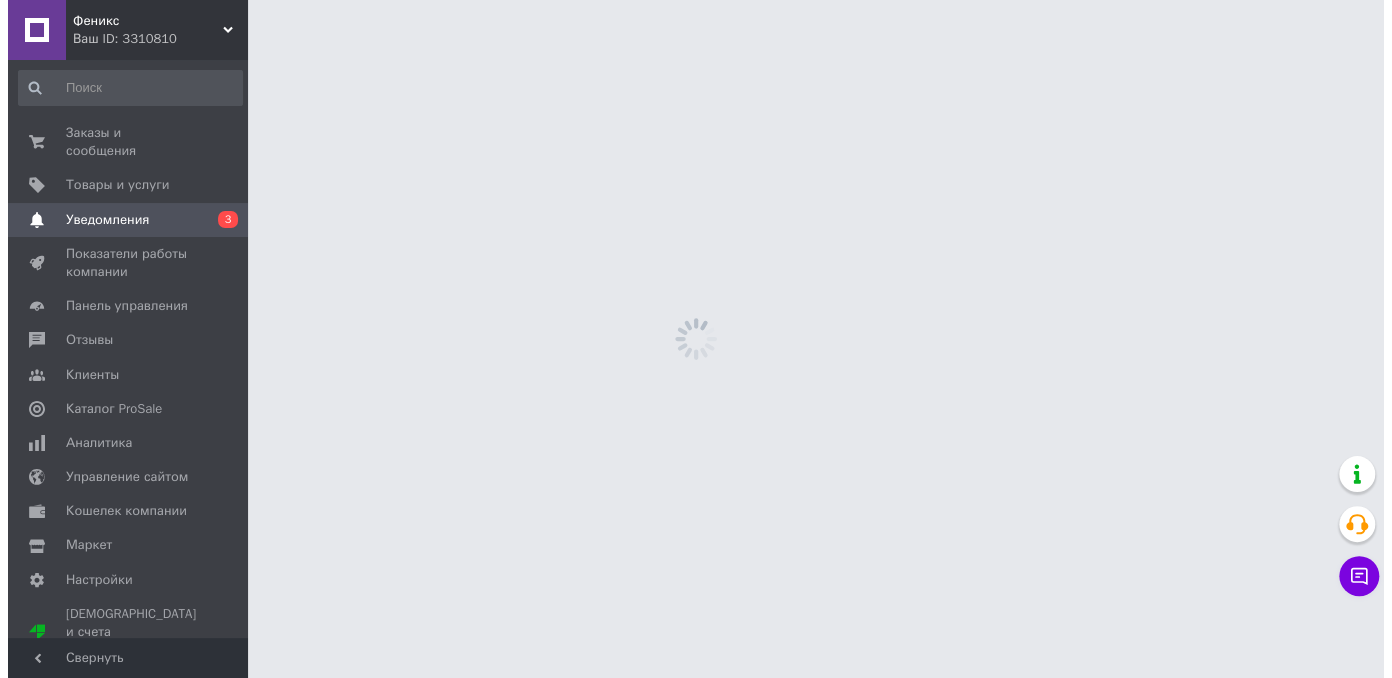 scroll, scrollTop: 0, scrollLeft: 0, axis: both 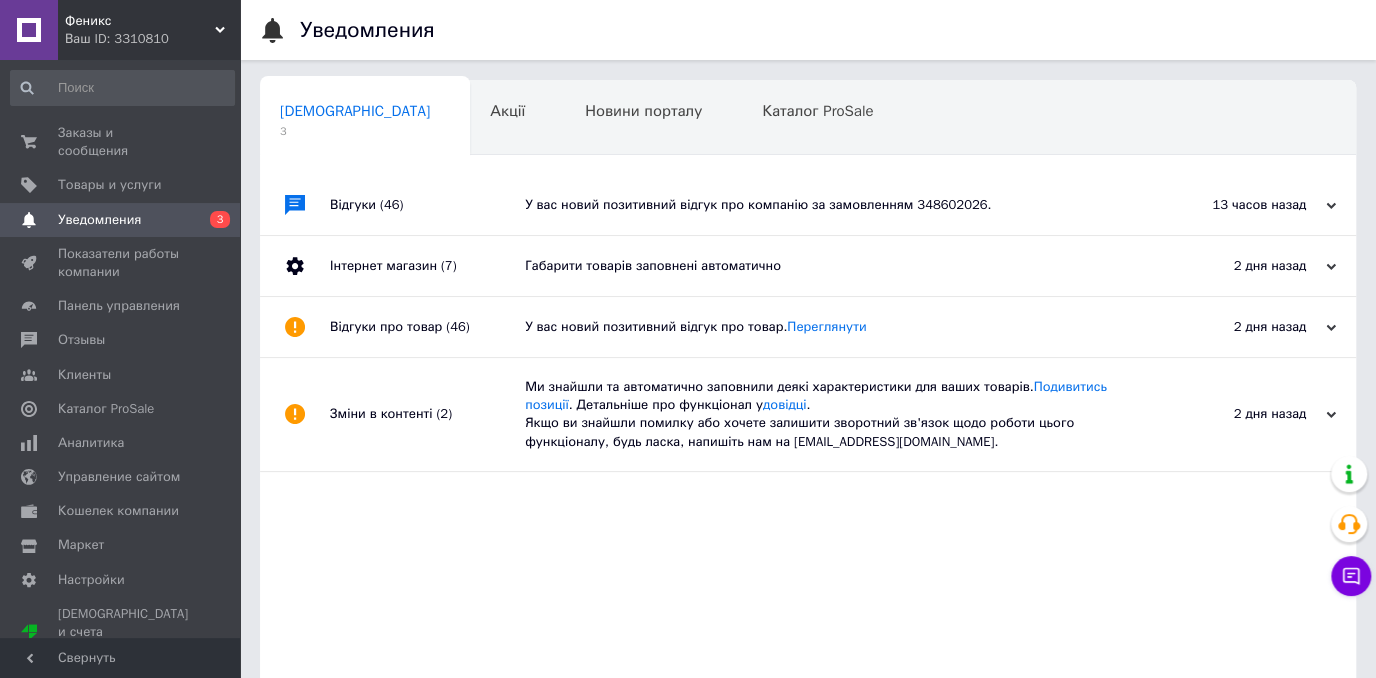click on "У вас новий позитивний відгук про компанію за замовленням 348602026." at bounding box center (830, 205) 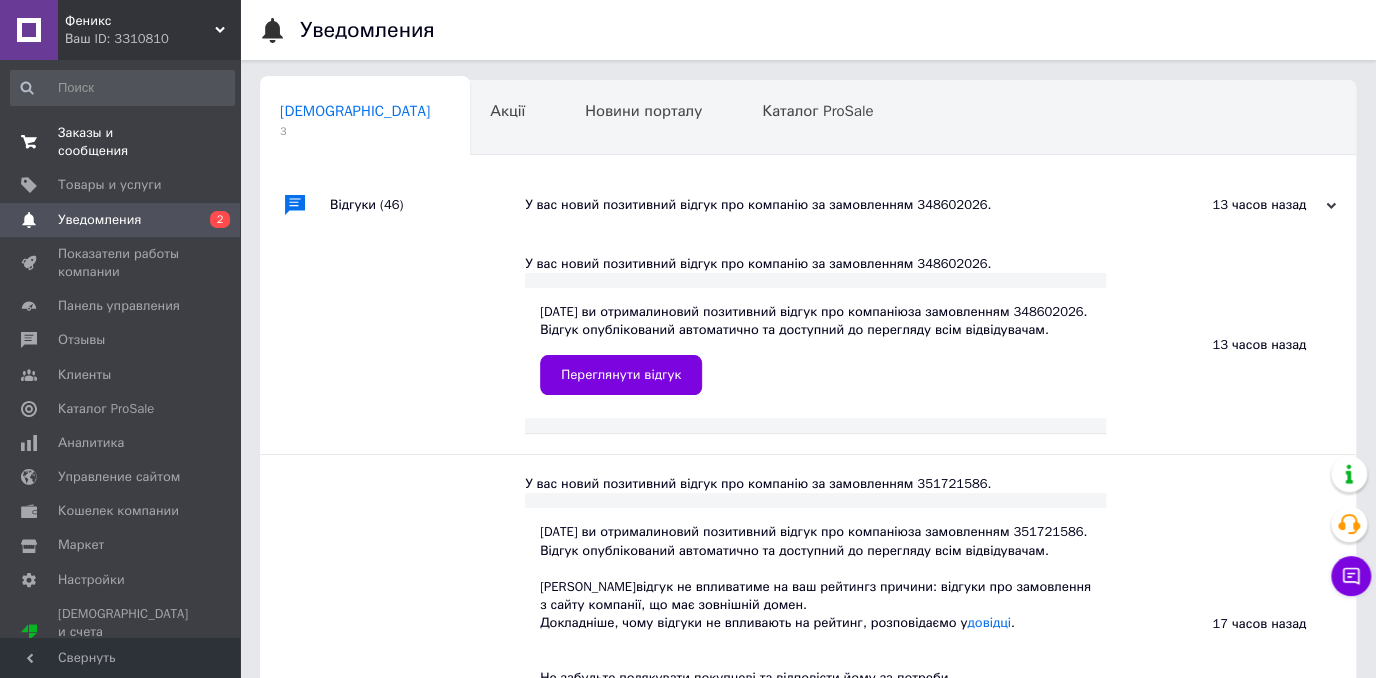 click on "Заказы и сообщения" at bounding box center (121, 142) 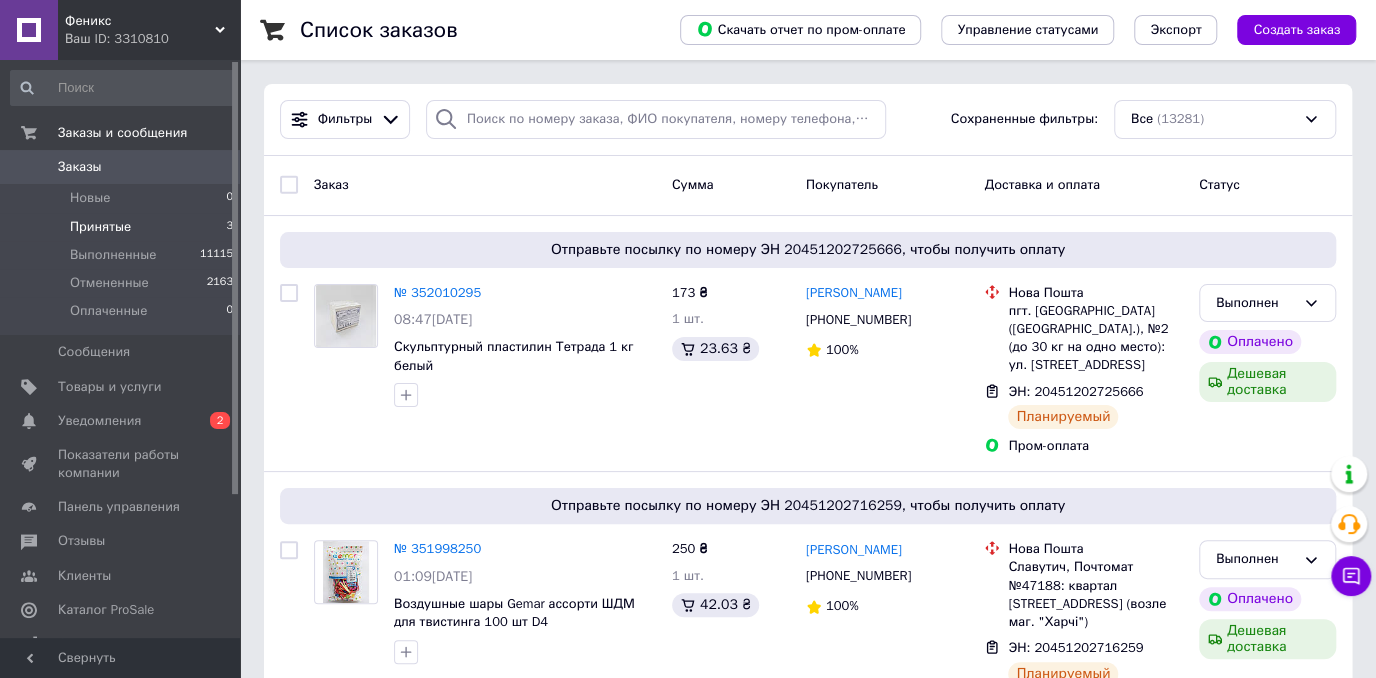 click on "Принятые 3" at bounding box center [122, 227] 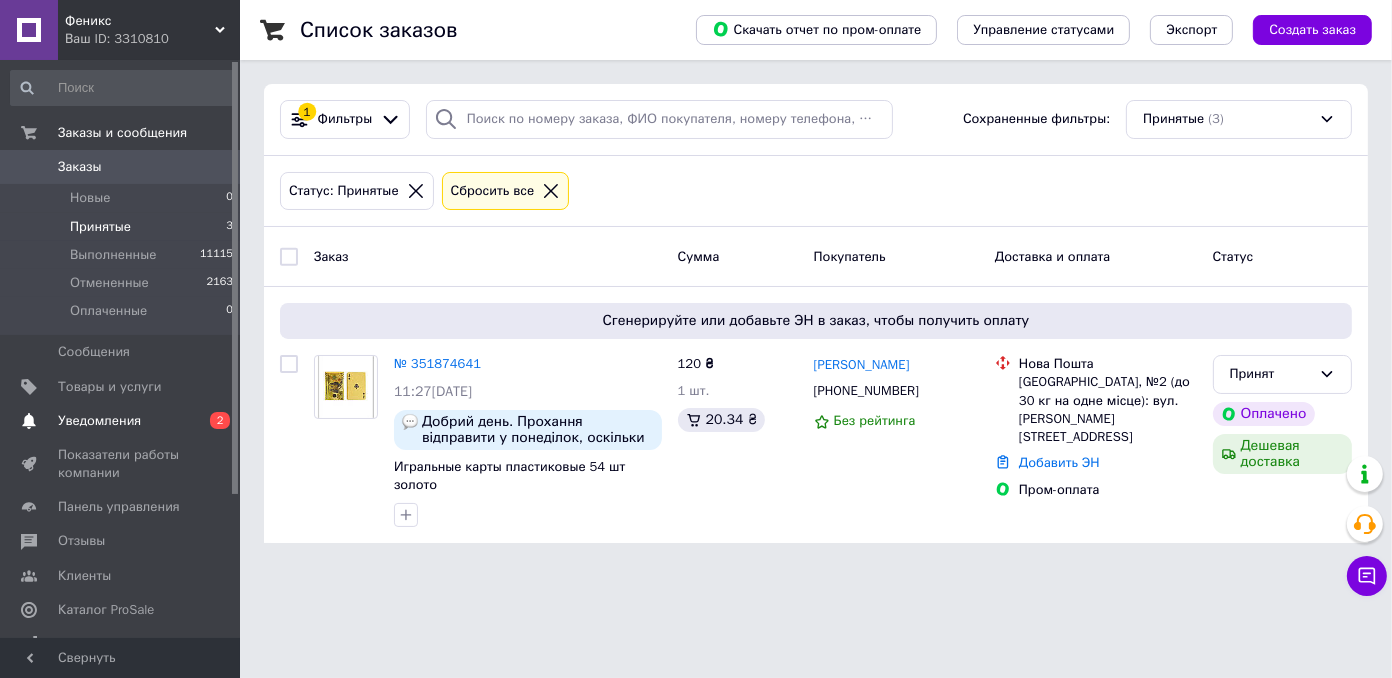 click on "Уведомления" at bounding box center [121, 421] 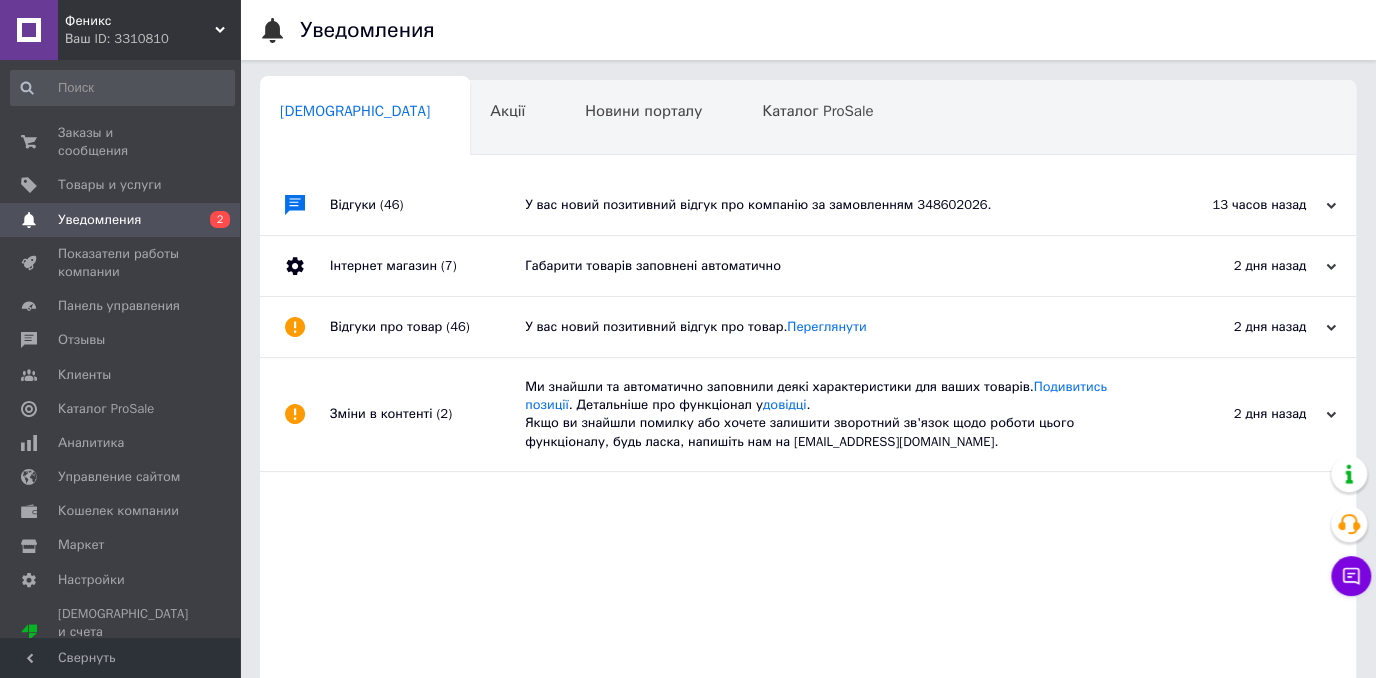 click on "У вас новий позитивний відгук про компанію за замовленням 348602026." at bounding box center [830, 205] 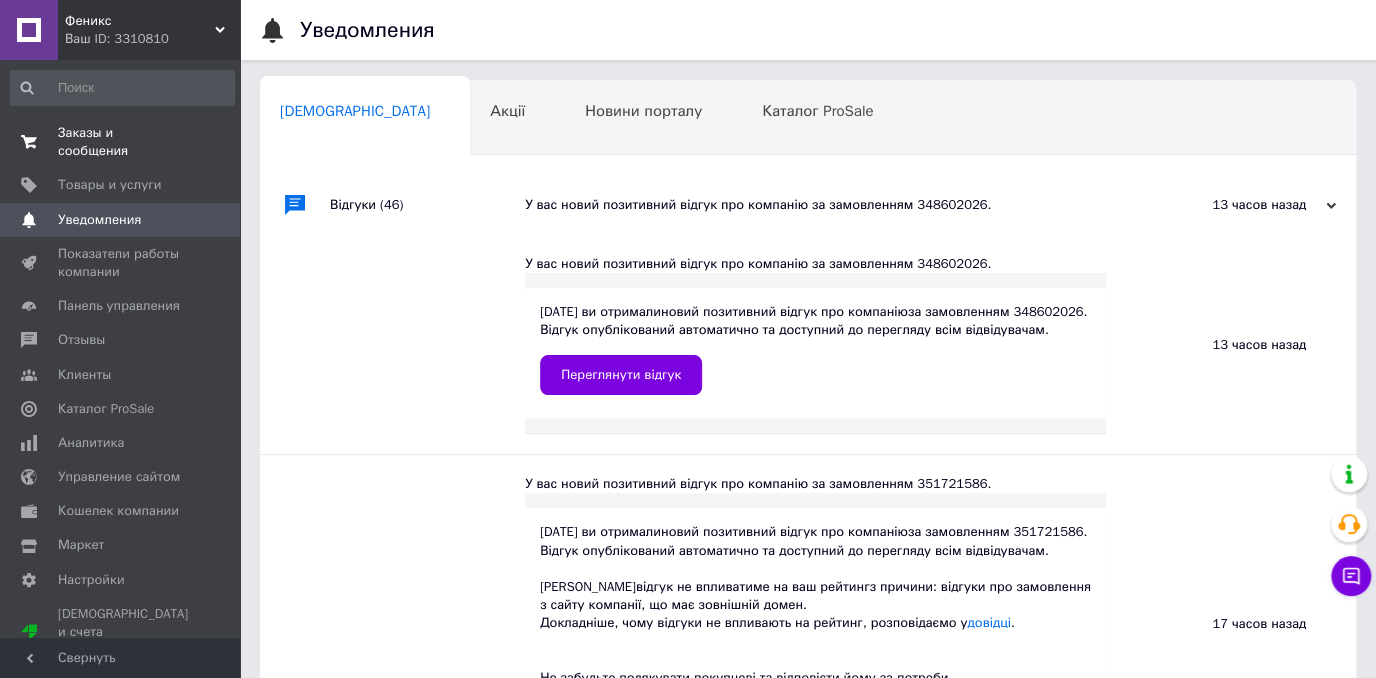 click on "Заказы и сообщения" at bounding box center [121, 142] 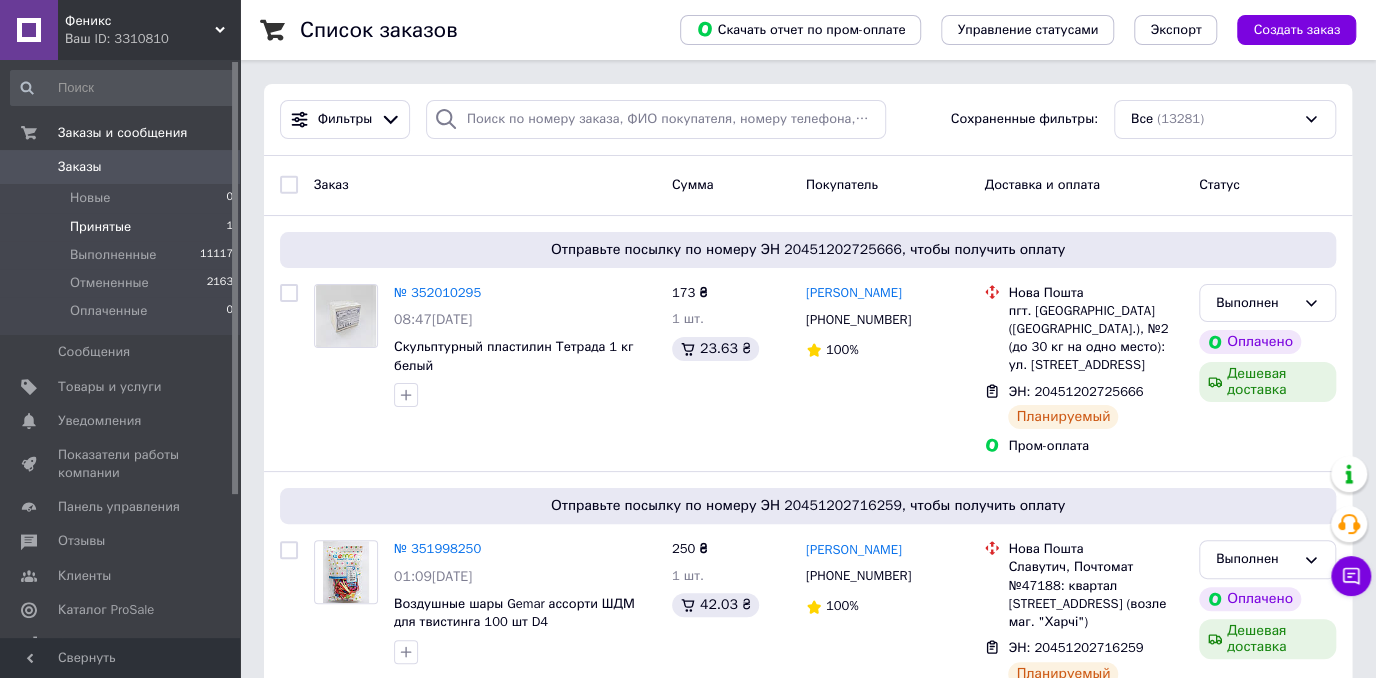 click on "Принятые 1" at bounding box center (122, 227) 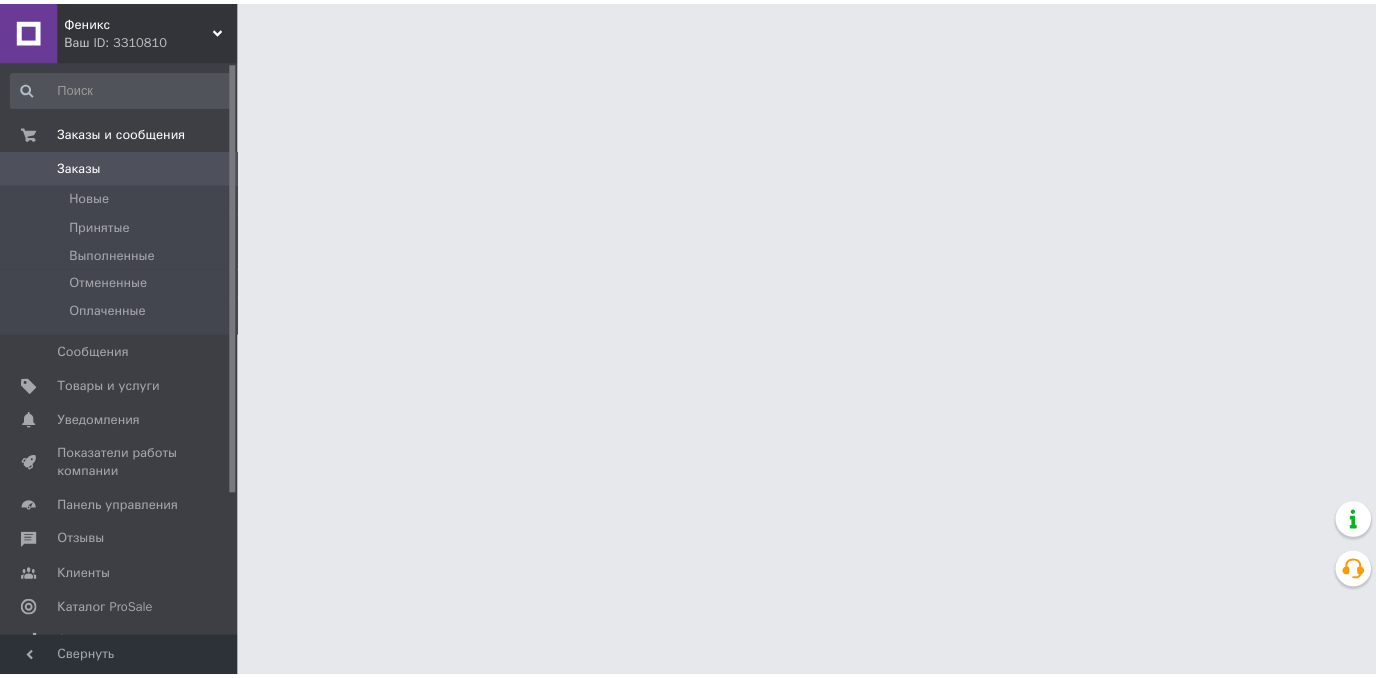 scroll, scrollTop: 0, scrollLeft: 0, axis: both 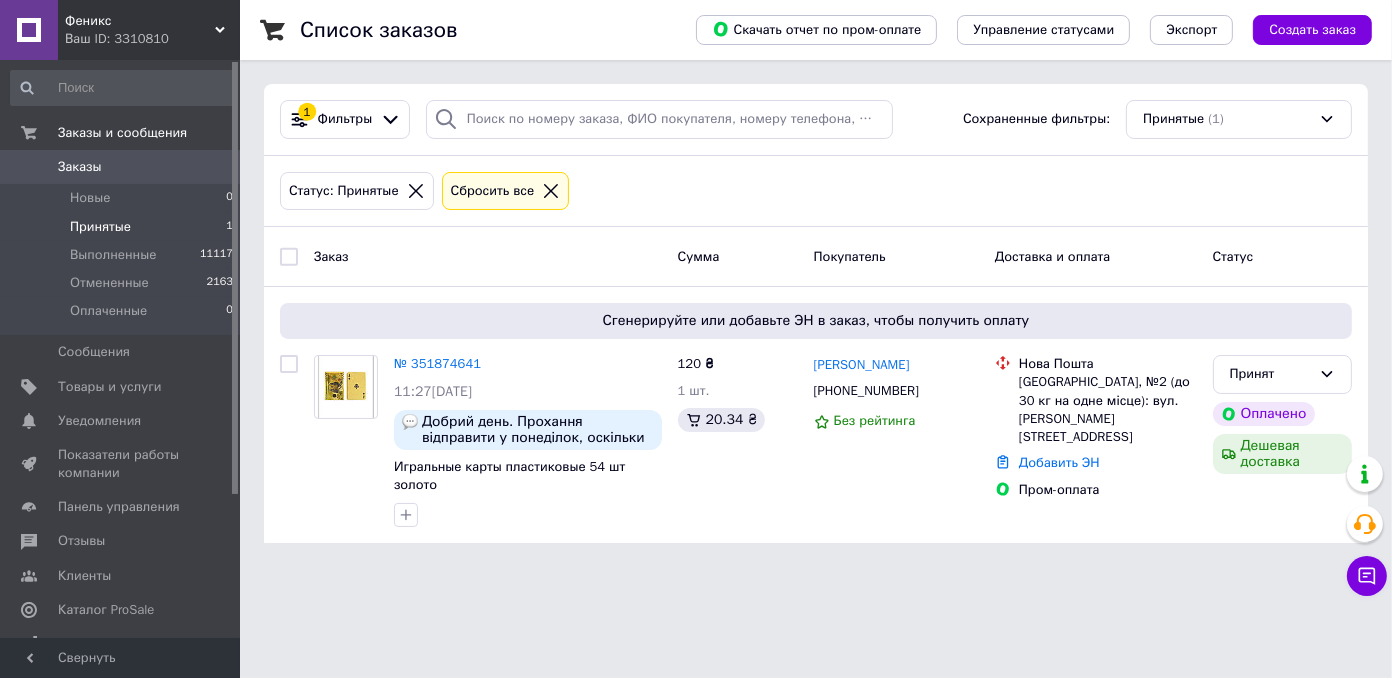 click on "Принятые" at bounding box center [100, 227] 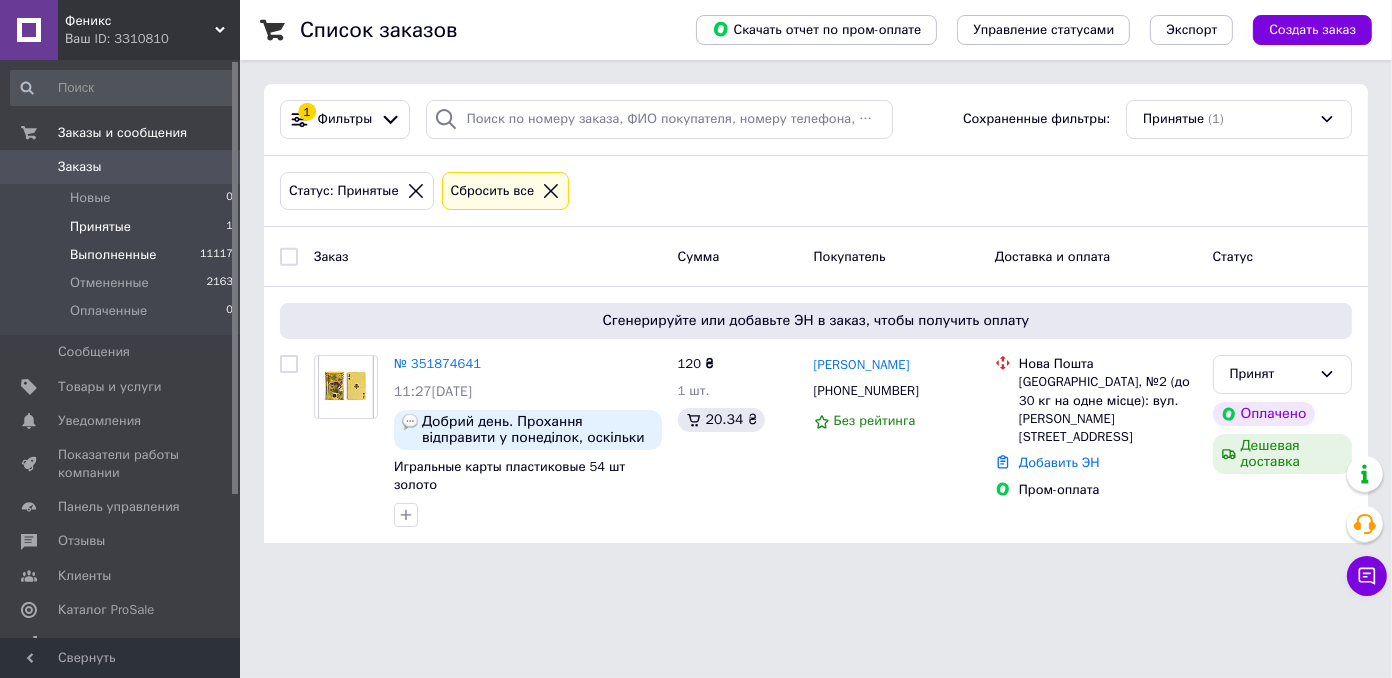 click on "Выполненные" at bounding box center (113, 255) 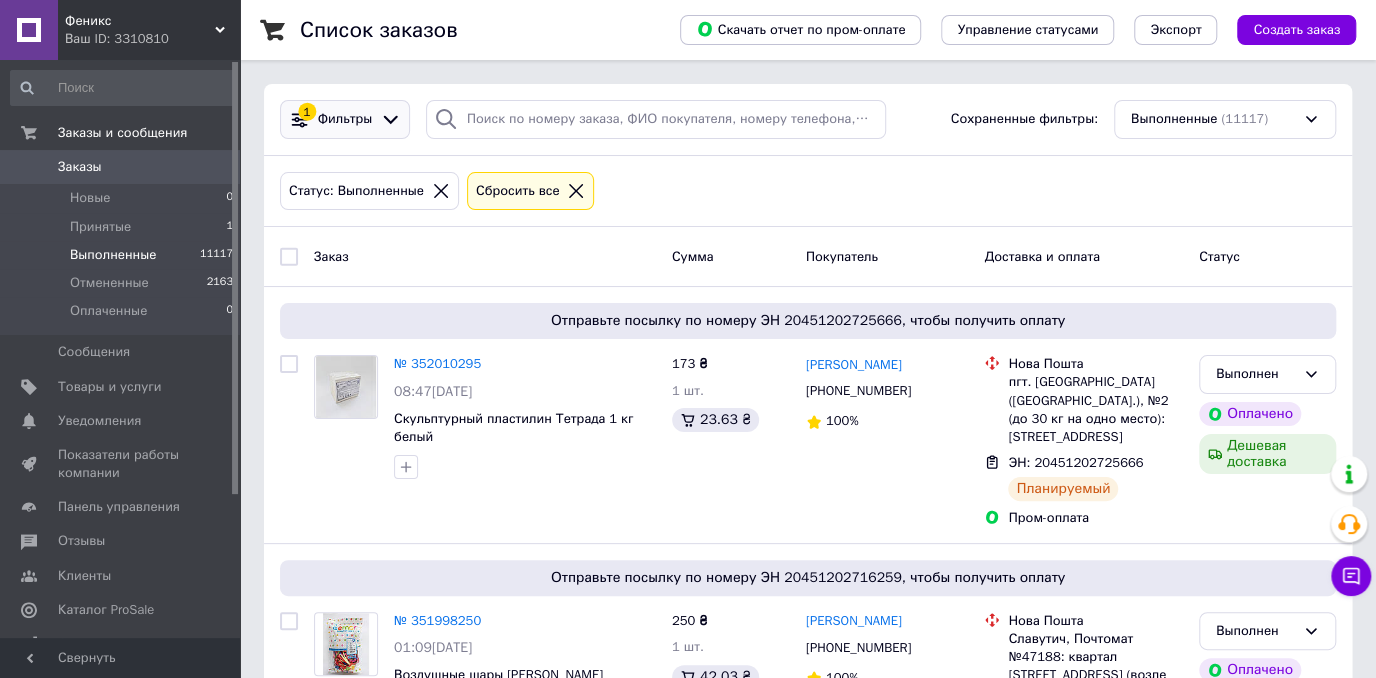 click on "Фильтры" at bounding box center (345, 119) 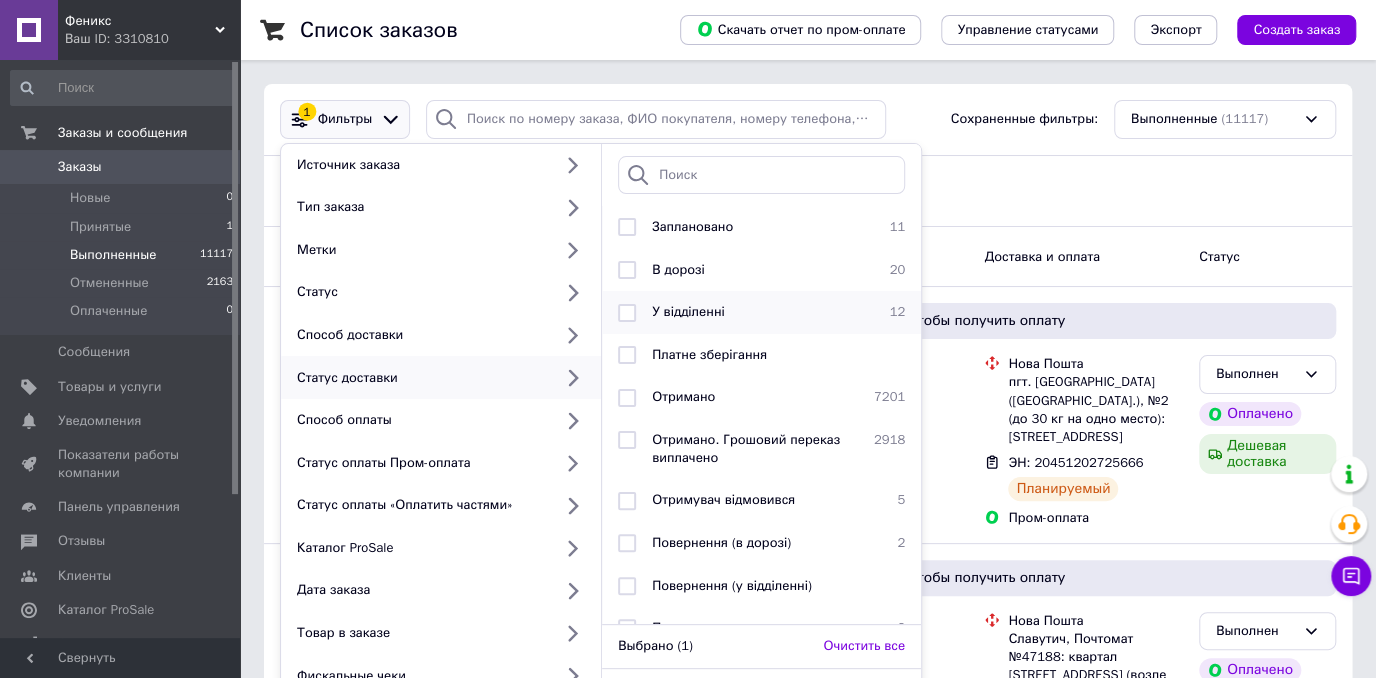 click at bounding box center [627, 312] 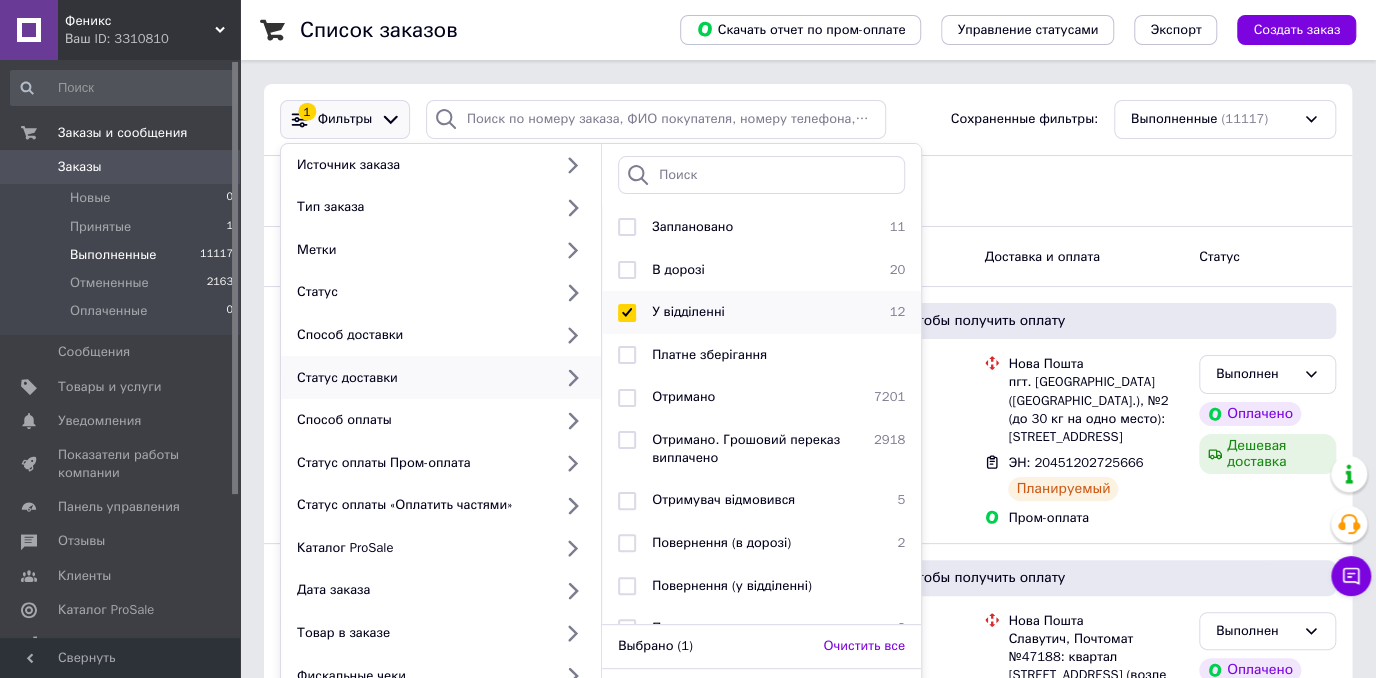 checkbox on "true" 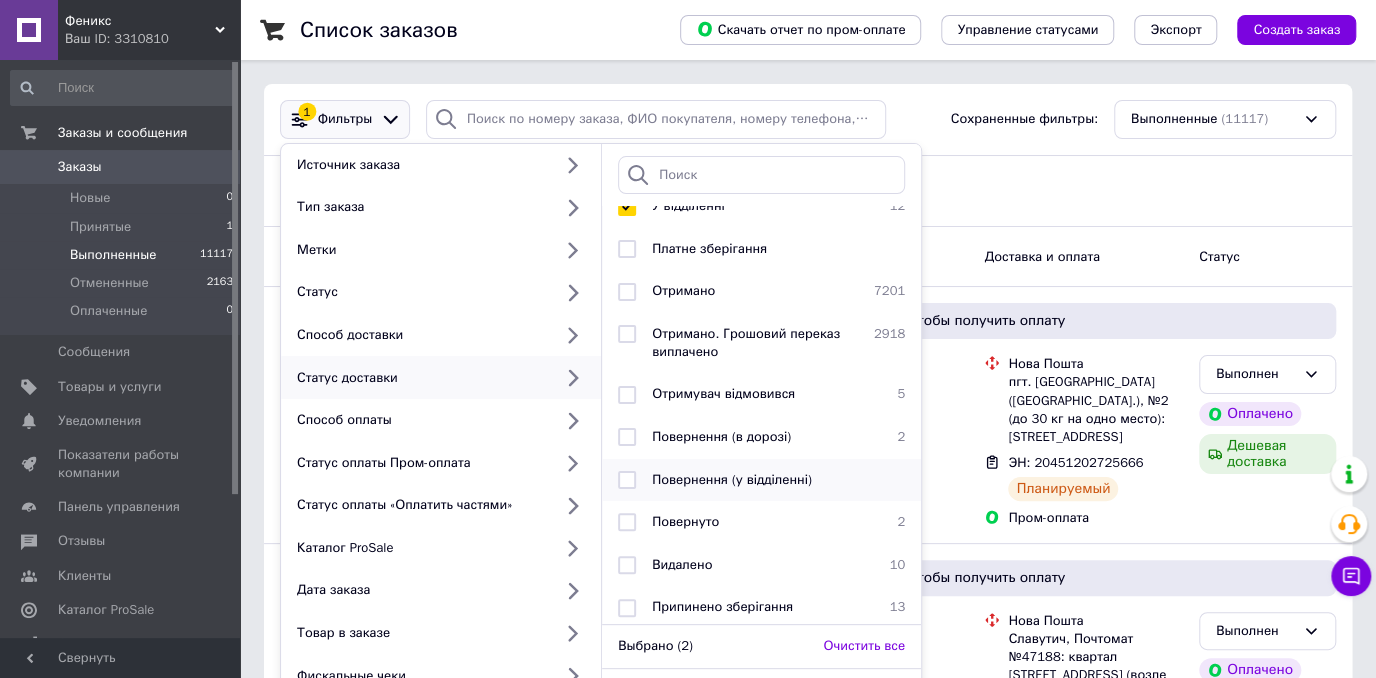 scroll, scrollTop: 106, scrollLeft: 0, axis: vertical 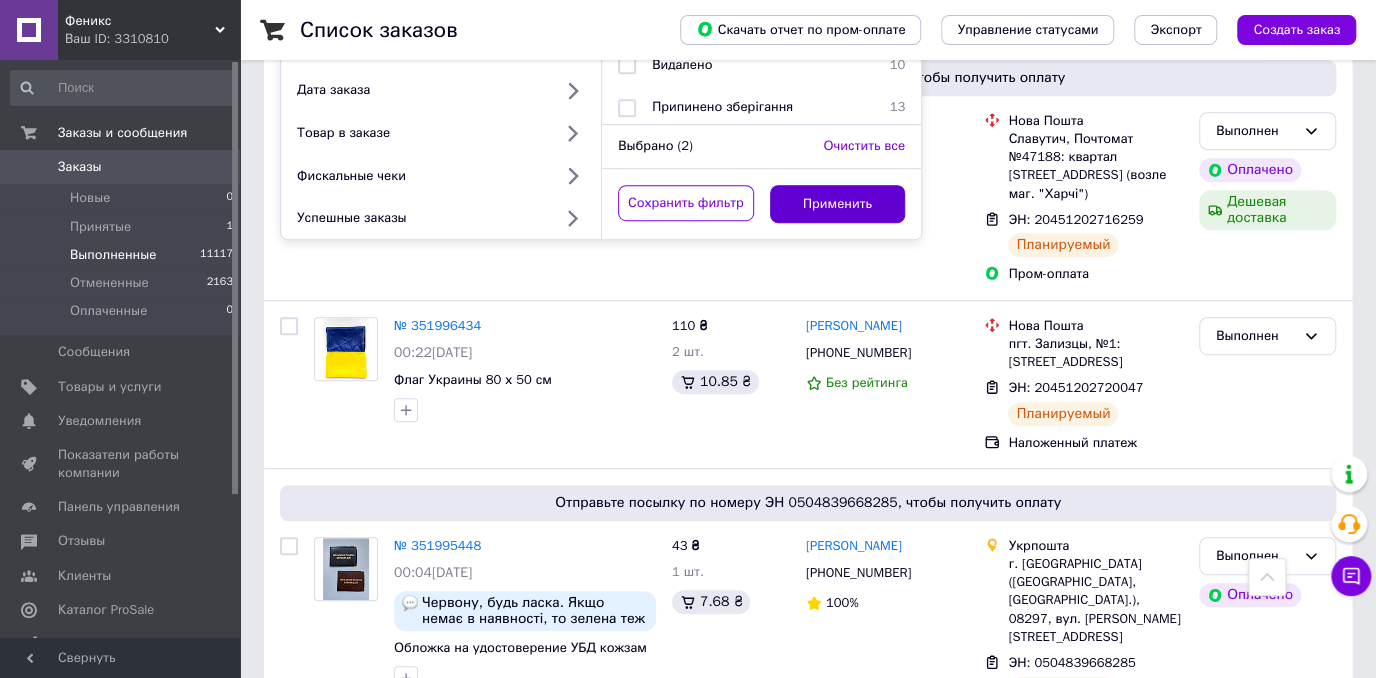 click on "Применить" at bounding box center (838, 204) 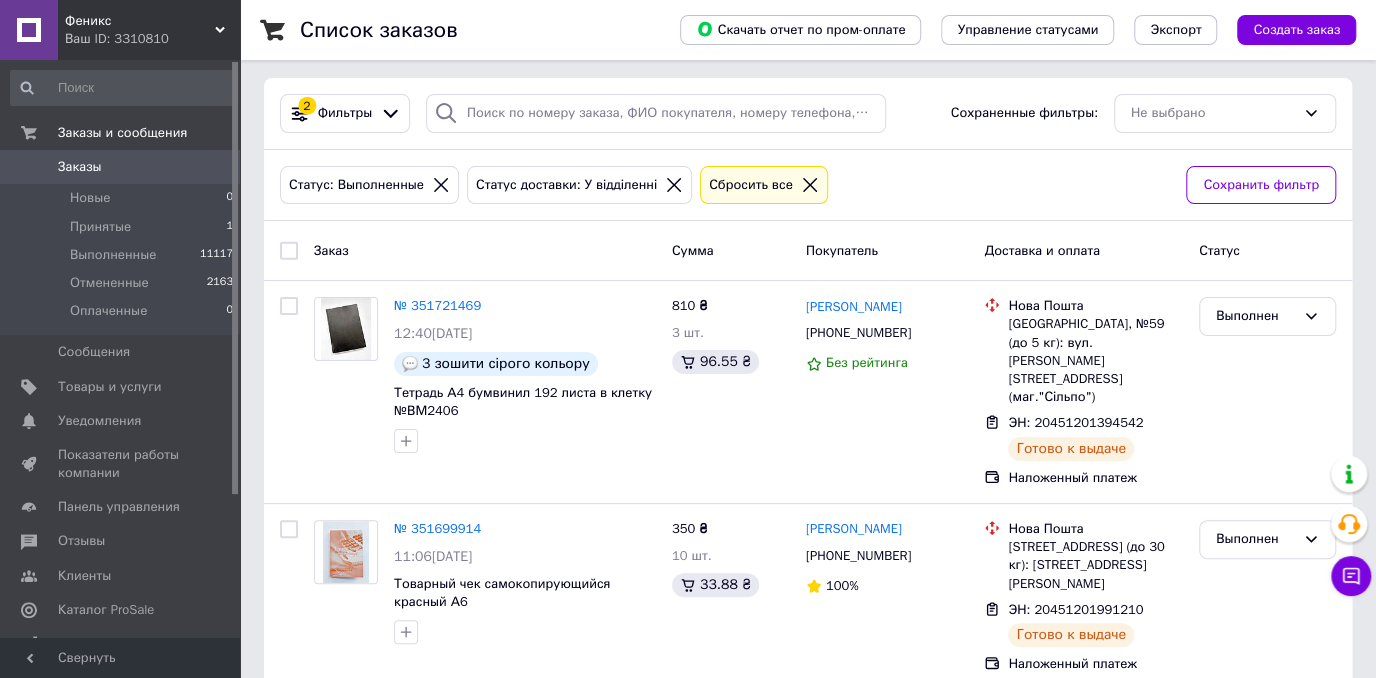 scroll, scrollTop: 0, scrollLeft: 0, axis: both 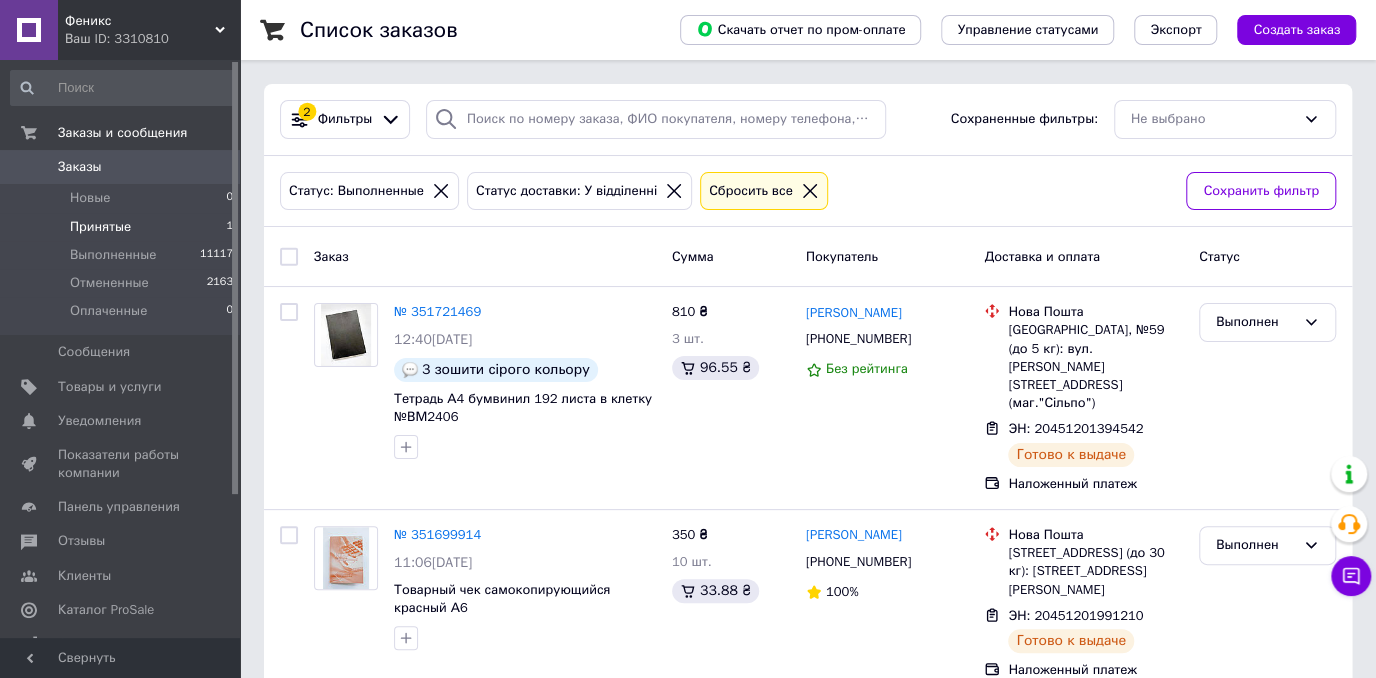 click on "Принятые 1" at bounding box center [122, 227] 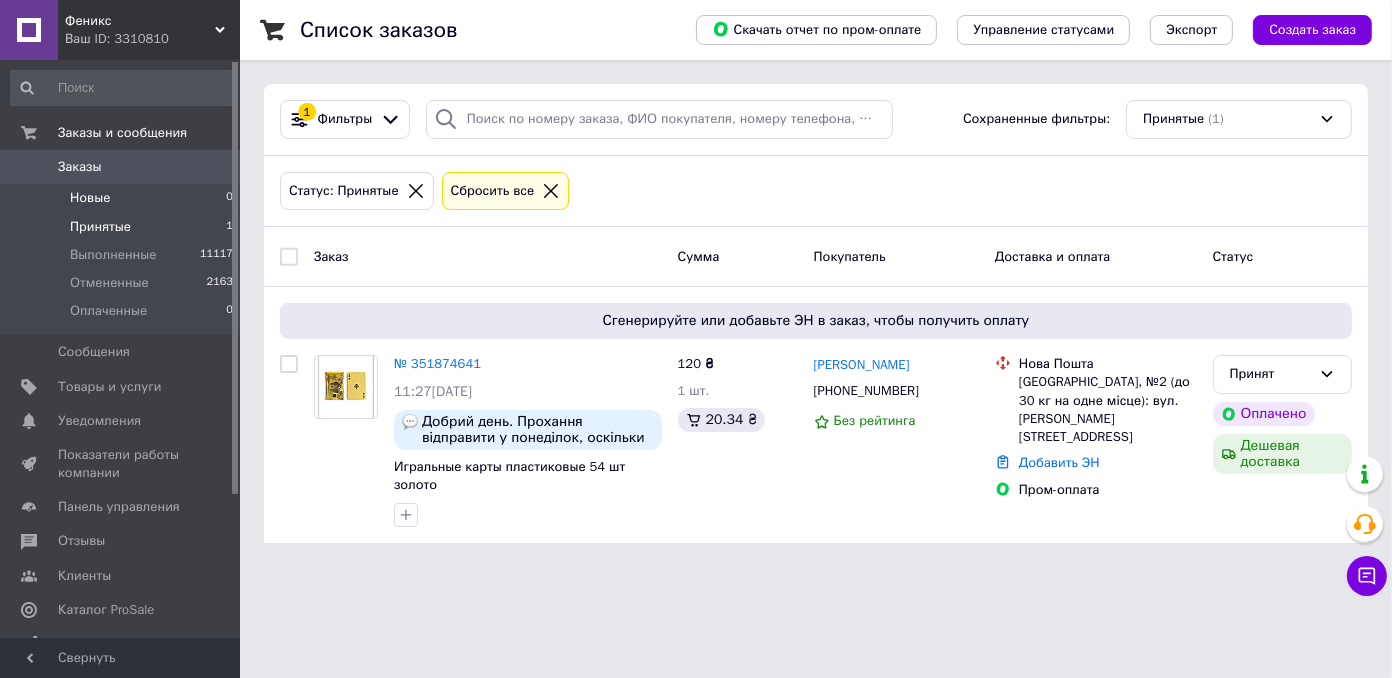 click on "Новые 0" at bounding box center (122, 198) 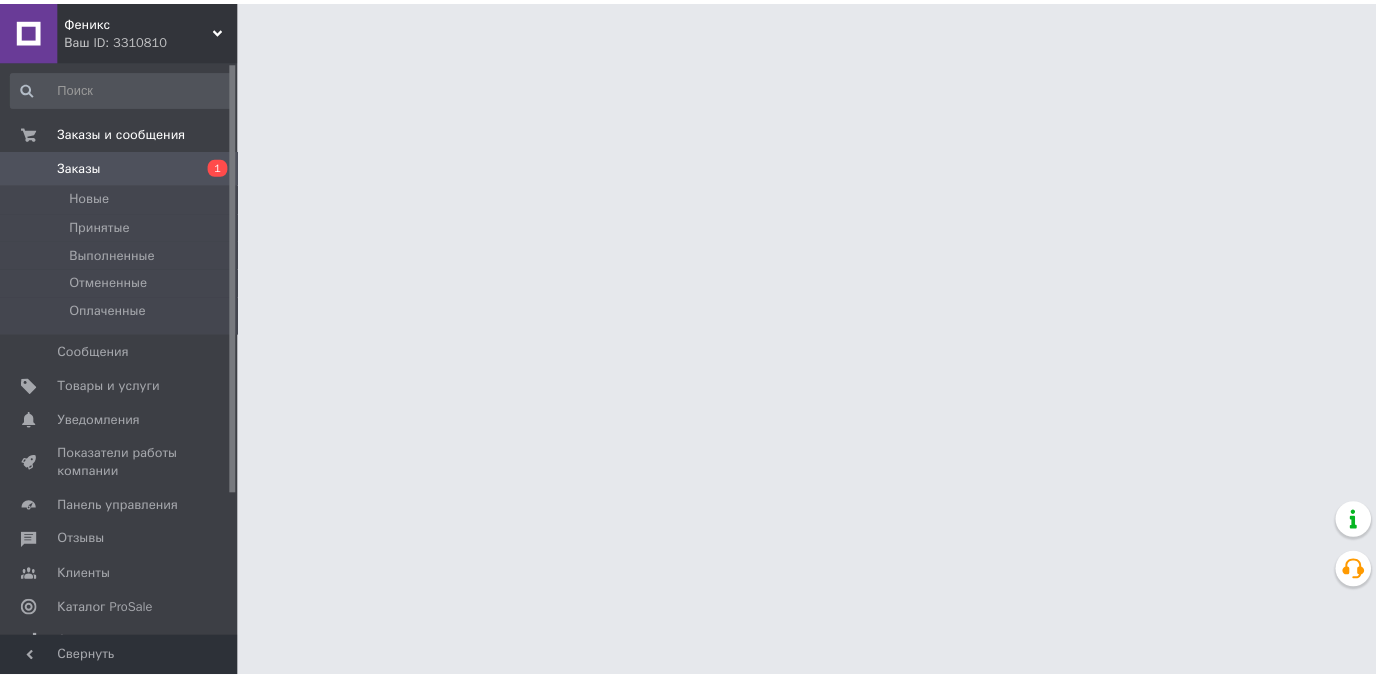 scroll, scrollTop: 0, scrollLeft: 0, axis: both 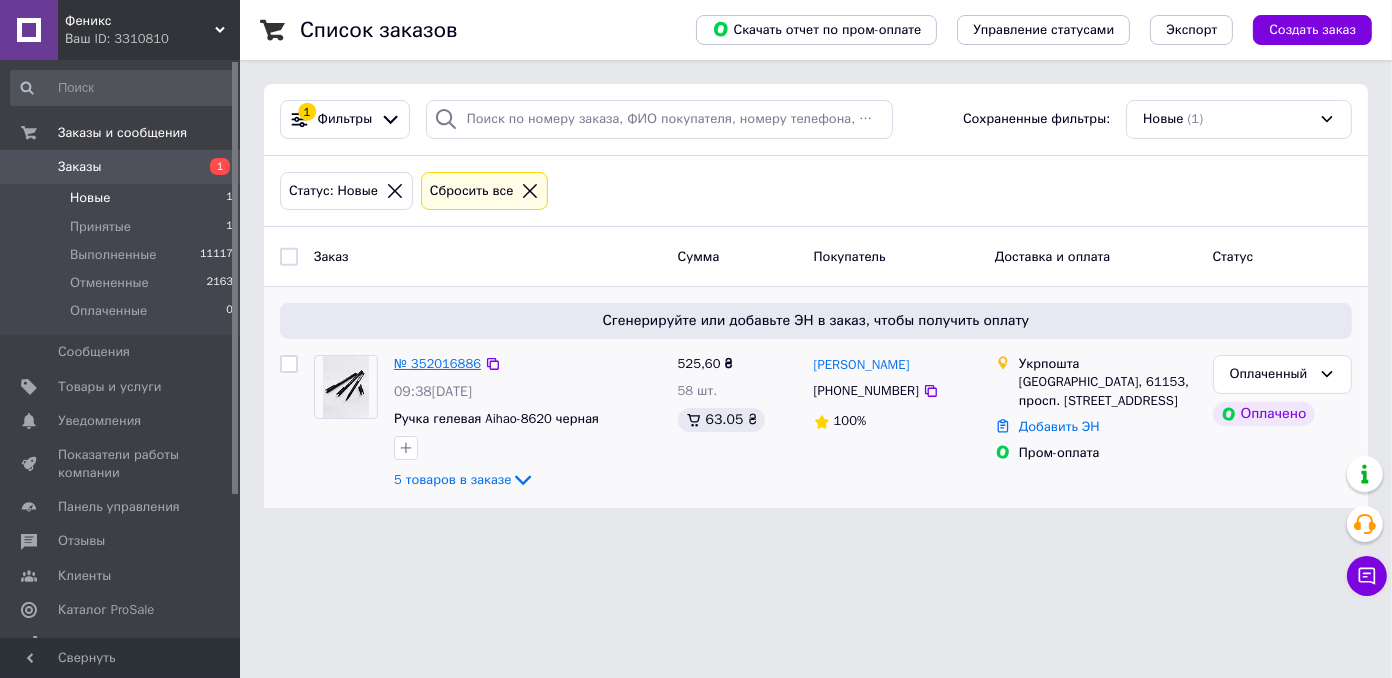 click on "№ 352016886" at bounding box center [437, 363] 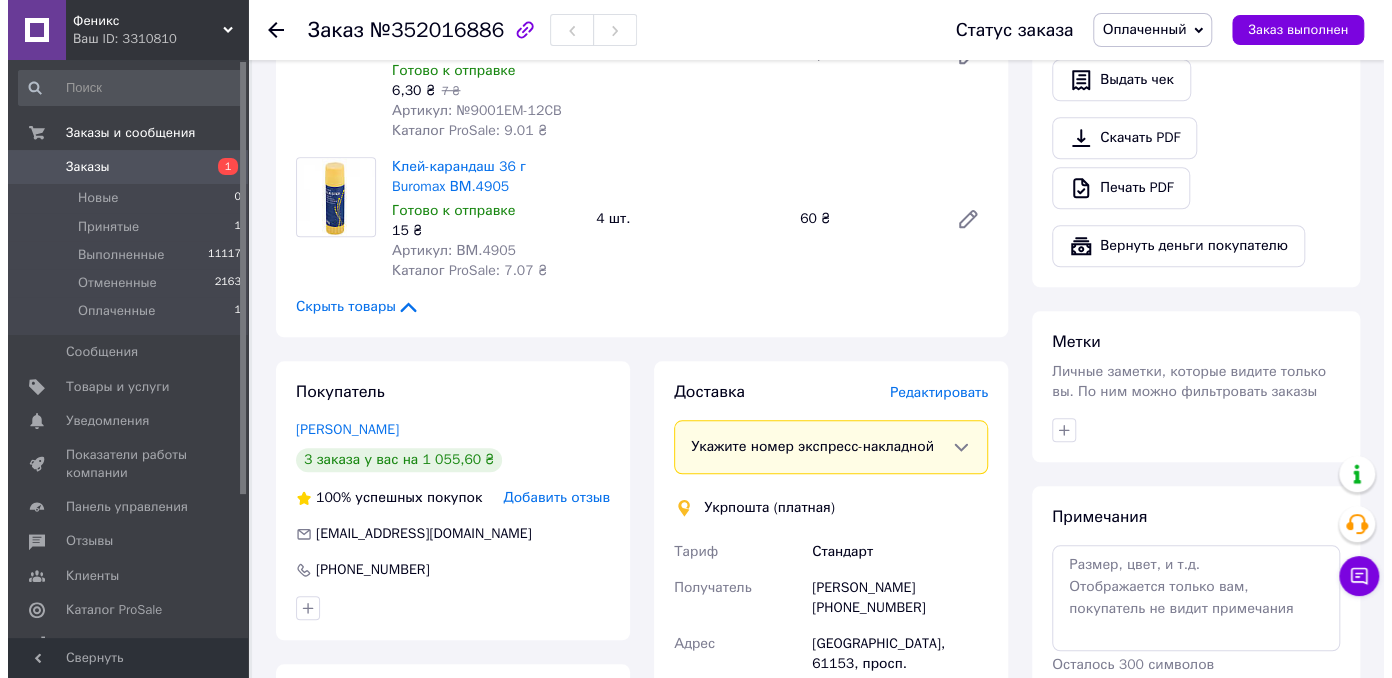 scroll, scrollTop: 800, scrollLeft: 0, axis: vertical 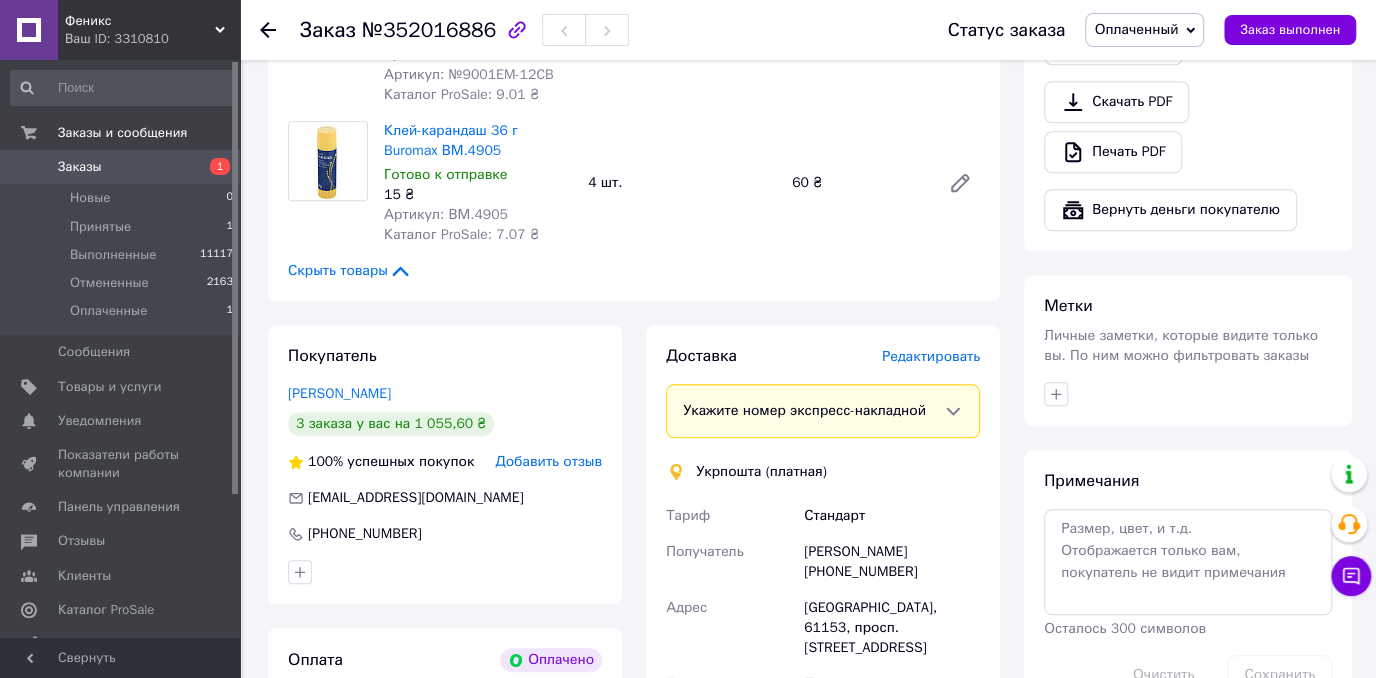 click on "Редактировать" at bounding box center (931, 356) 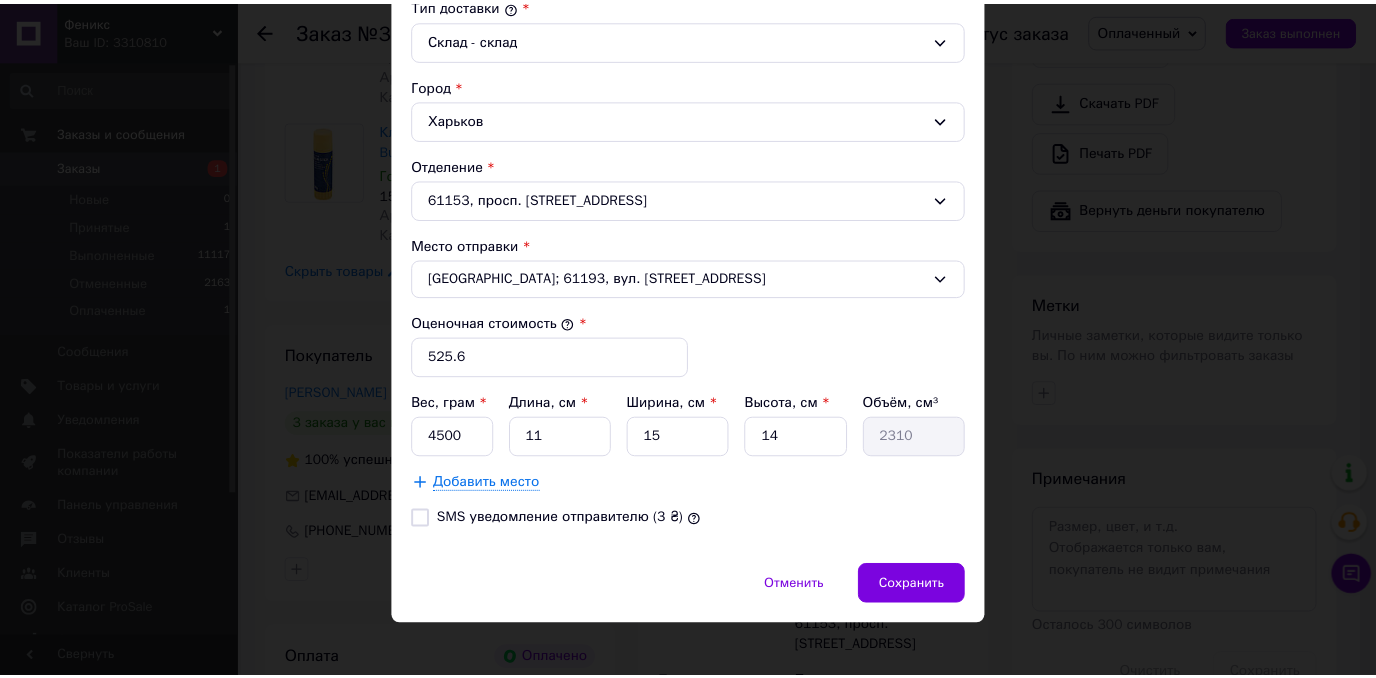 scroll, scrollTop: 569, scrollLeft: 0, axis: vertical 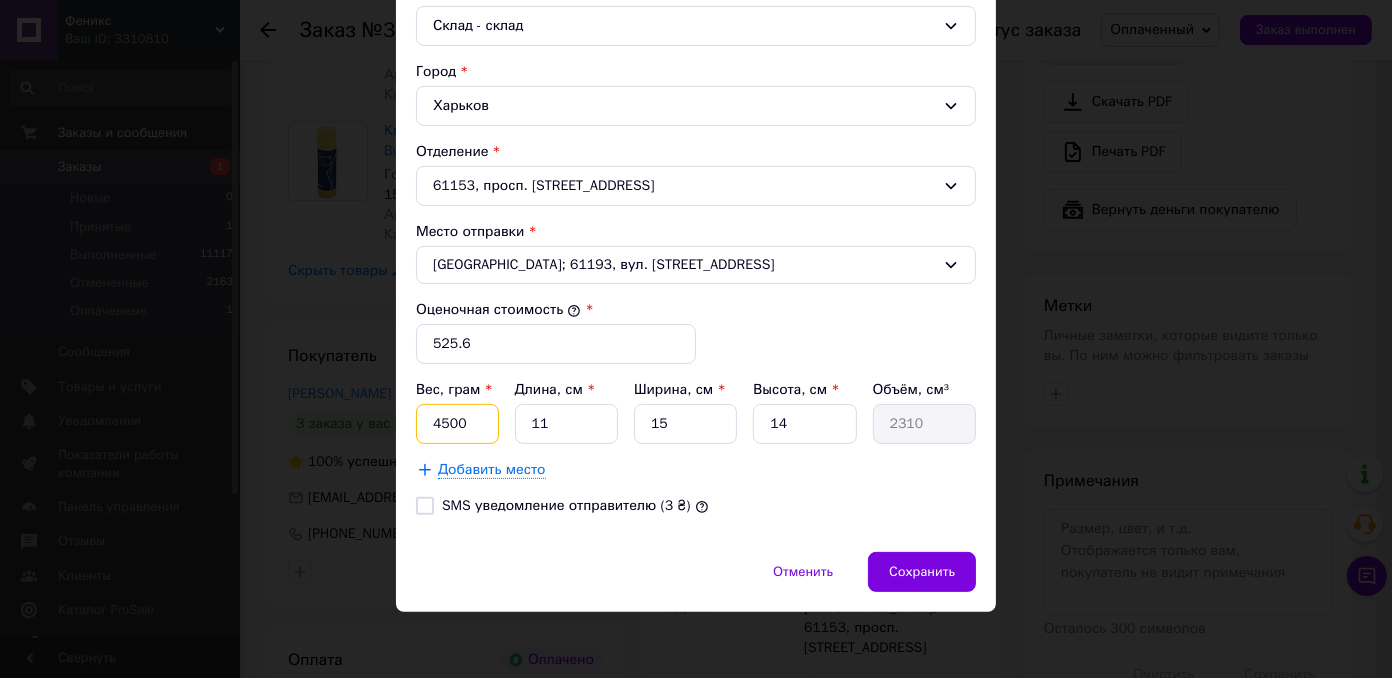 click on "4500" at bounding box center (457, 424) 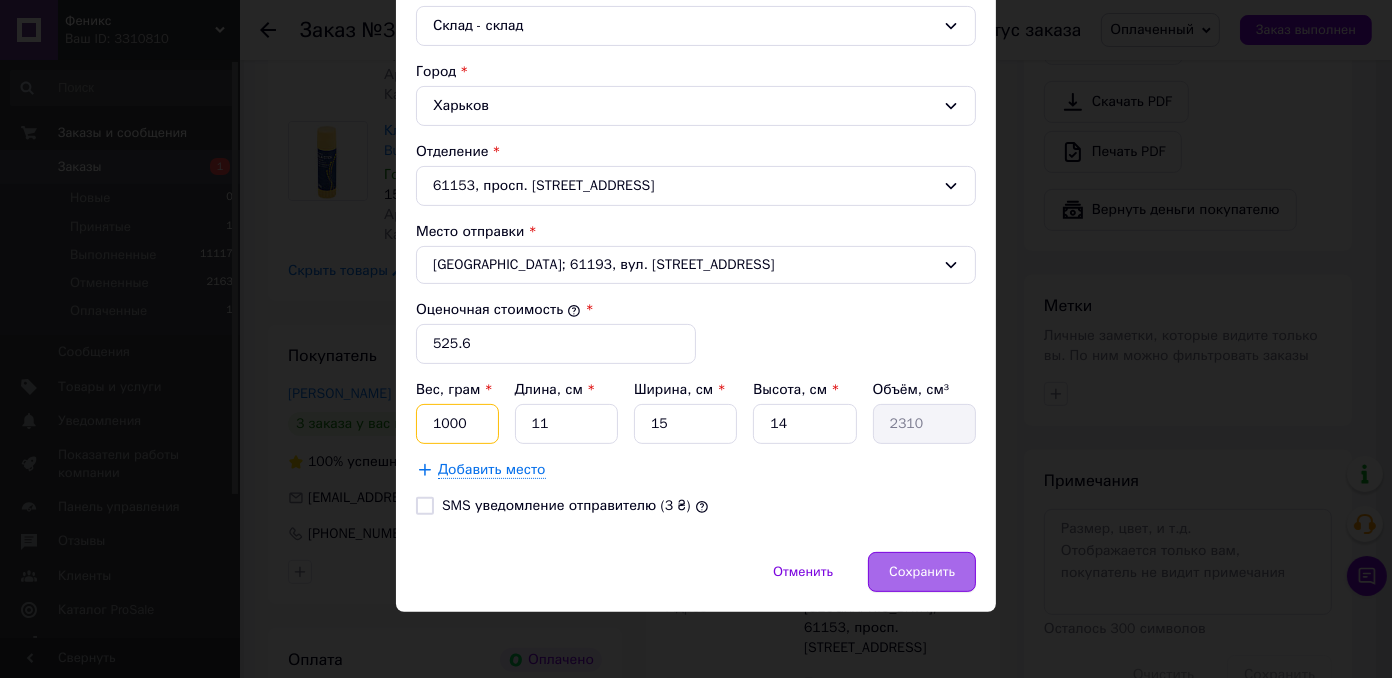 type on "1000" 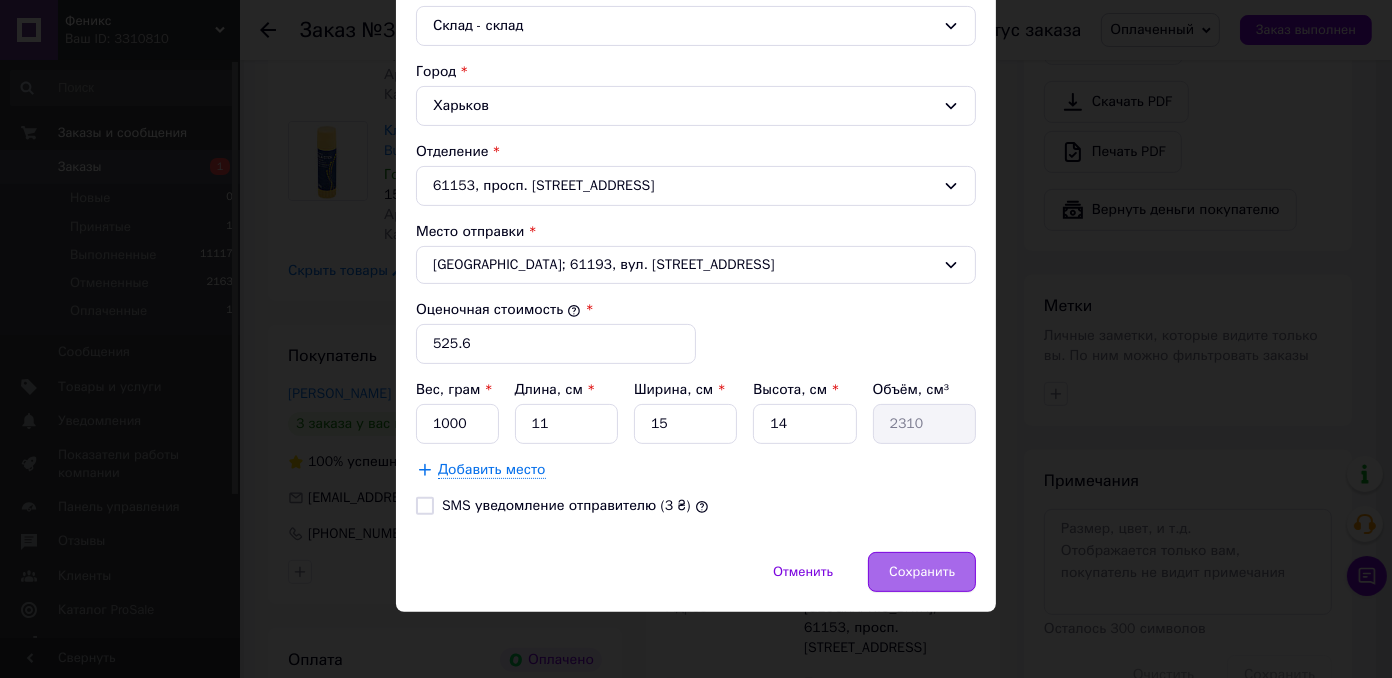 click on "Сохранить" at bounding box center (922, 572) 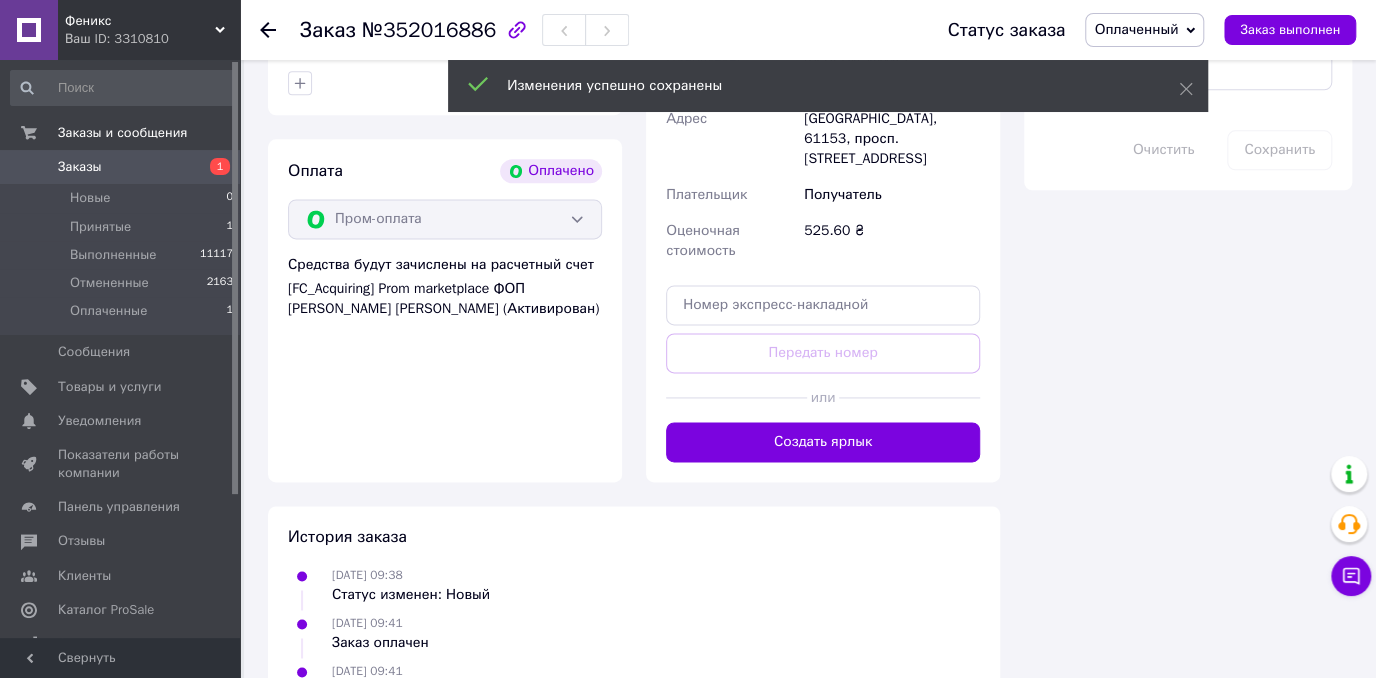 scroll, scrollTop: 1300, scrollLeft: 0, axis: vertical 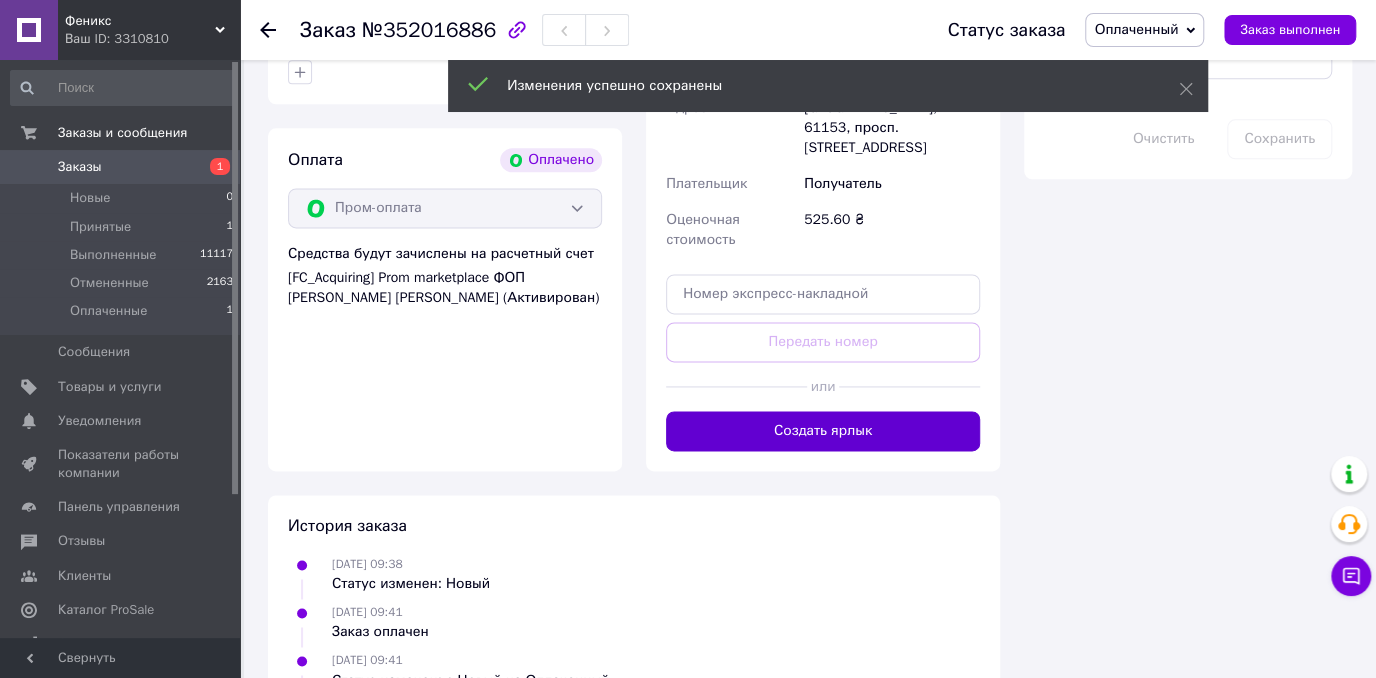 click on "Создать ярлык" at bounding box center [823, 431] 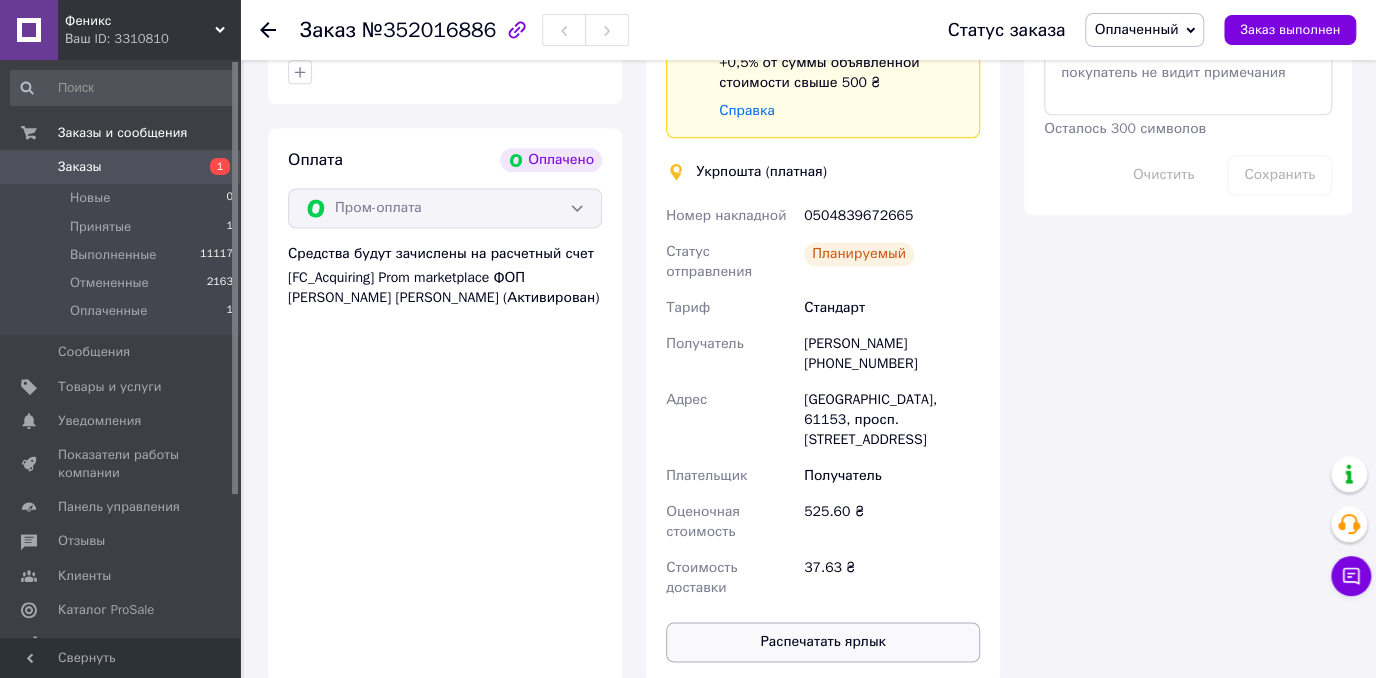 click on "Распечатать ярлык" at bounding box center (823, 642) 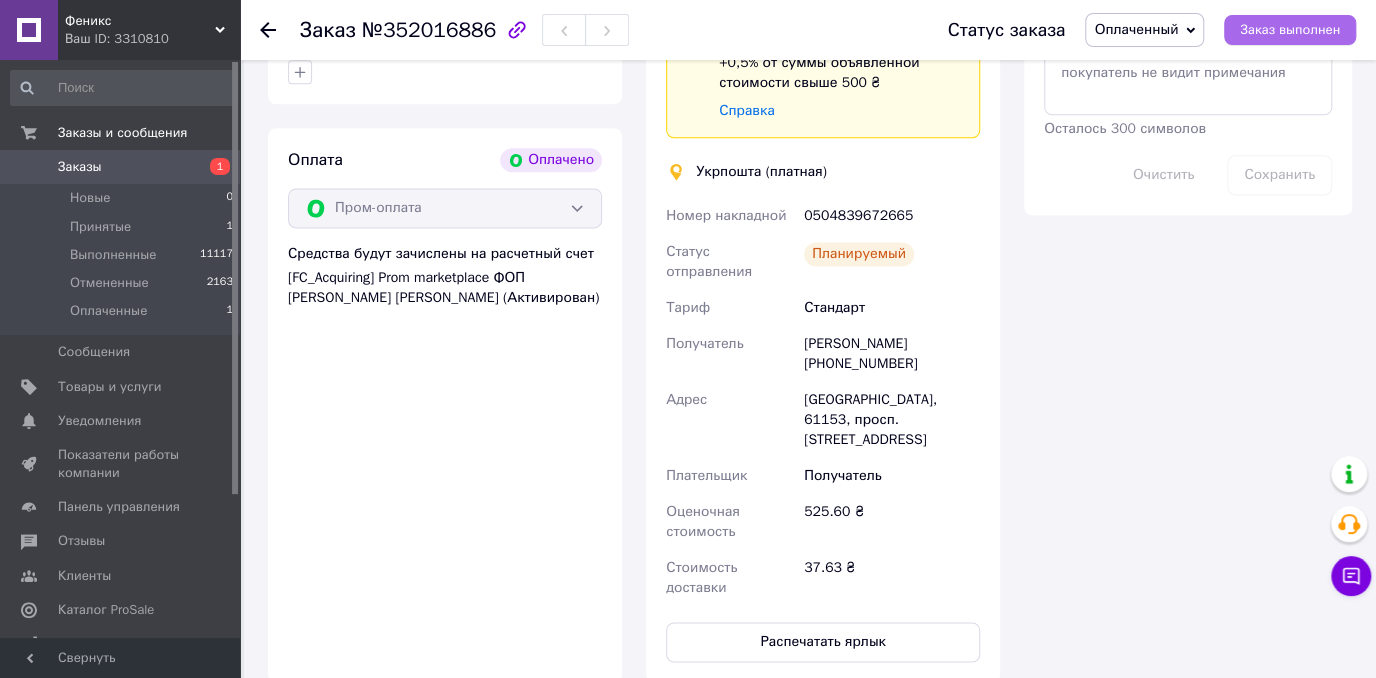click on "Заказ выполнен" at bounding box center [1290, 30] 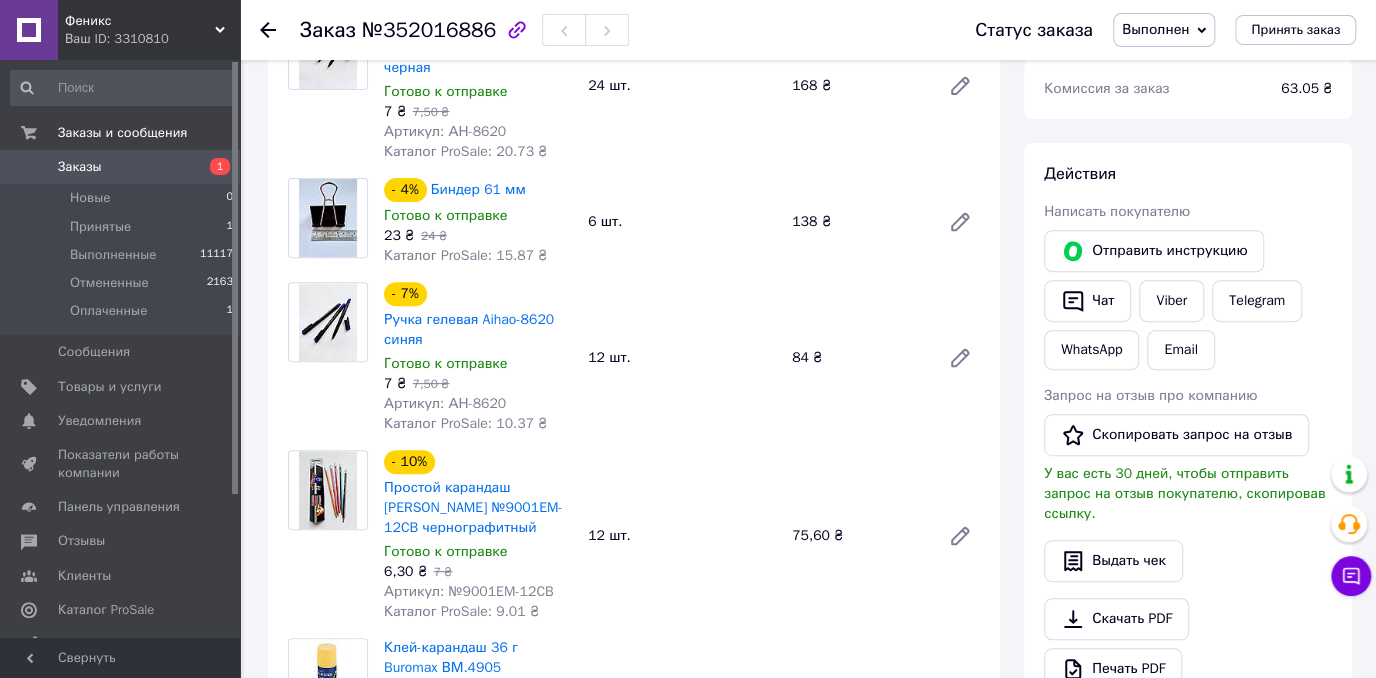 scroll, scrollTop: 200, scrollLeft: 0, axis: vertical 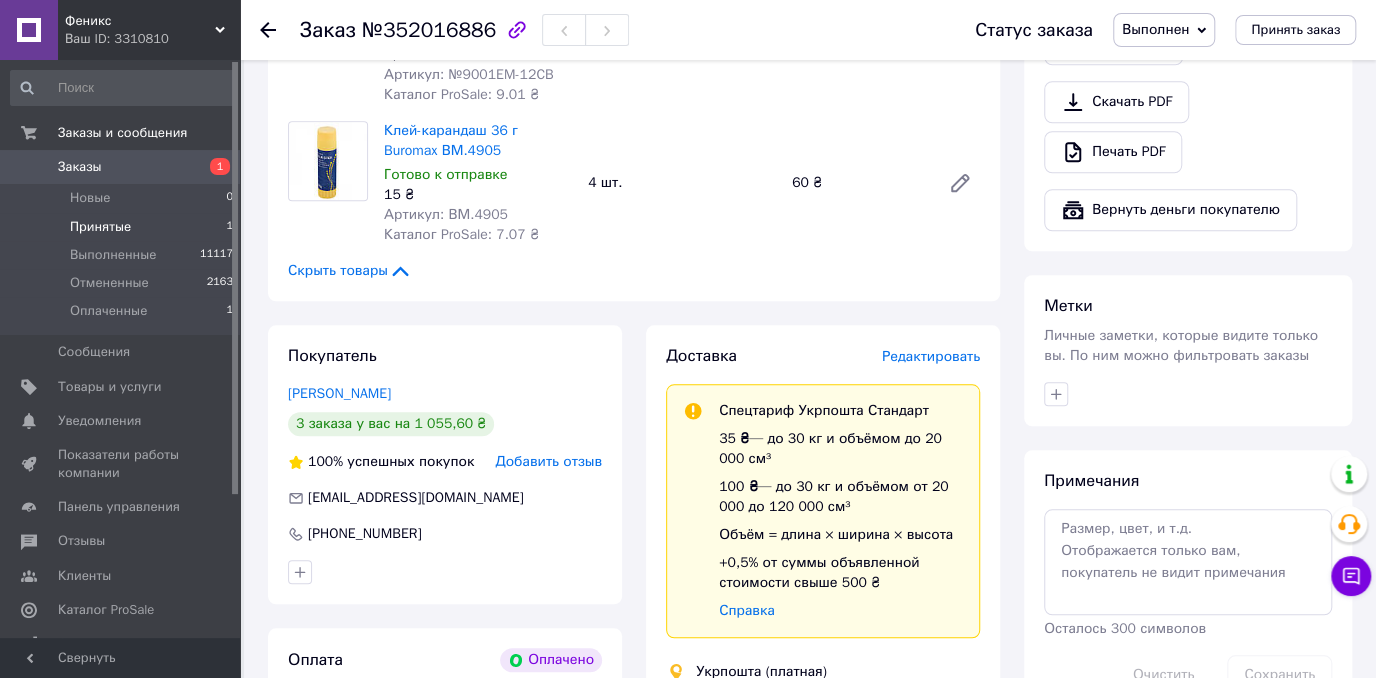 click on "Принятые 1" at bounding box center (122, 227) 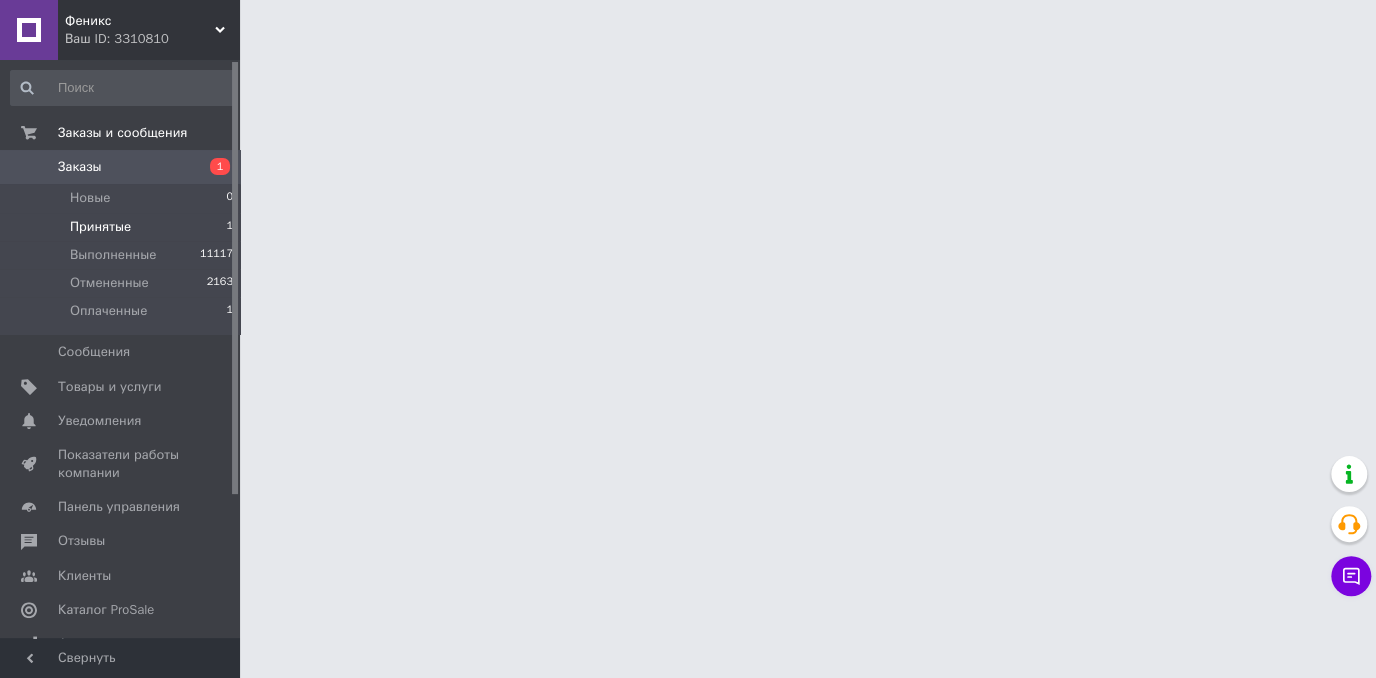 scroll, scrollTop: 0, scrollLeft: 0, axis: both 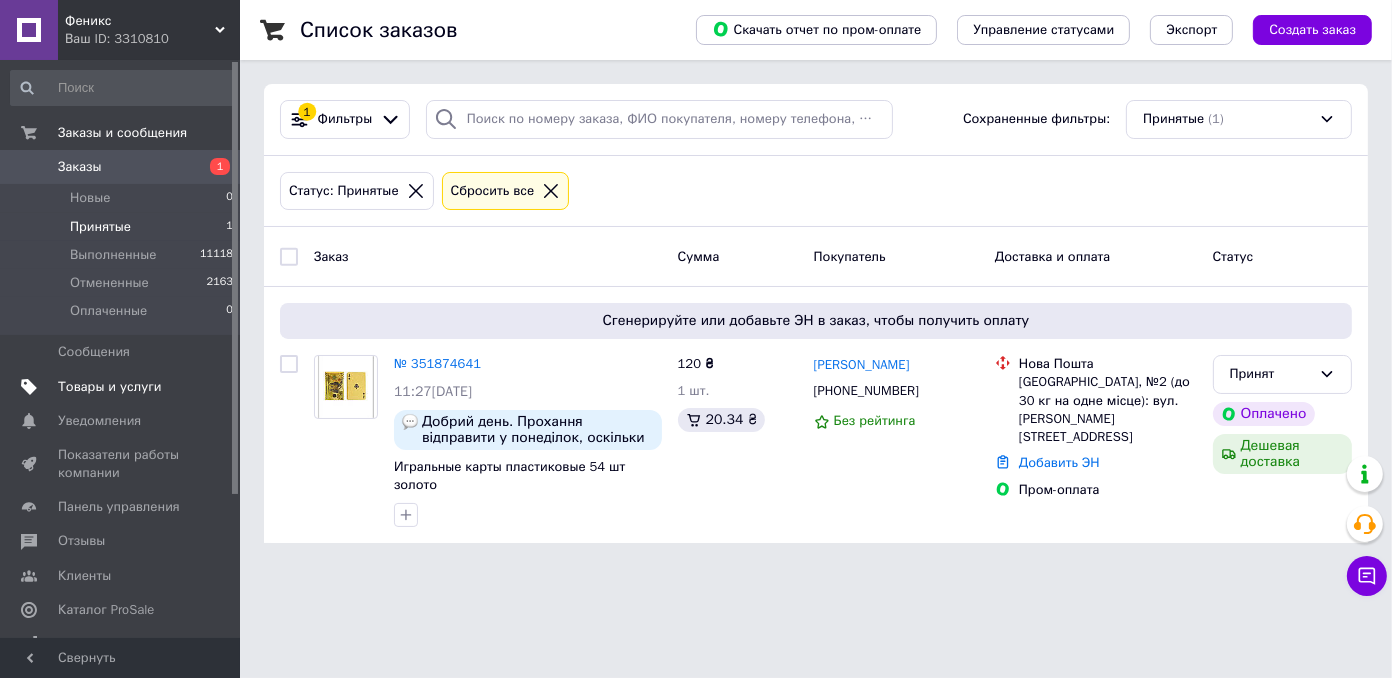 click on "Товары и услуги" at bounding box center [110, 387] 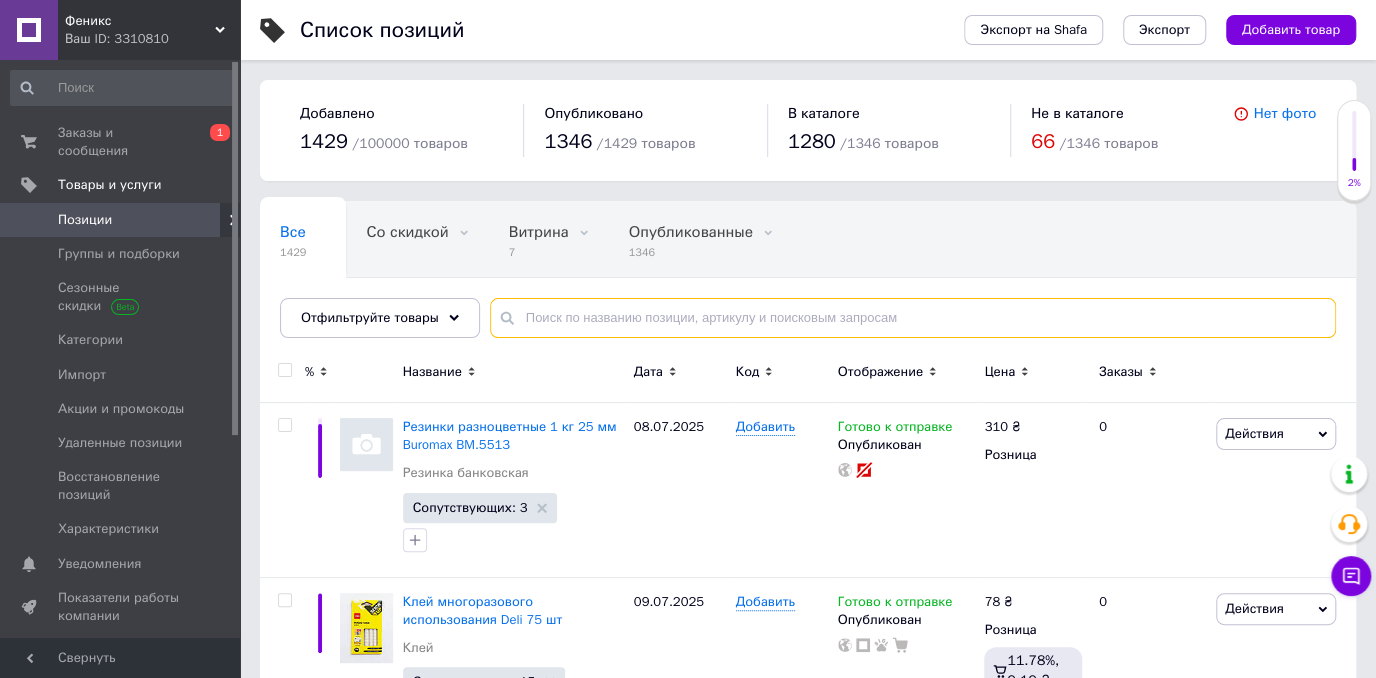 click at bounding box center (913, 318) 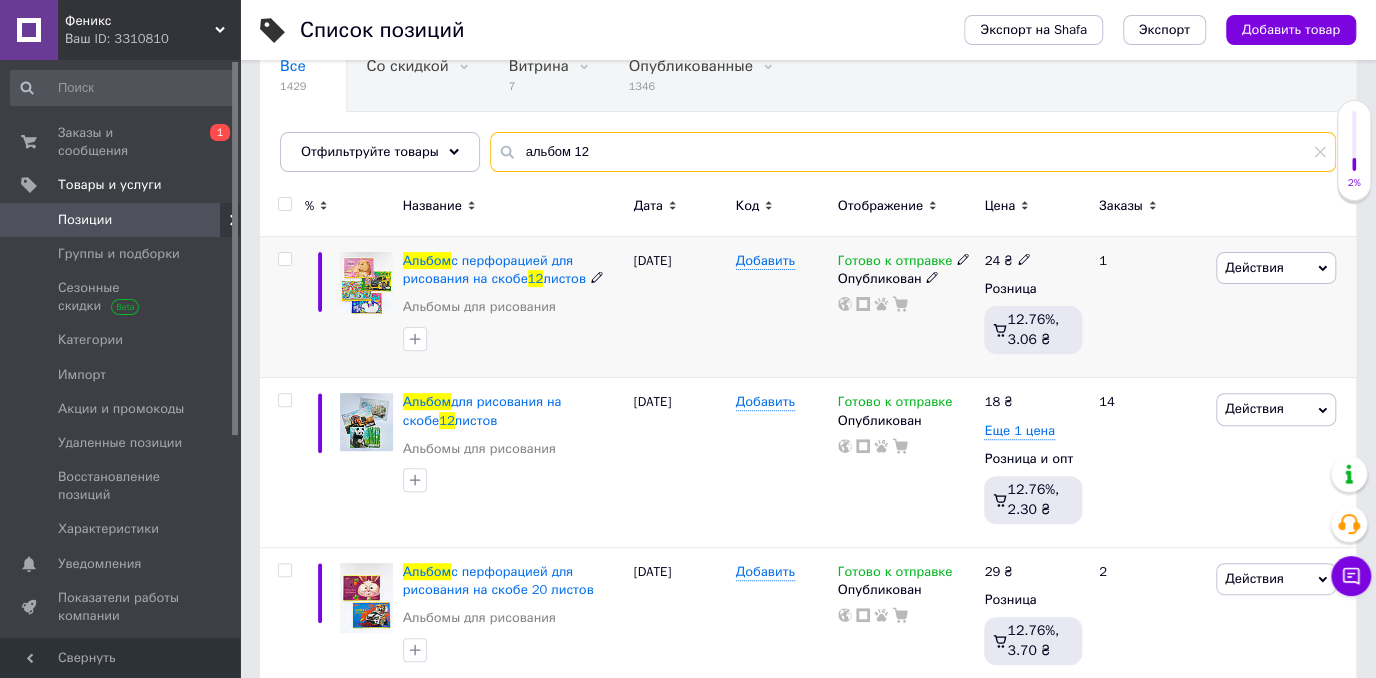 scroll, scrollTop: 200, scrollLeft: 0, axis: vertical 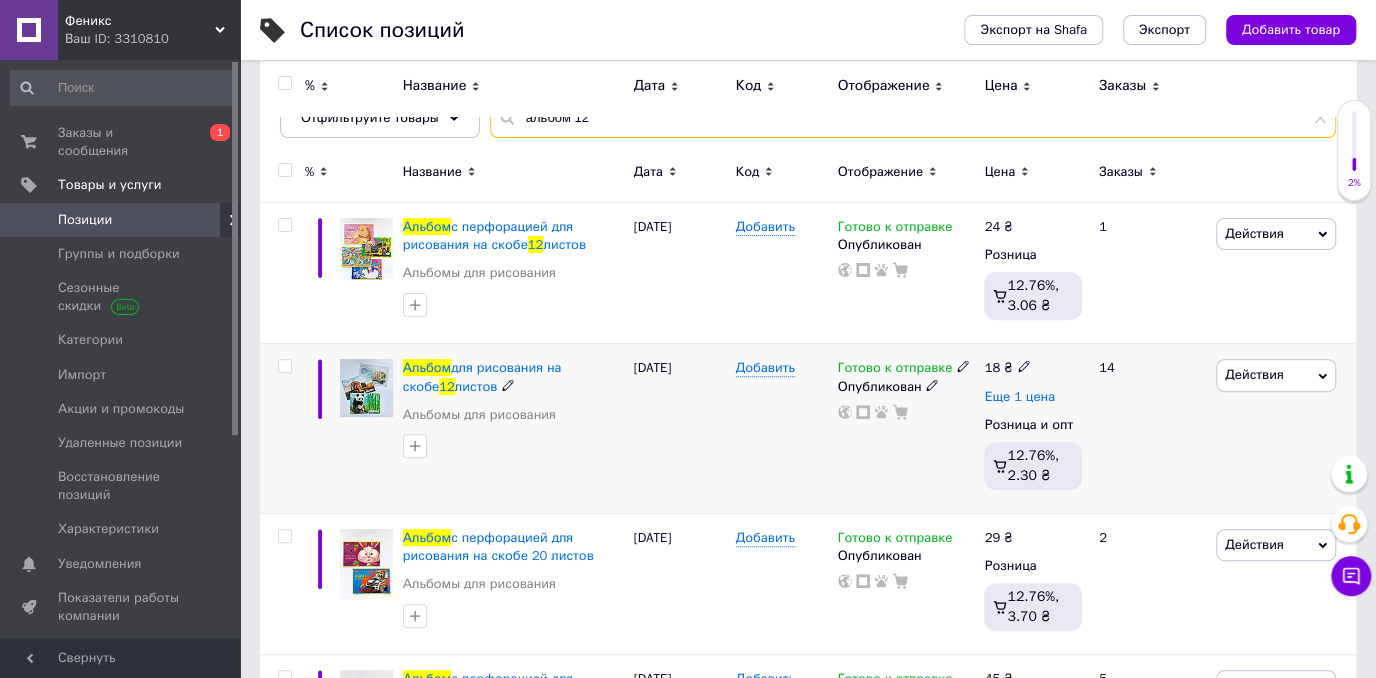 type on "альбом 12" 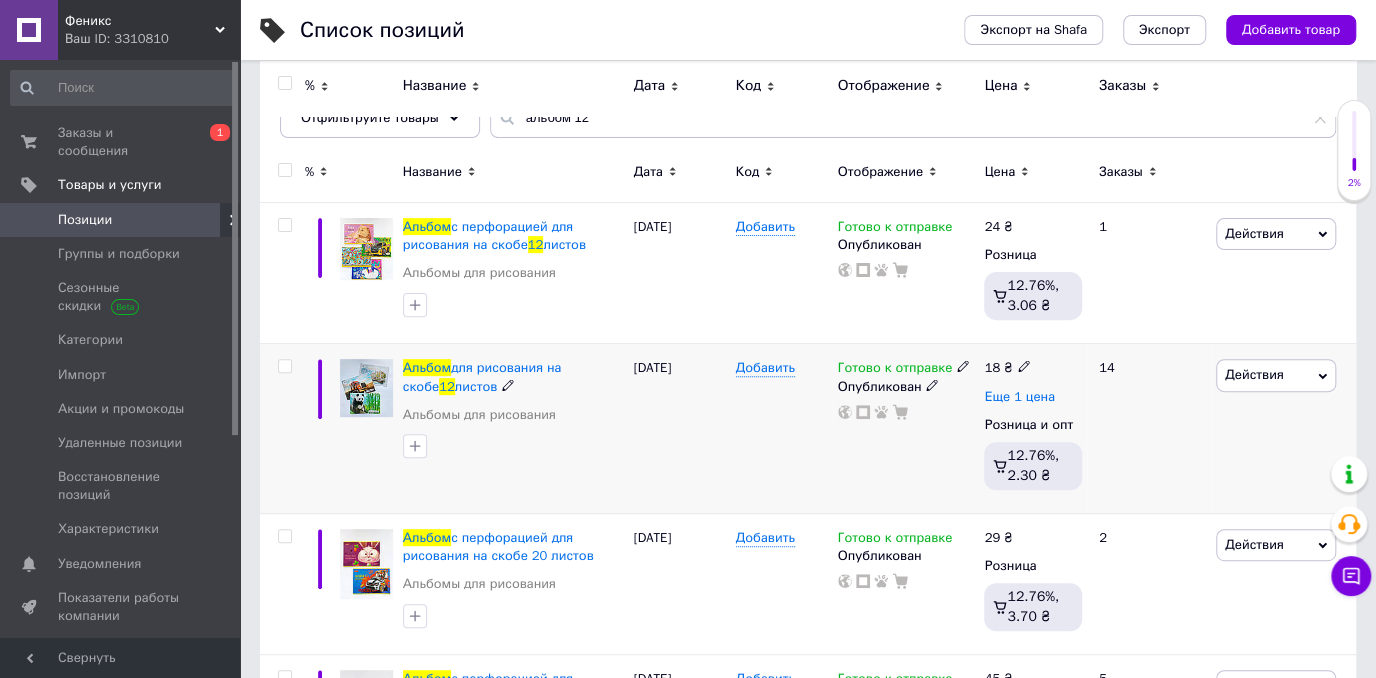 click on "Еще 1 цена" at bounding box center [1019, 397] 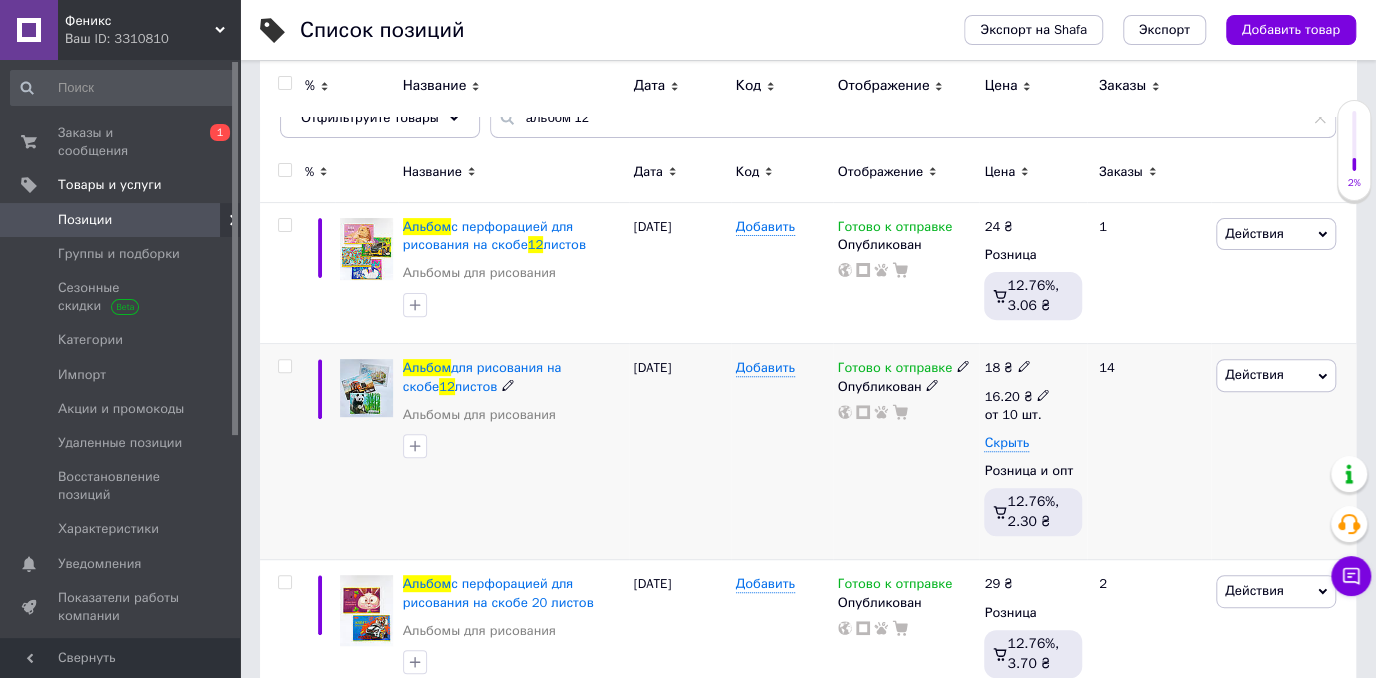 click 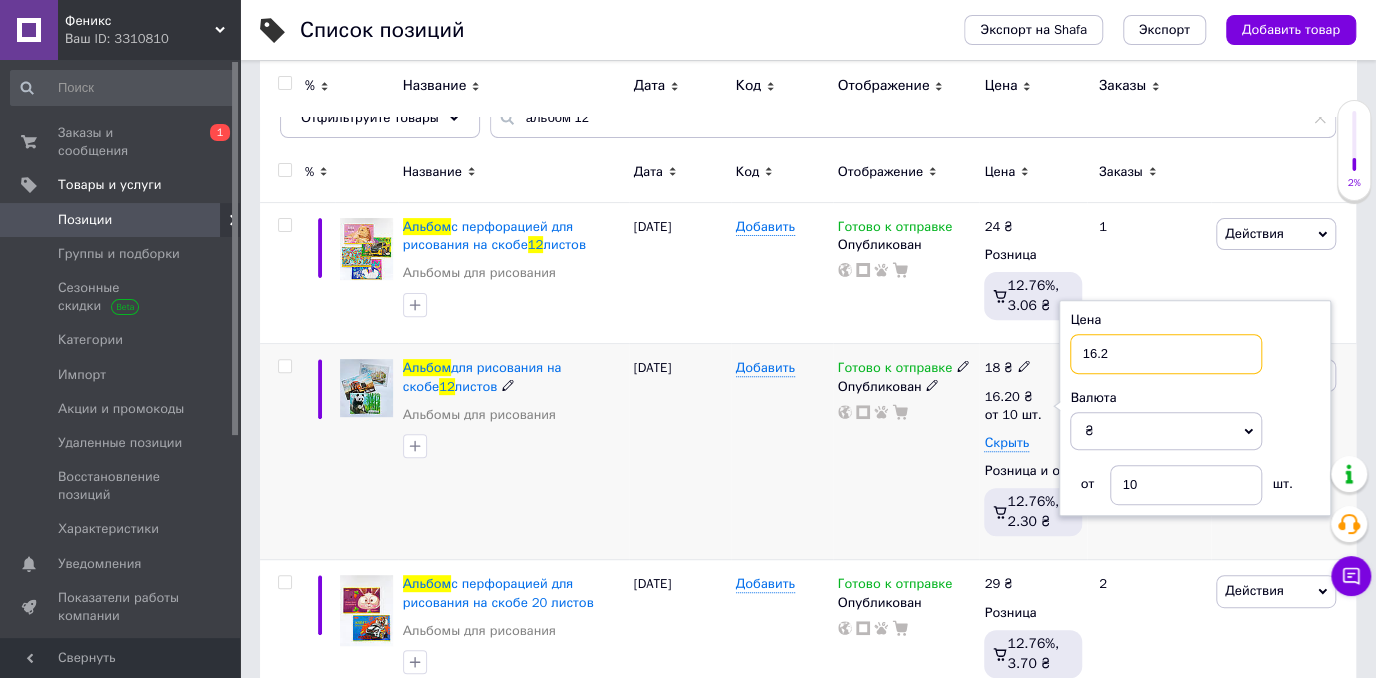 drag, startPoint x: 1122, startPoint y: 354, endPoint x: 1086, endPoint y: 369, distance: 39 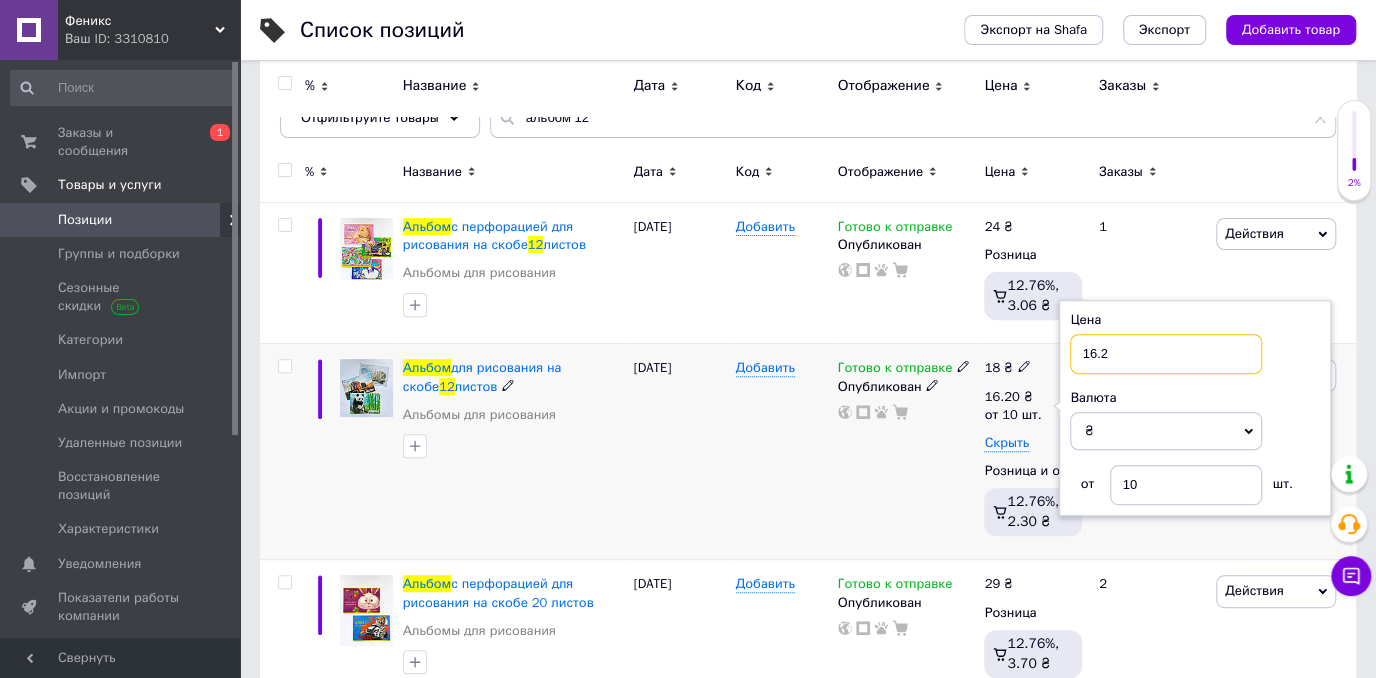 click on "Цена 16.2 Валюта ₴ $ € CHF £ ¥ PLN ₸ MDL HUF KGS CN¥ TRY ₩ lei от 10 шт." at bounding box center (1195, 408) 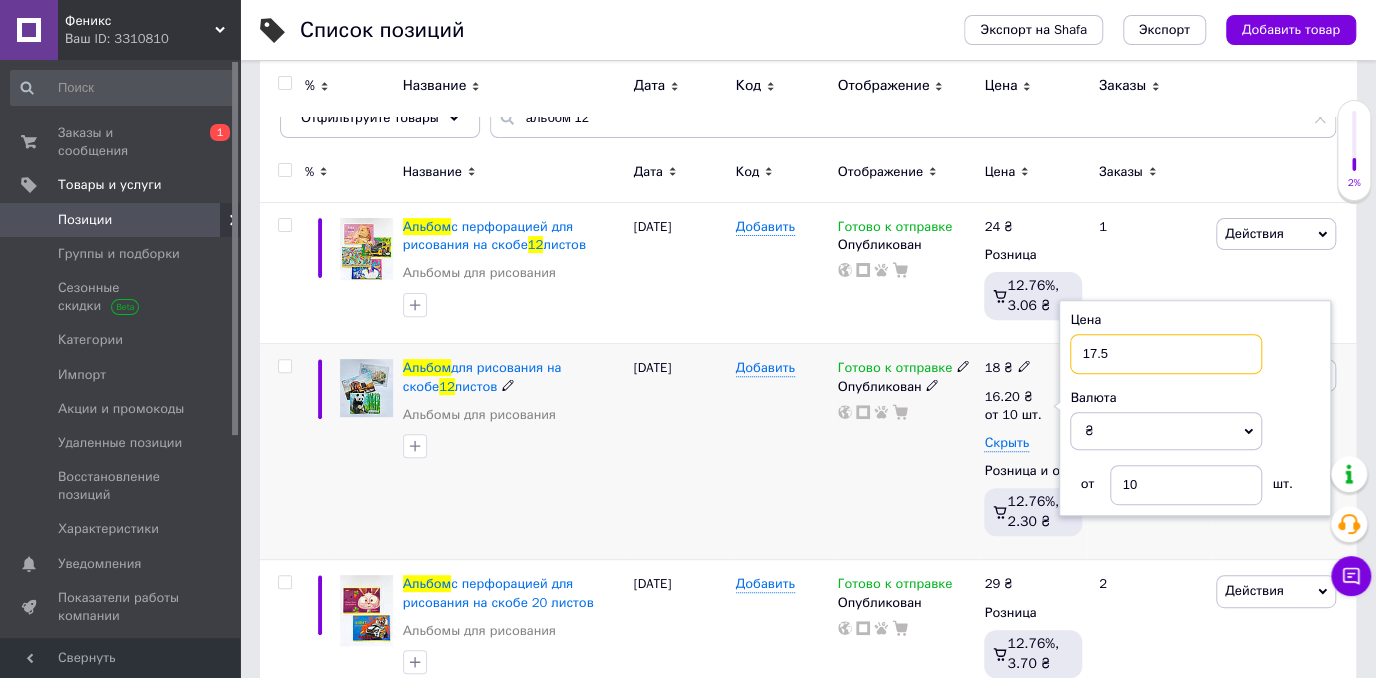 type on "17.5" 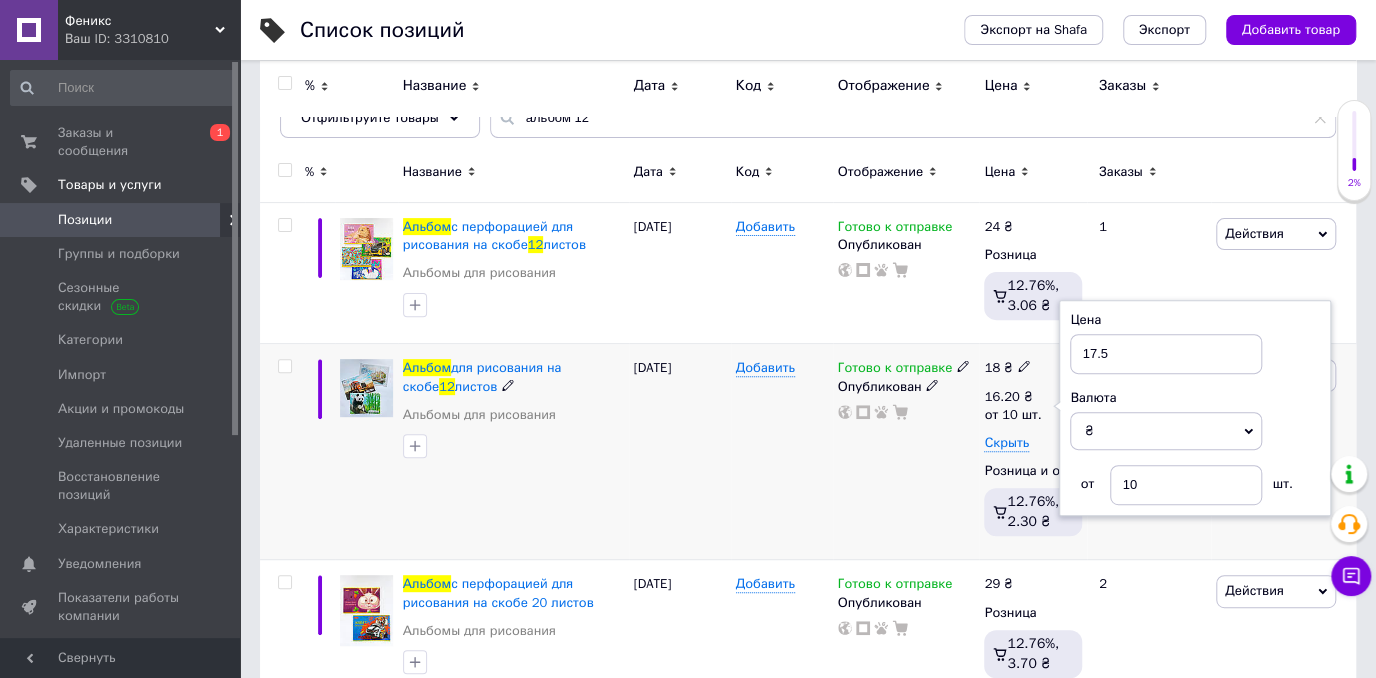 click 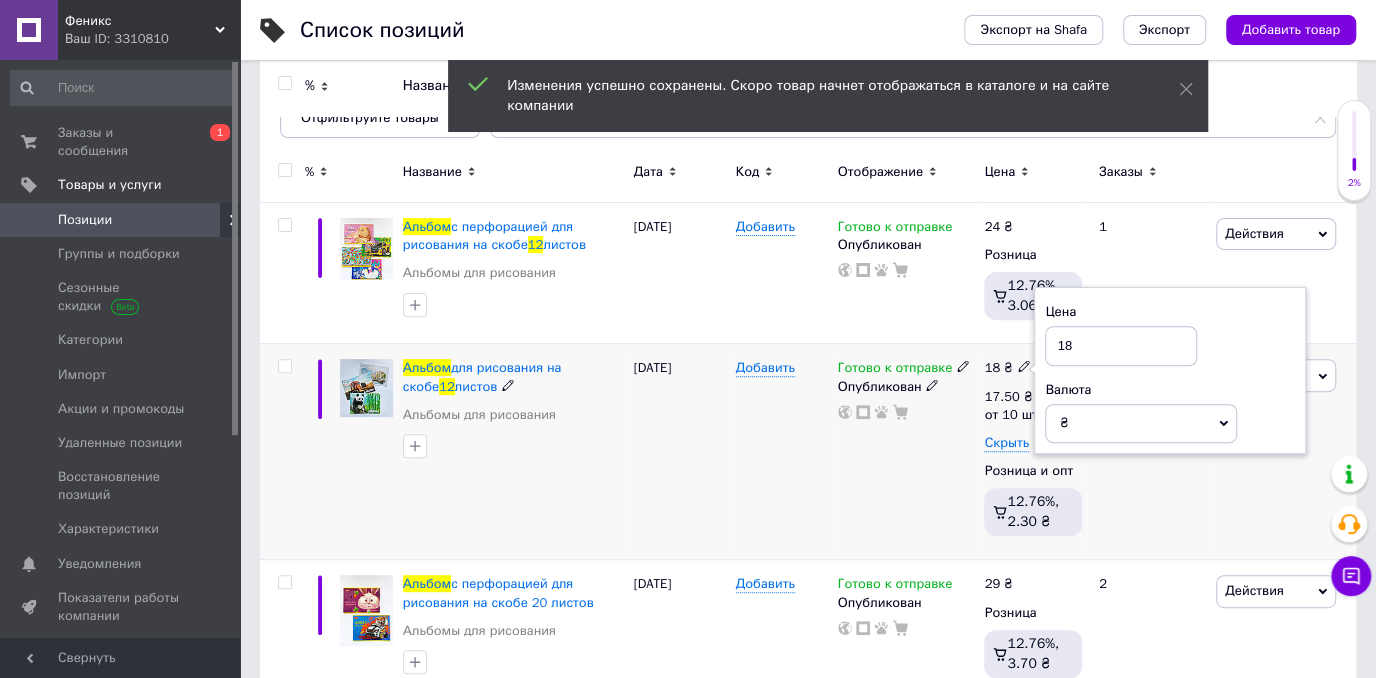 type on "1" 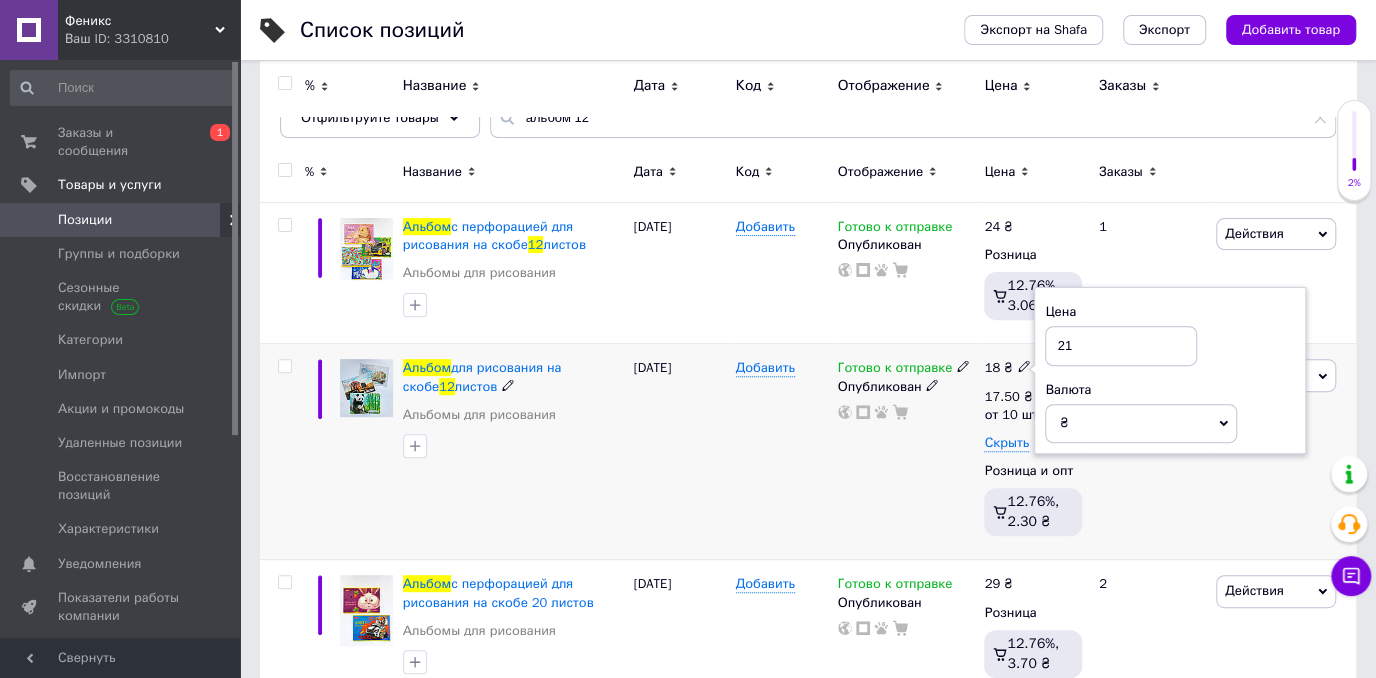 type on "21" 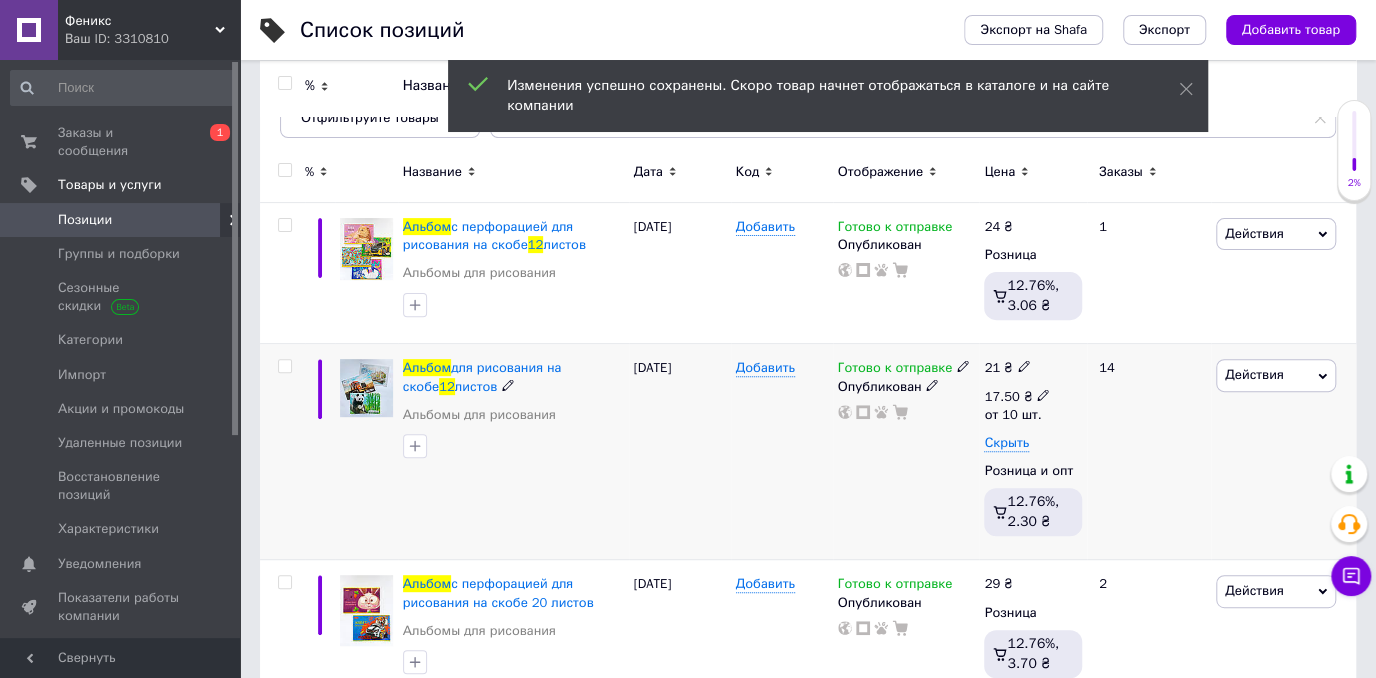 click at bounding box center (1043, 394) 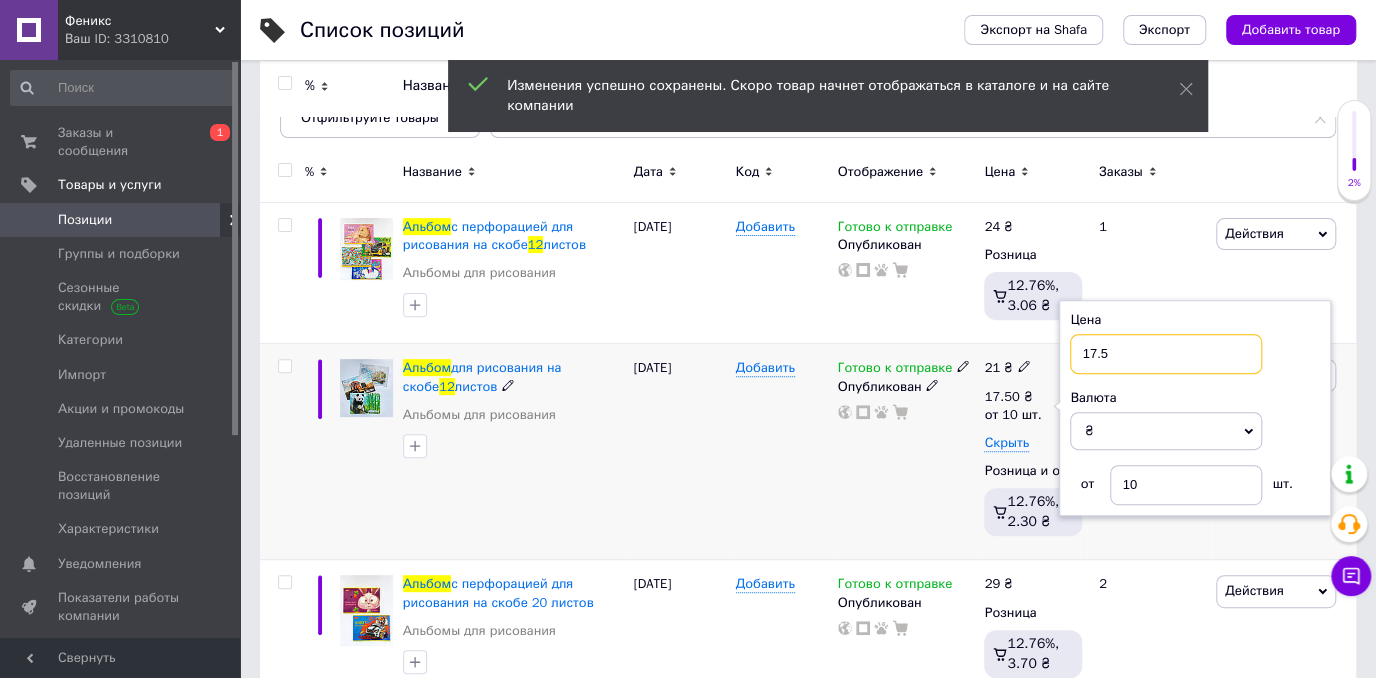 click on "17.5" at bounding box center [1166, 354] 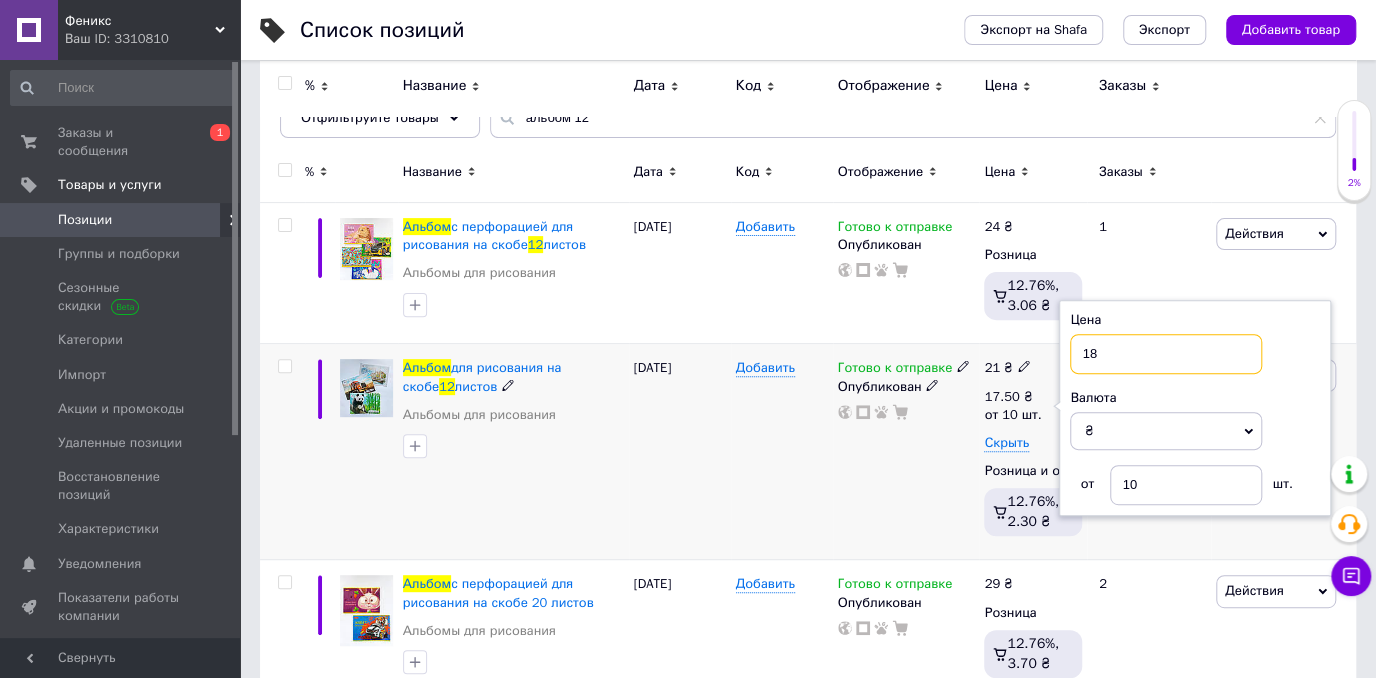 type on "18" 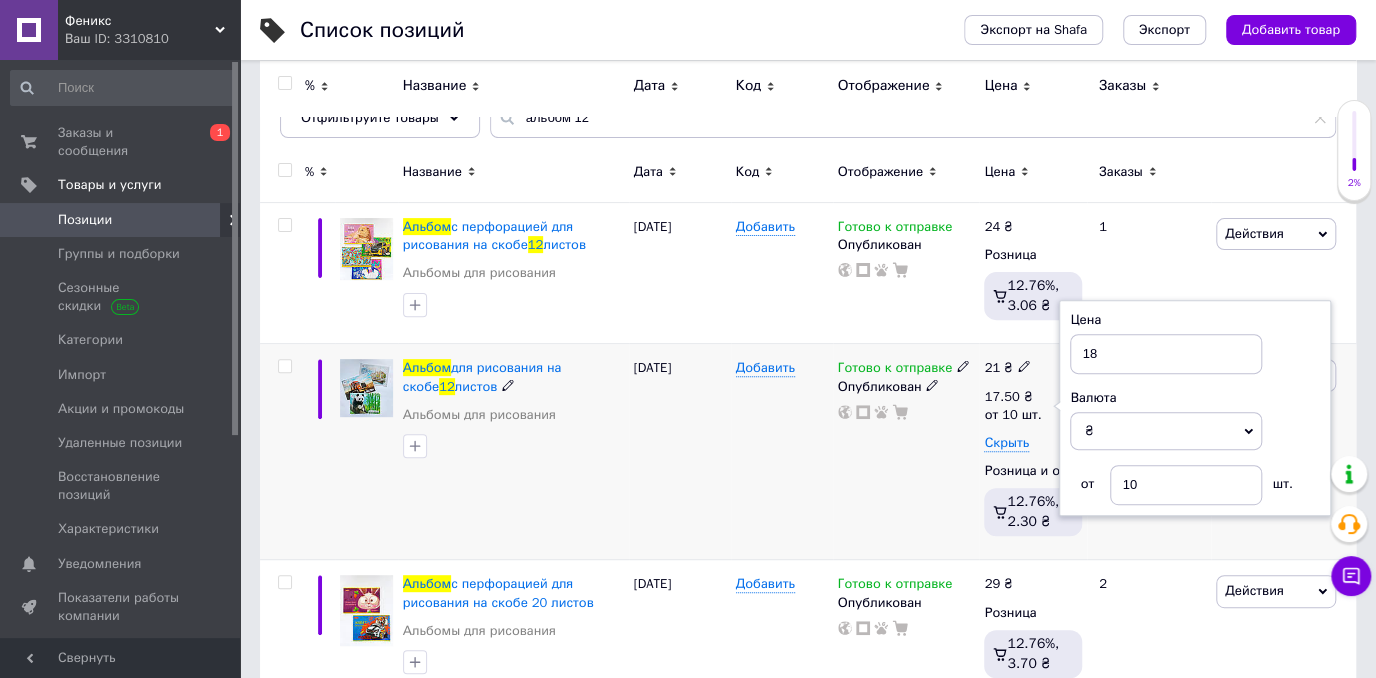 click on "25.03.2024" at bounding box center [680, 452] 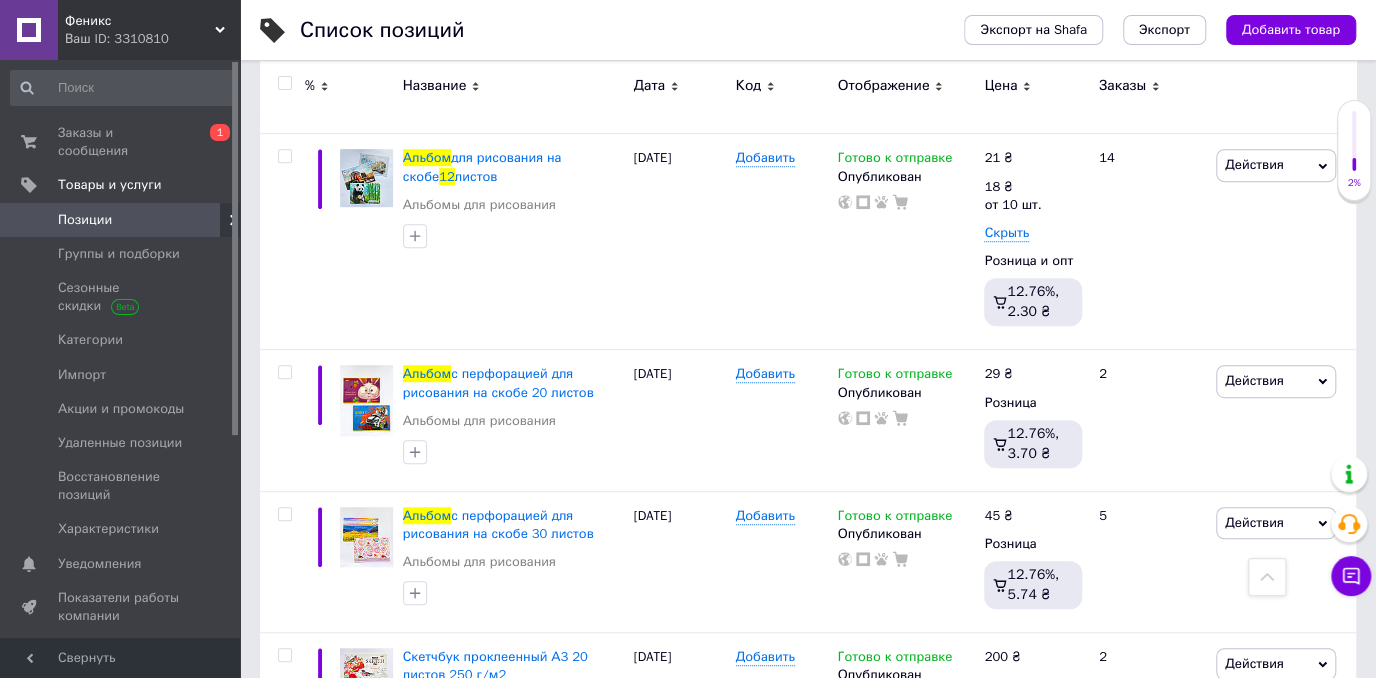 scroll, scrollTop: 0, scrollLeft: 0, axis: both 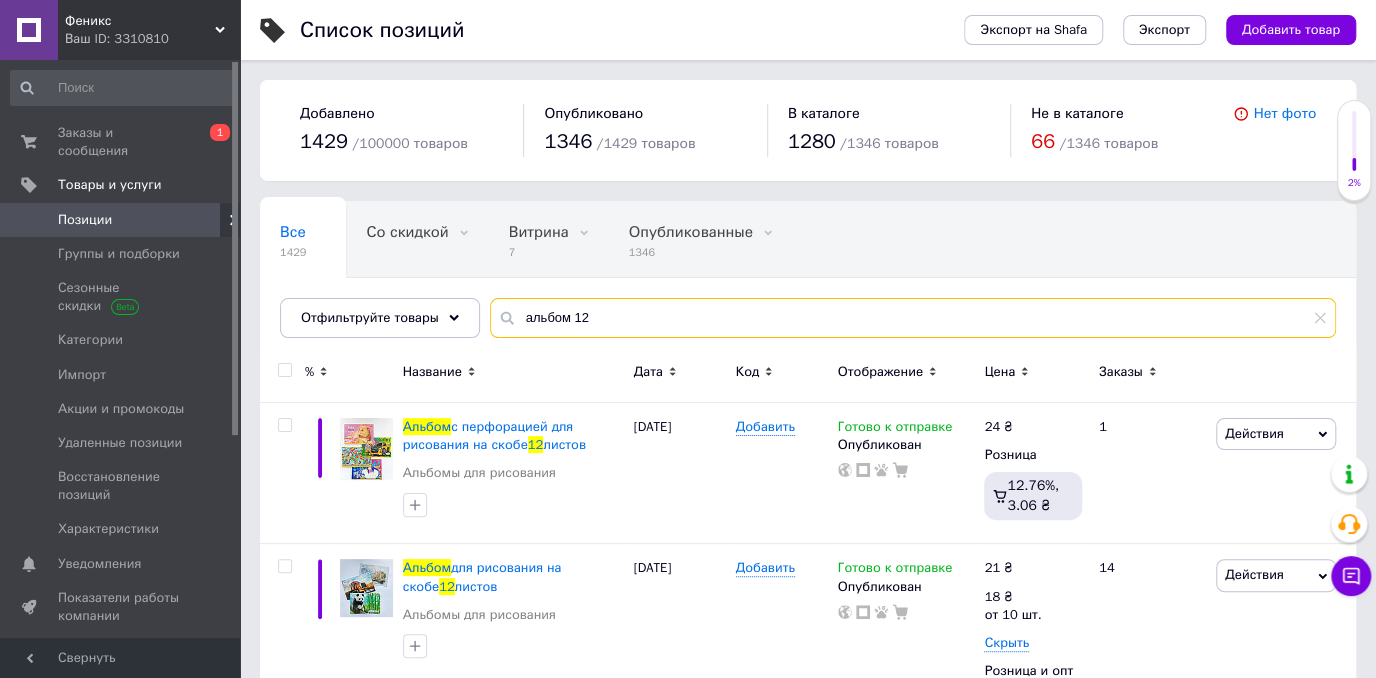 drag, startPoint x: 603, startPoint y: 308, endPoint x: 501, endPoint y: 356, distance: 112.72977 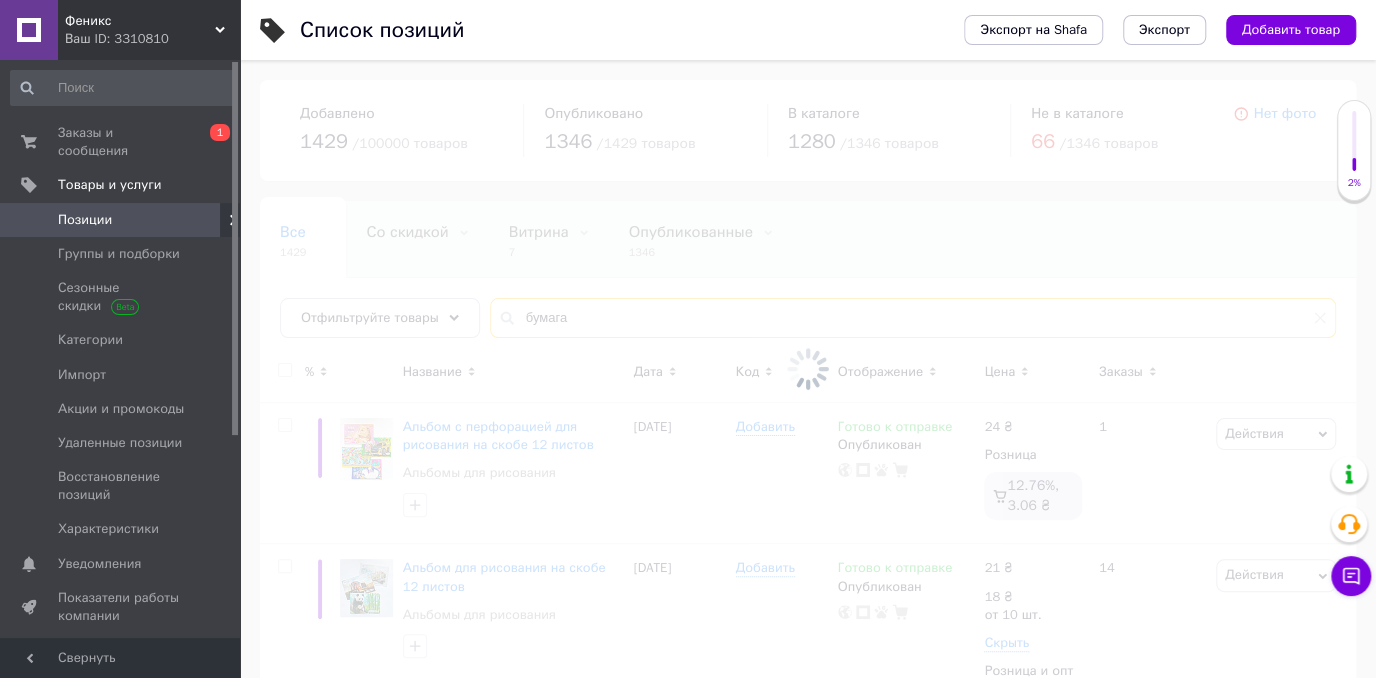 drag, startPoint x: 500, startPoint y: 356, endPoint x: 675, endPoint y: 312, distance: 180.44667 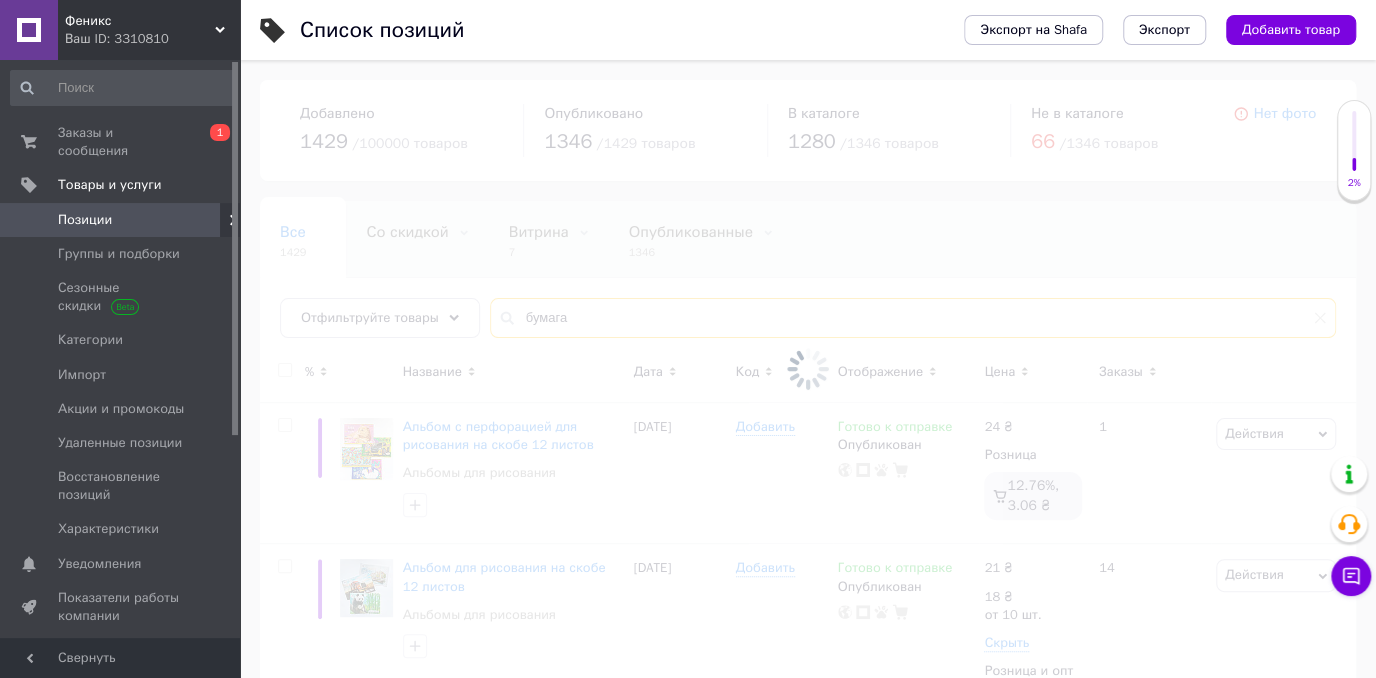 click on "бумага" at bounding box center [913, 318] 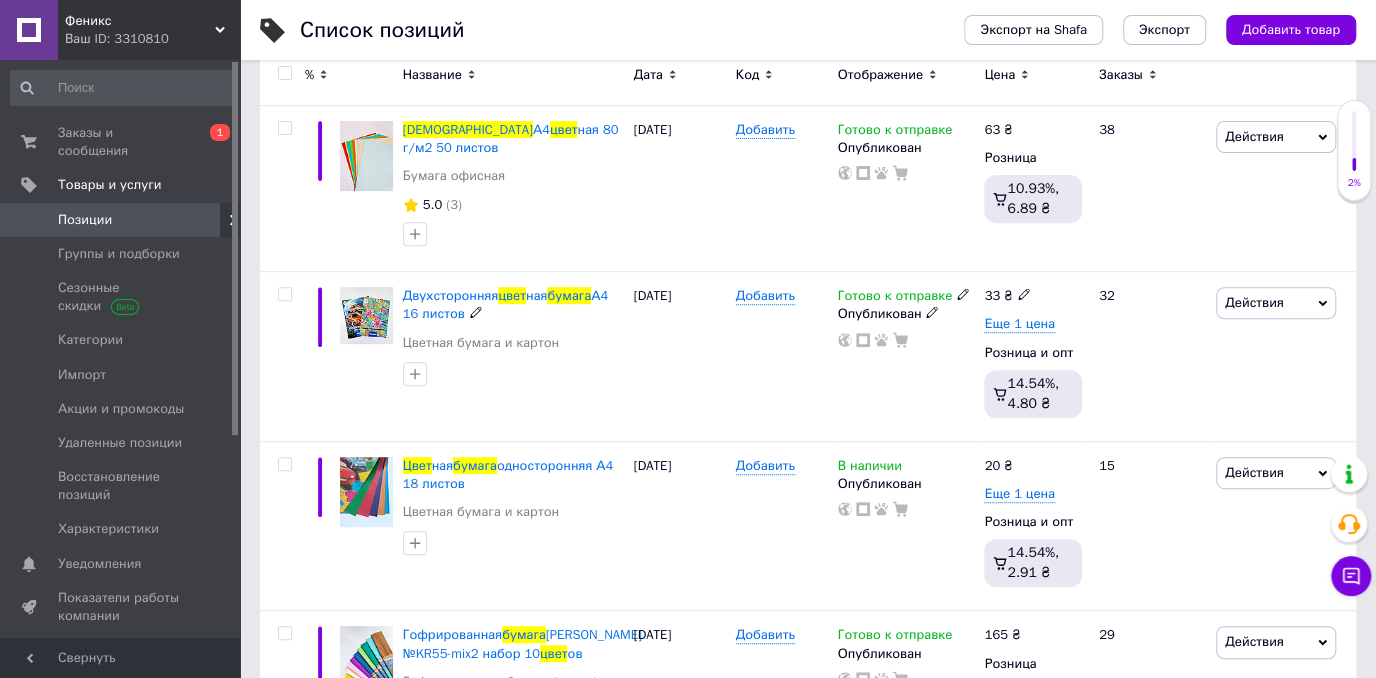 scroll, scrollTop: 300, scrollLeft: 0, axis: vertical 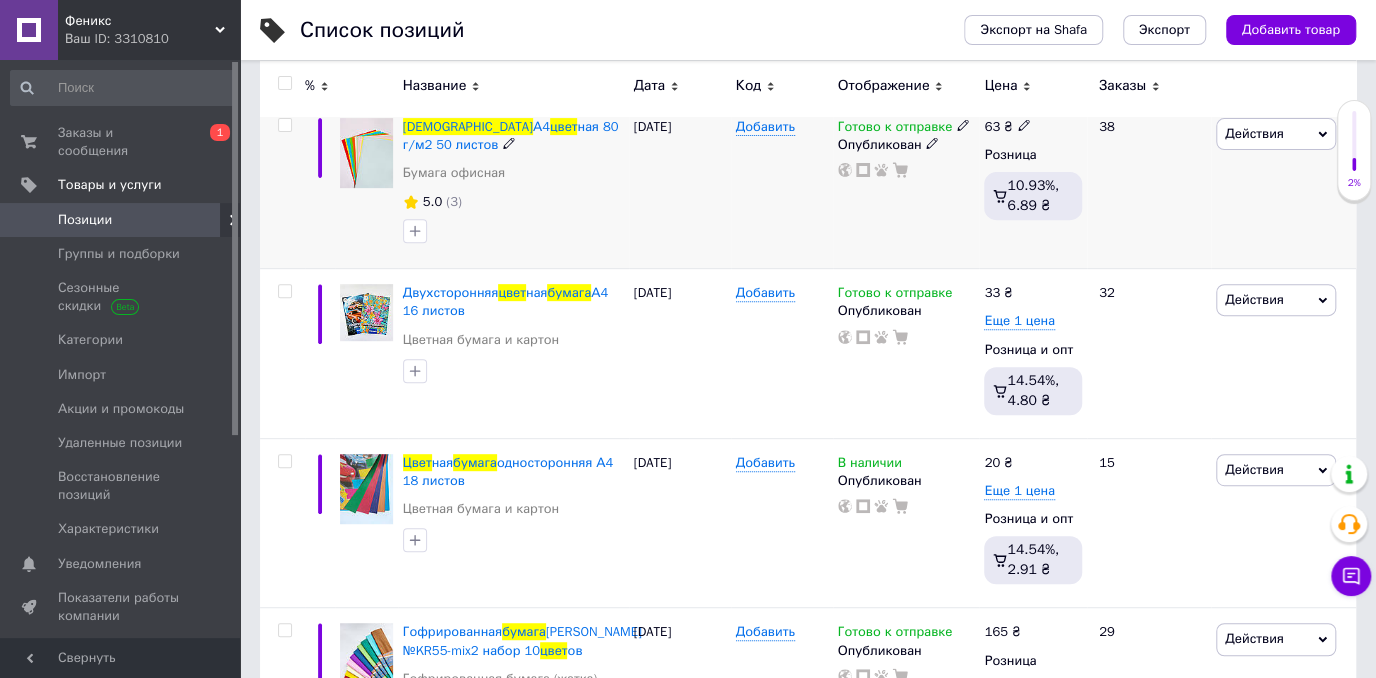 type on "бумага цвет" 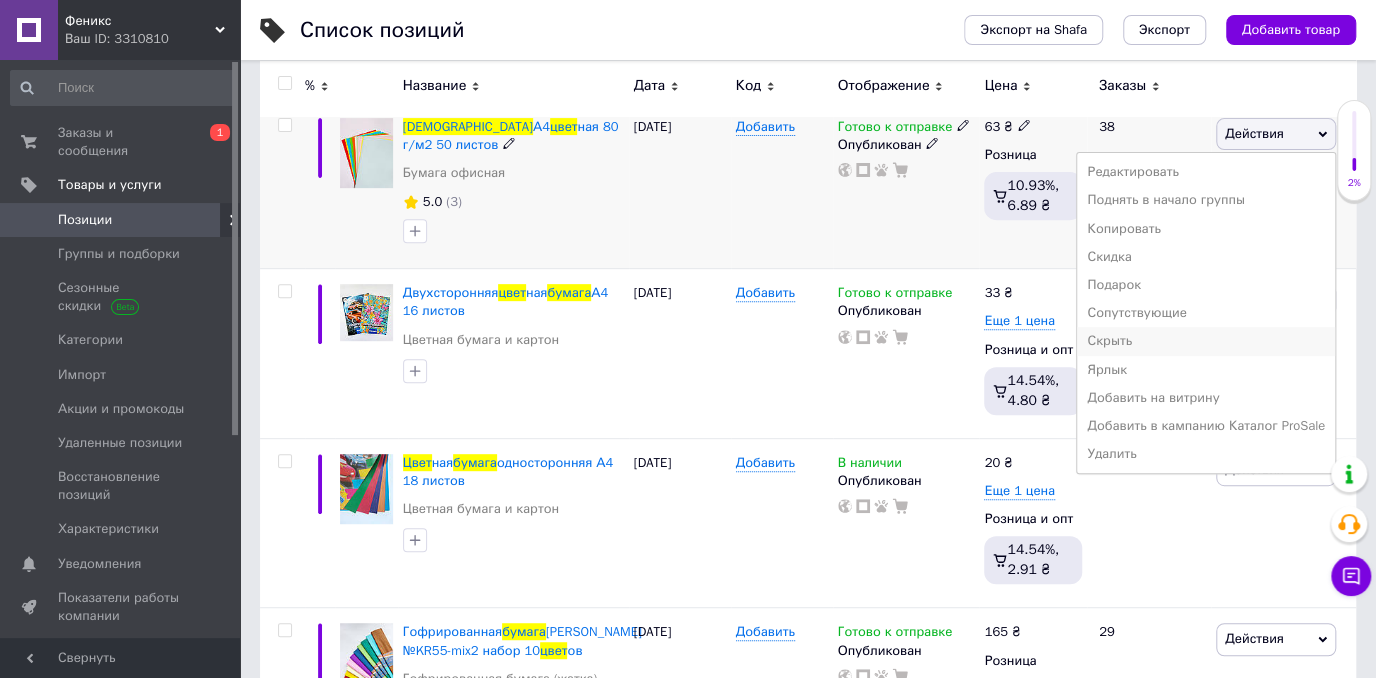 click on "Скрыть" at bounding box center (1206, 341) 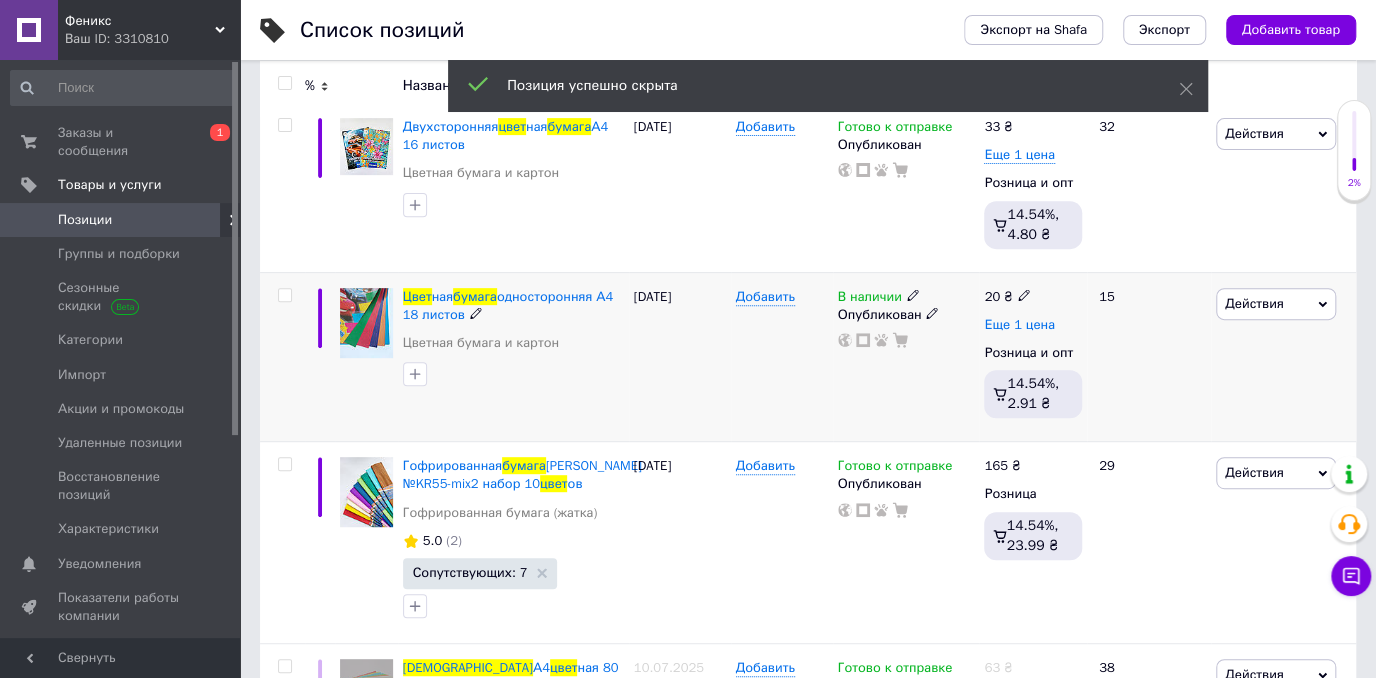 click on "Еще 1 цена" at bounding box center [1019, 325] 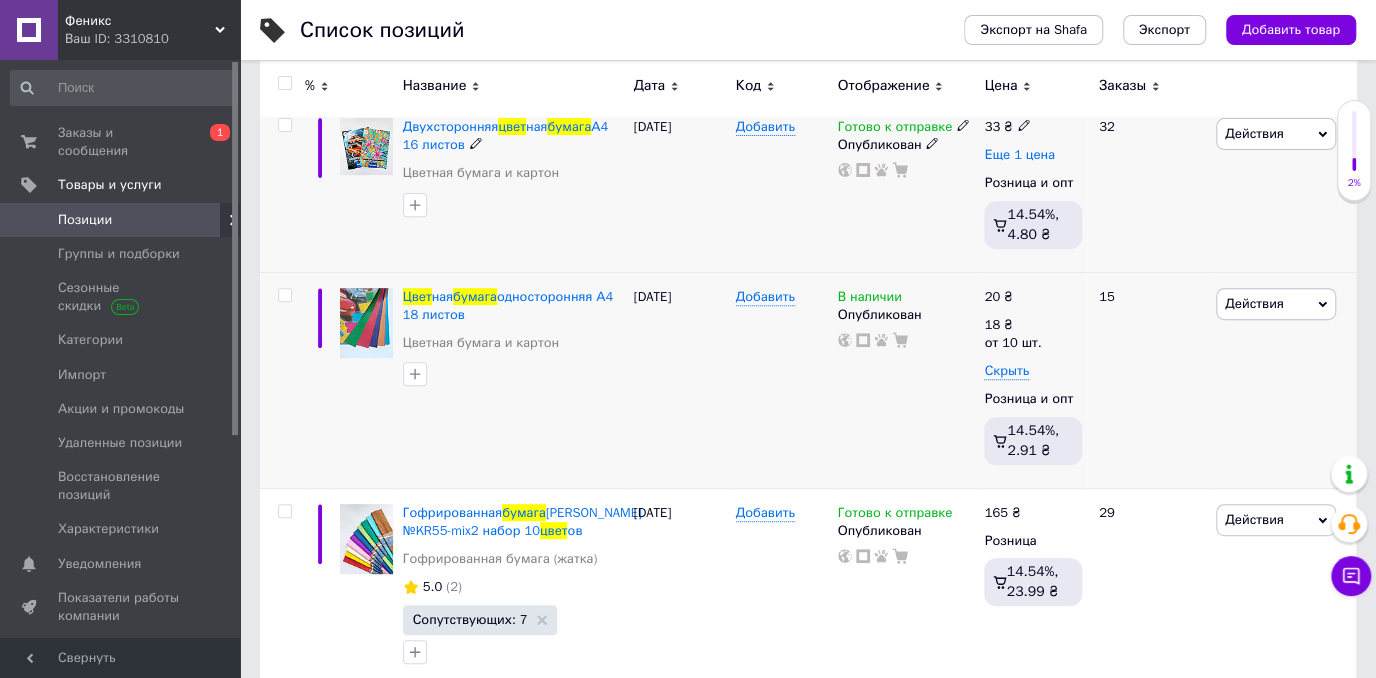 click on "Еще 1 цена" at bounding box center (1019, 155) 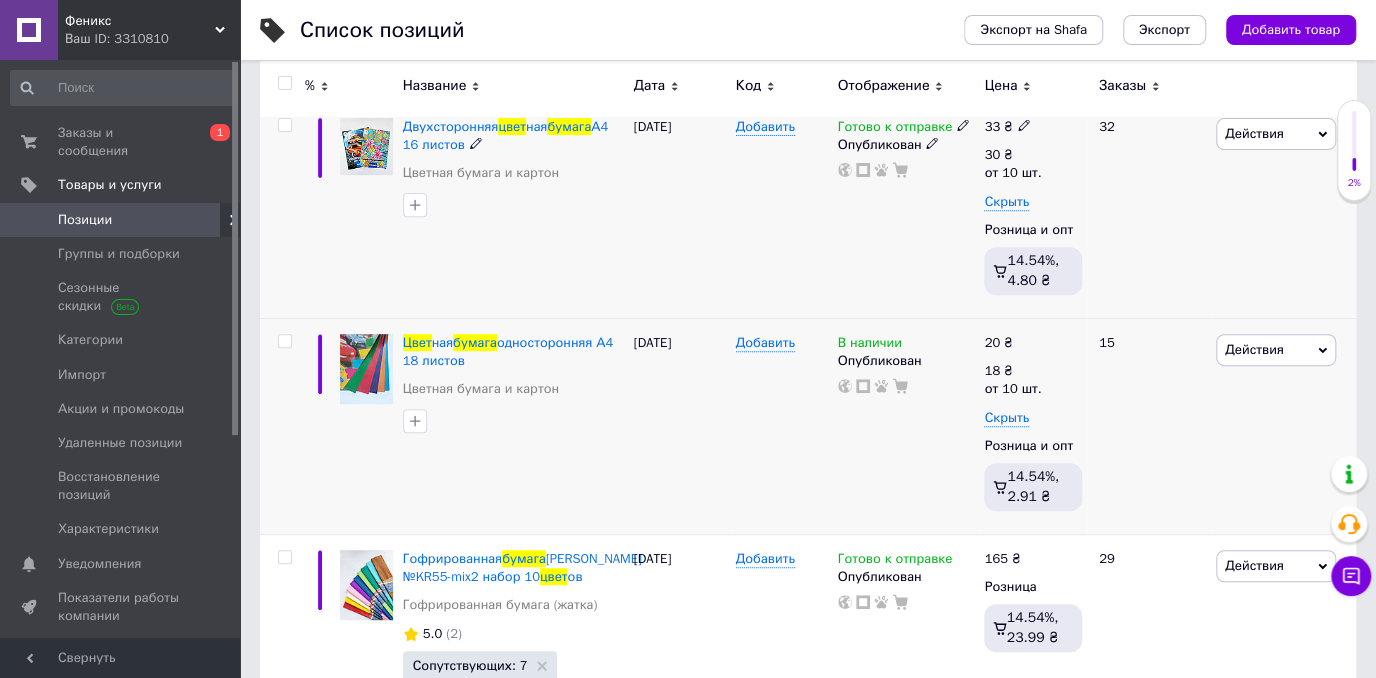 click 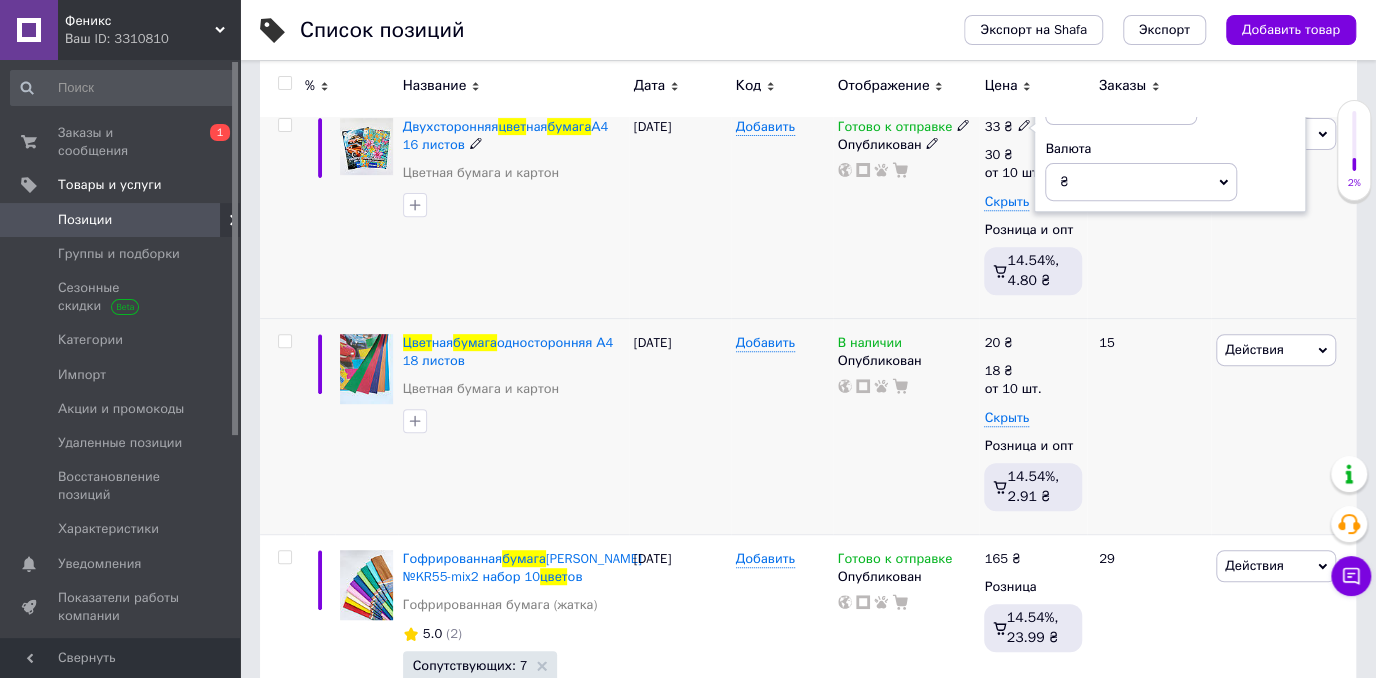 scroll, scrollTop: 200, scrollLeft: 0, axis: vertical 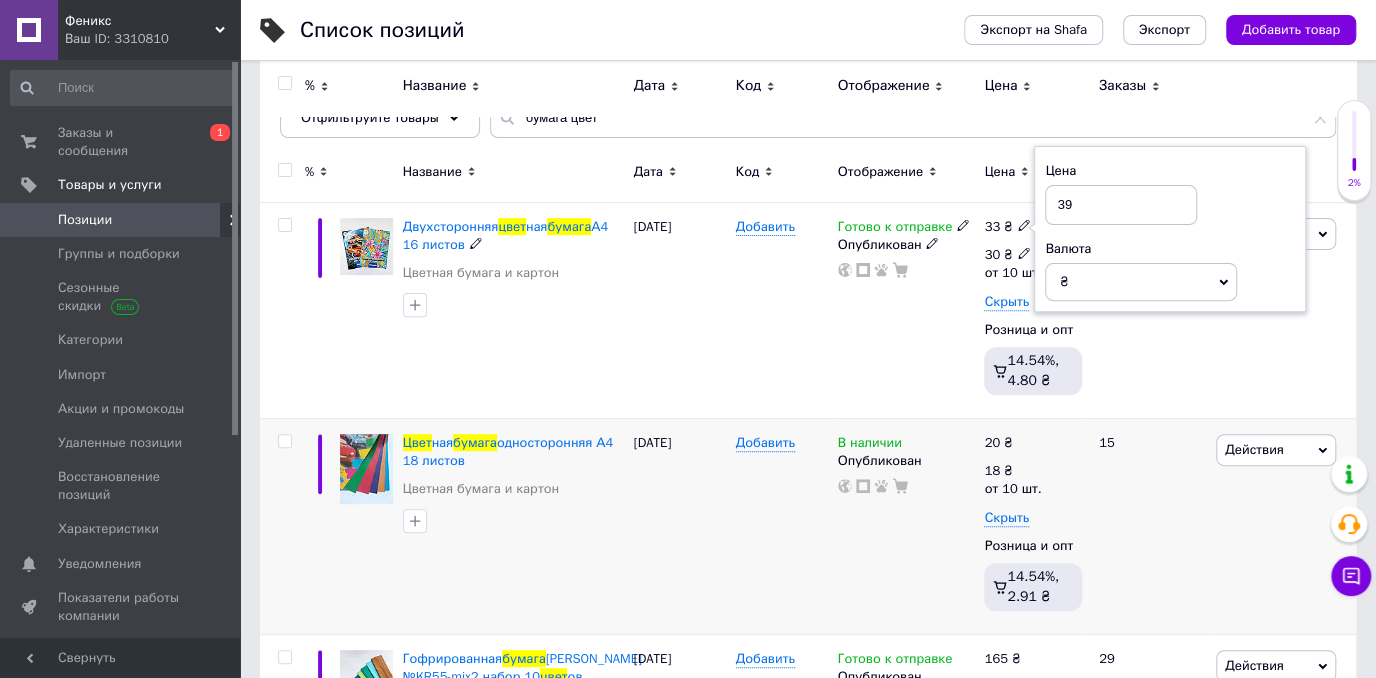 type on "39" 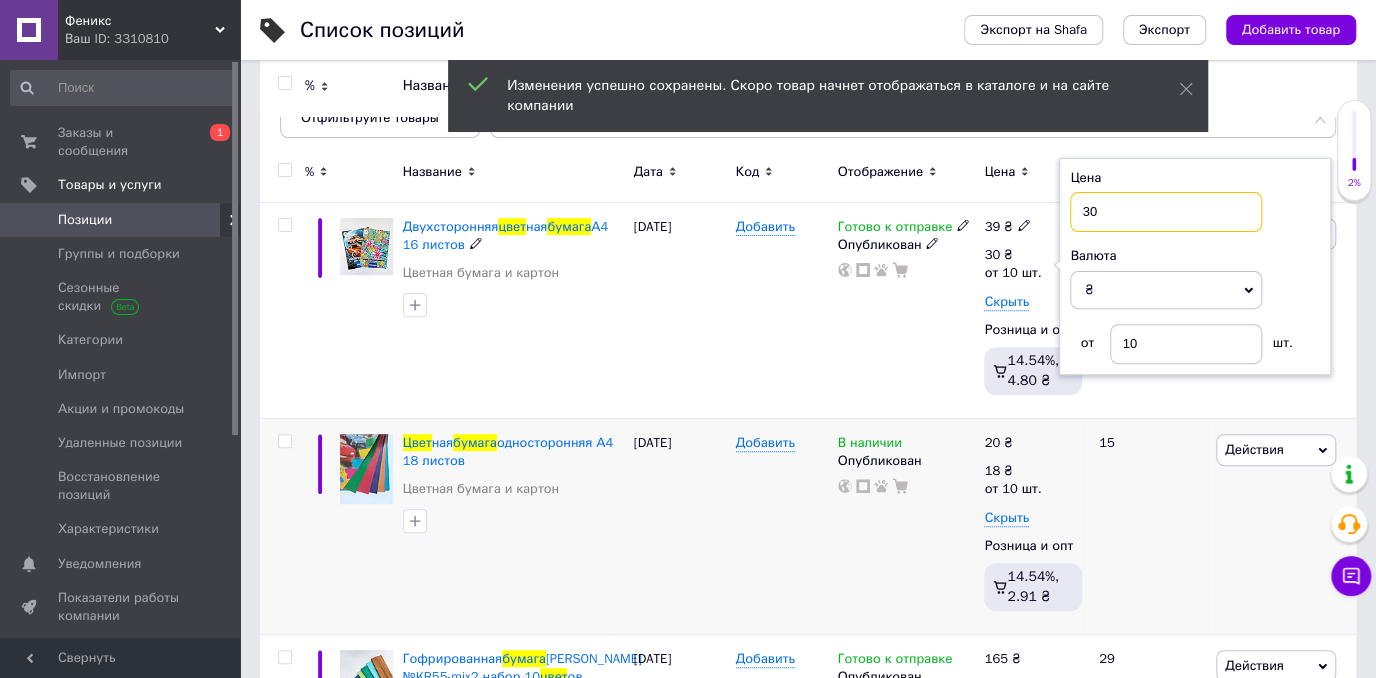 click on "30" at bounding box center (1166, 212) 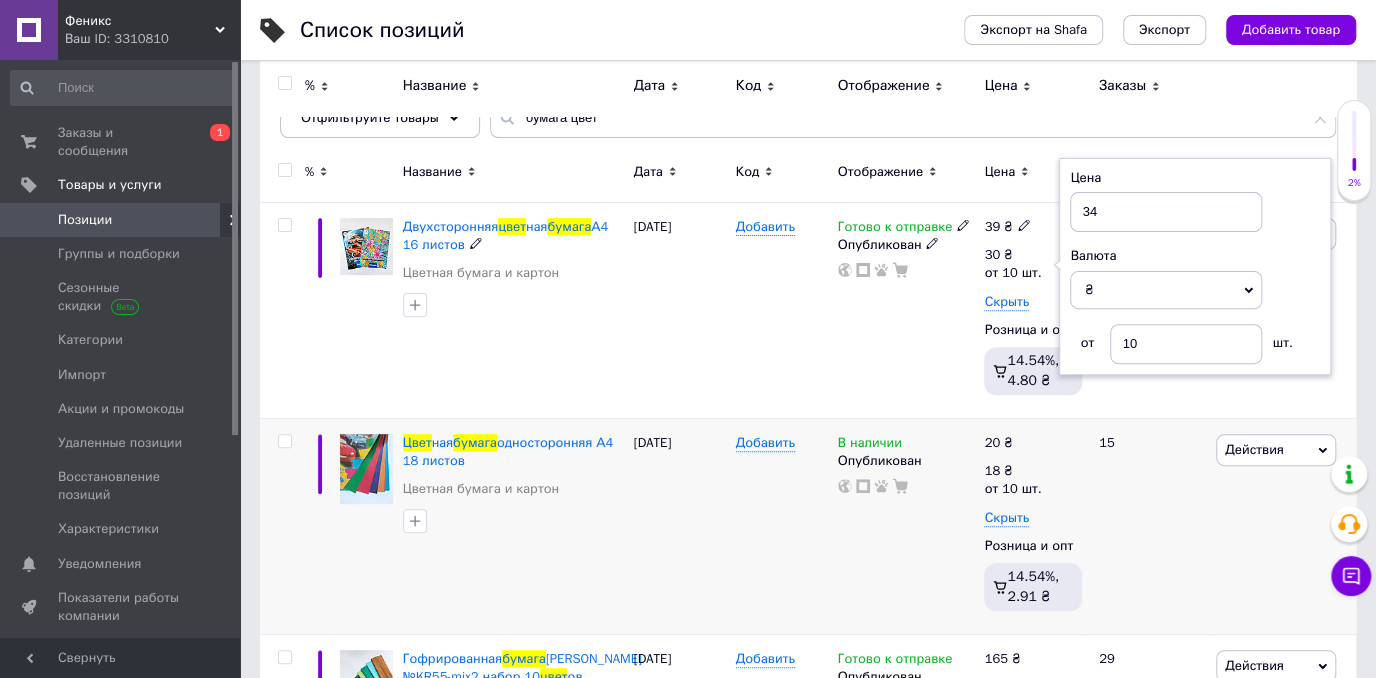 click on "Готово к отправке Опубликован" at bounding box center [906, 311] 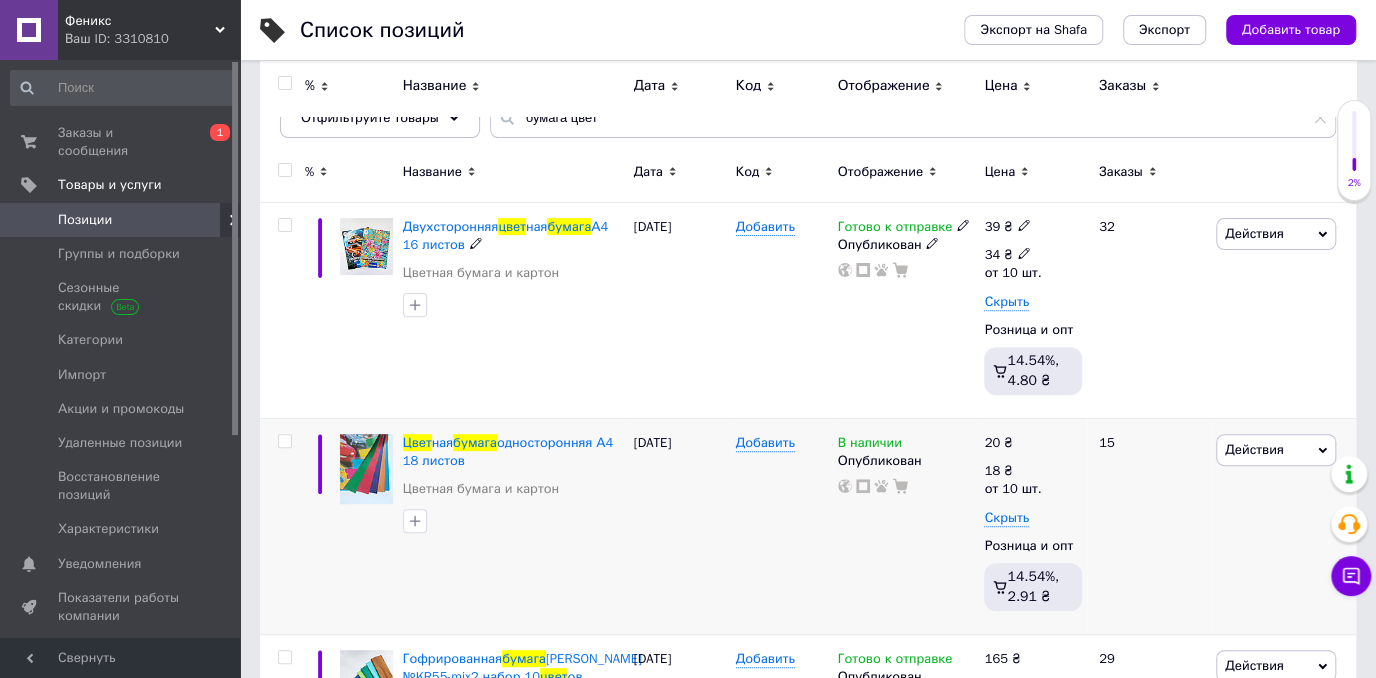 click 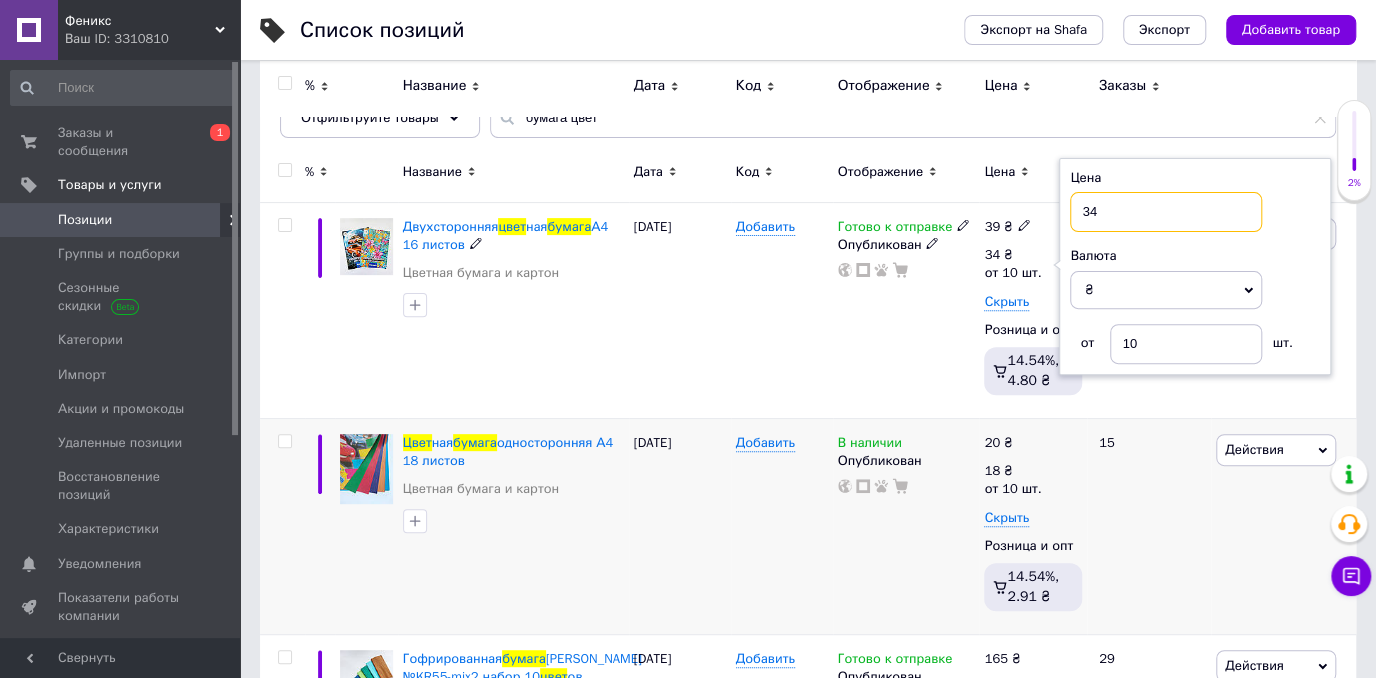 click on "34" at bounding box center (1166, 212) 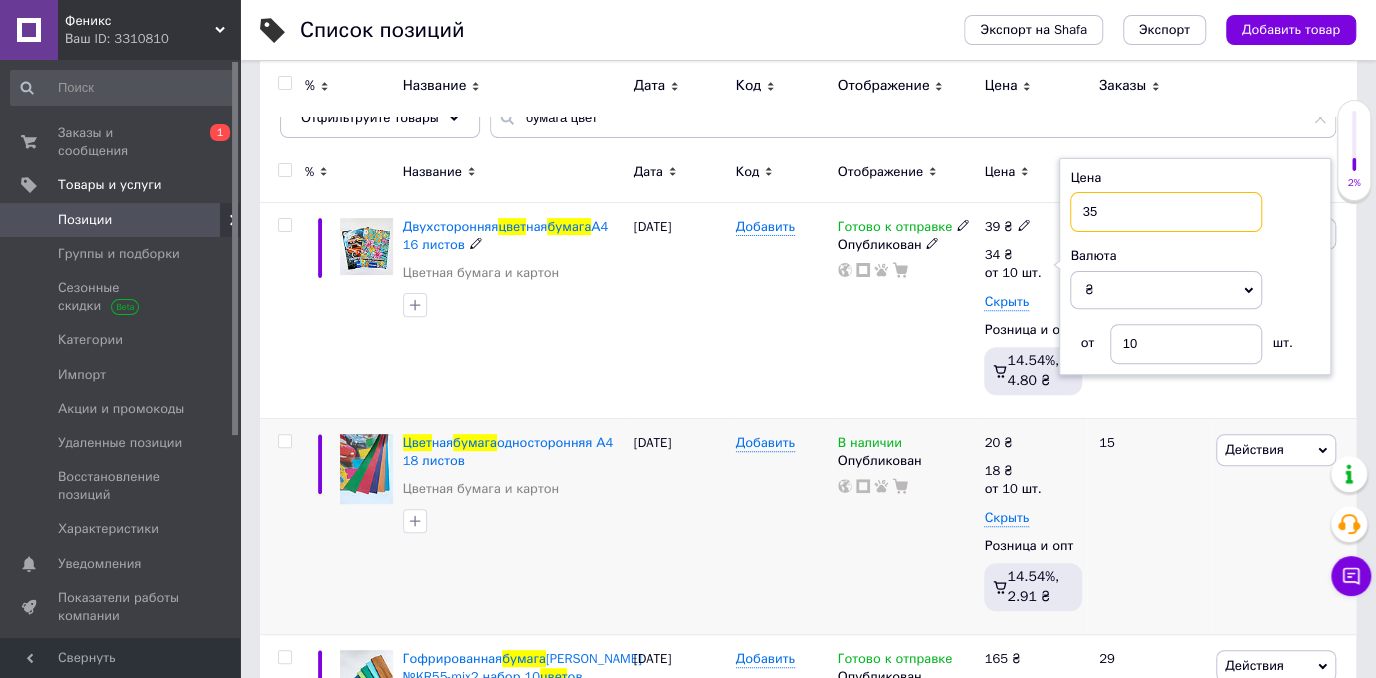 type on "35" 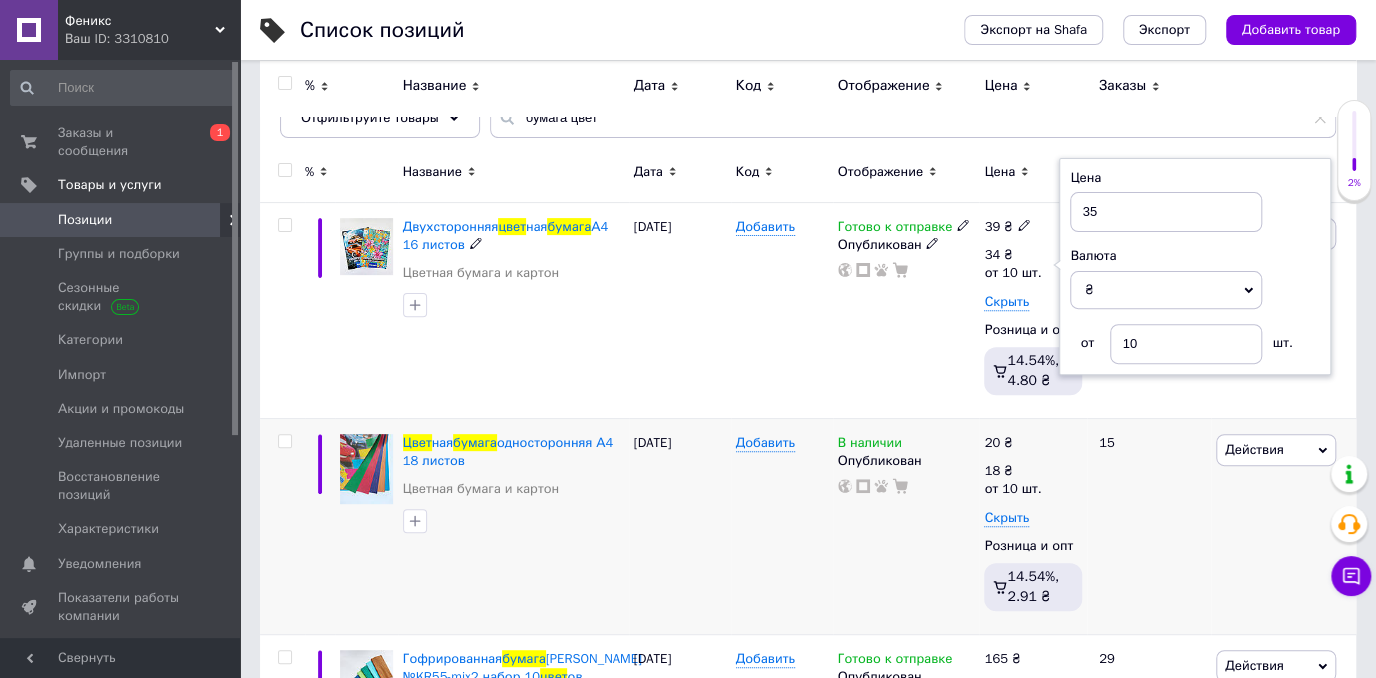 click on "08.09.2024" at bounding box center [680, 311] 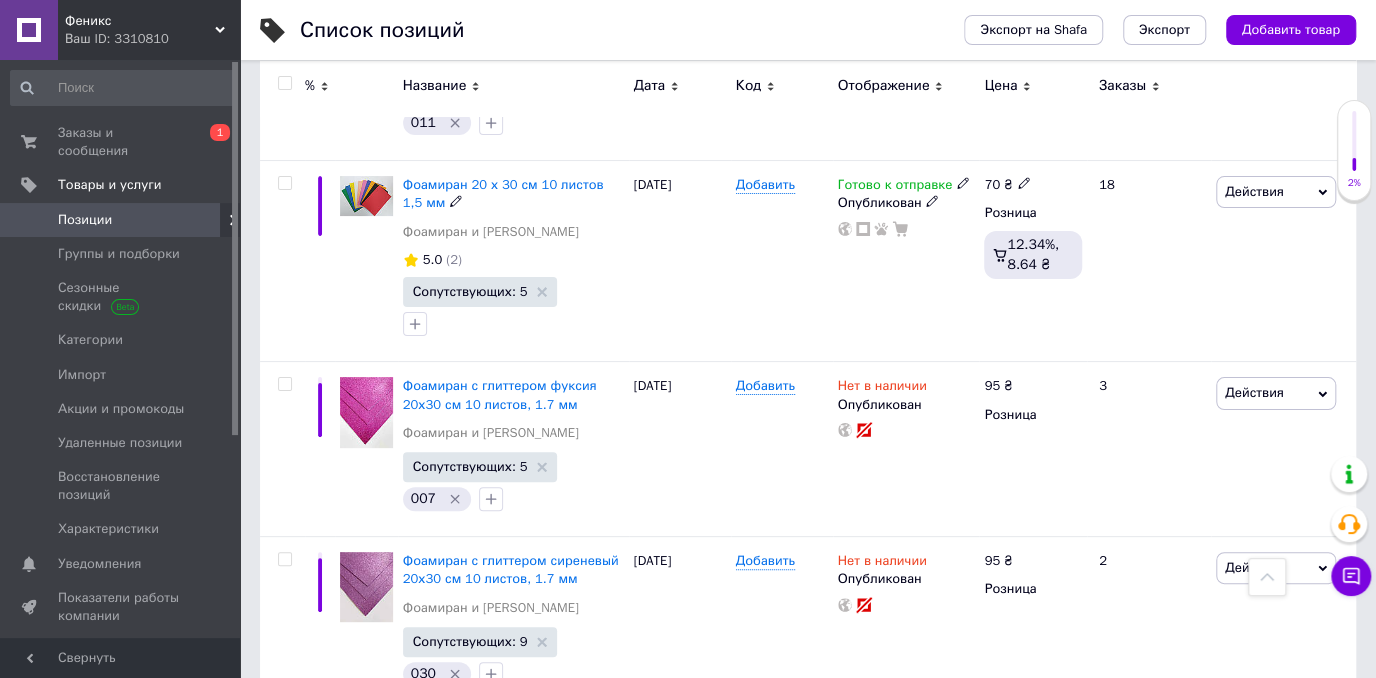 scroll, scrollTop: 4033, scrollLeft: 0, axis: vertical 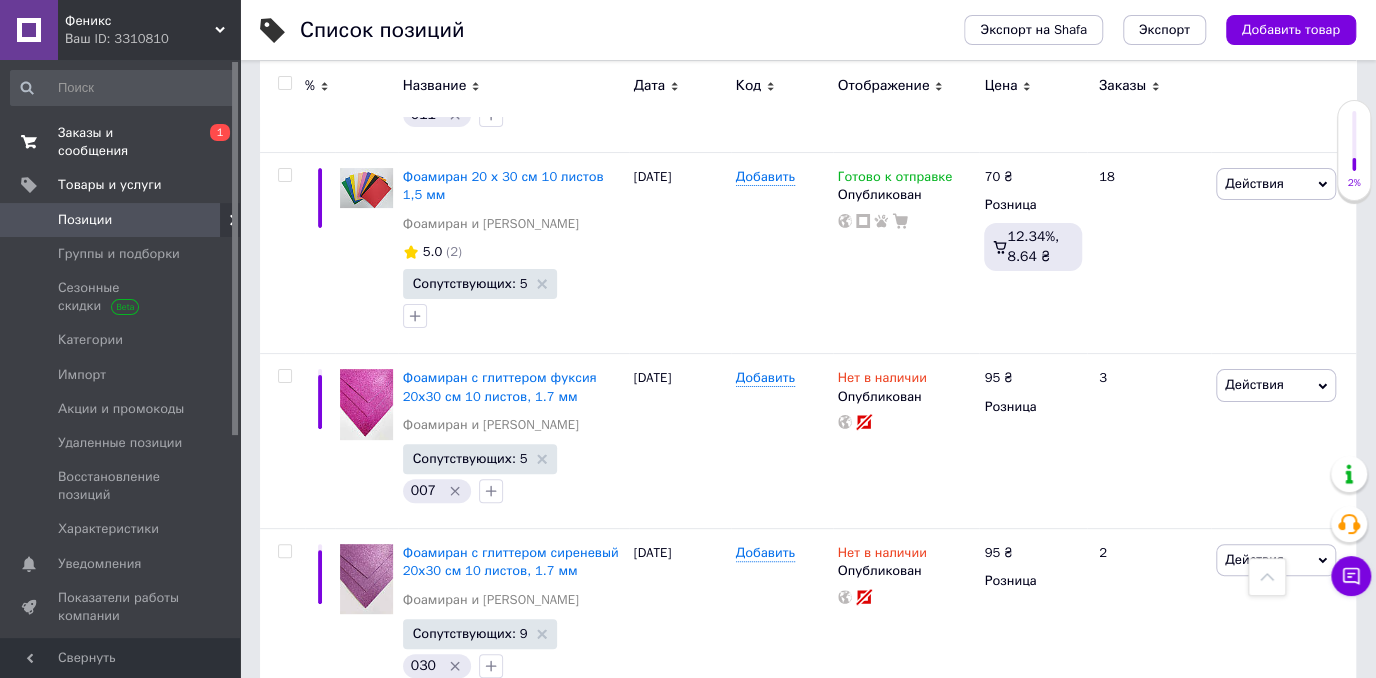 click on "Заказы и сообщения" at bounding box center (121, 142) 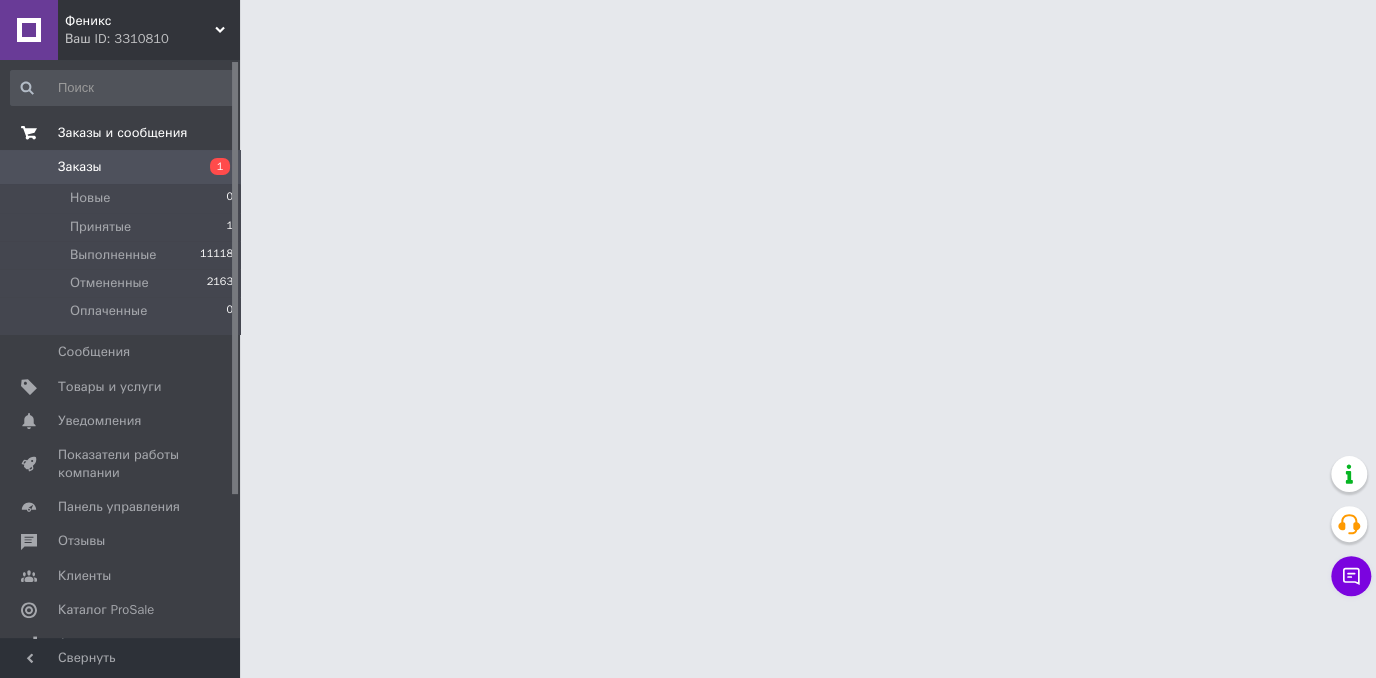 scroll, scrollTop: 0, scrollLeft: 0, axis: both 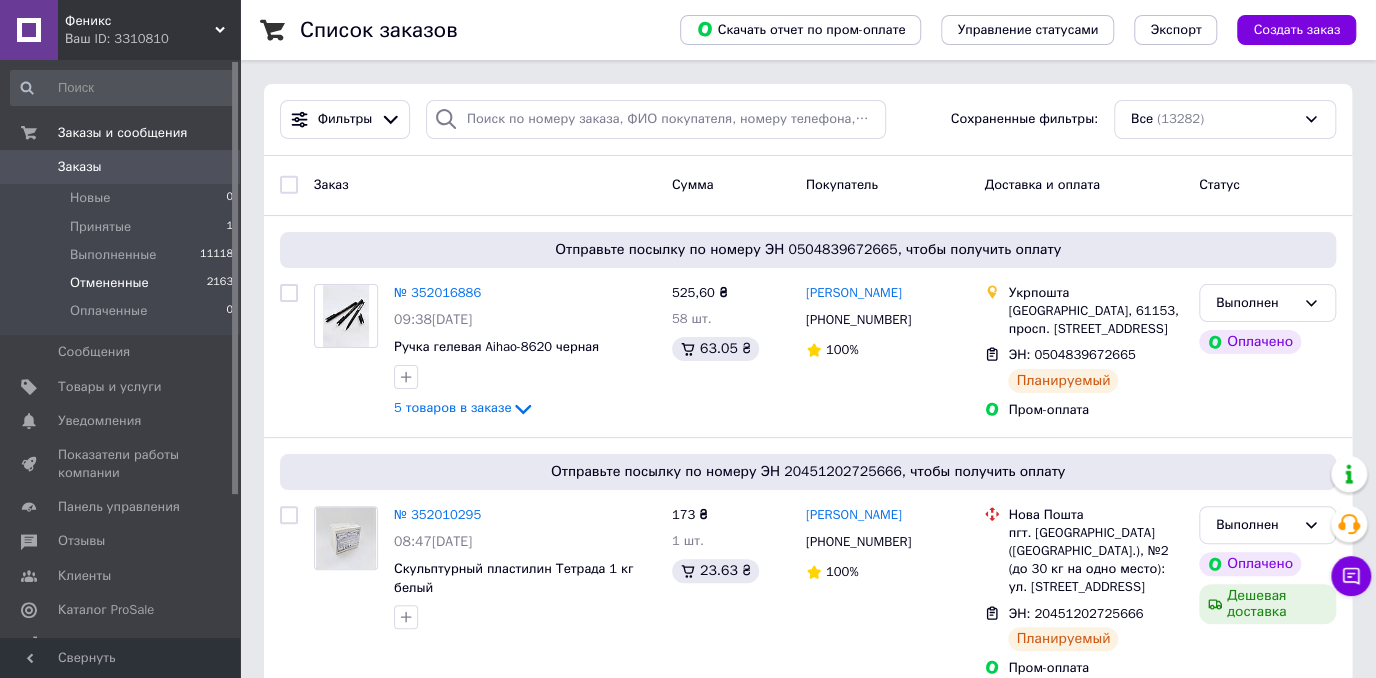 click on "Отмененные" at bounding box center (109, 283) 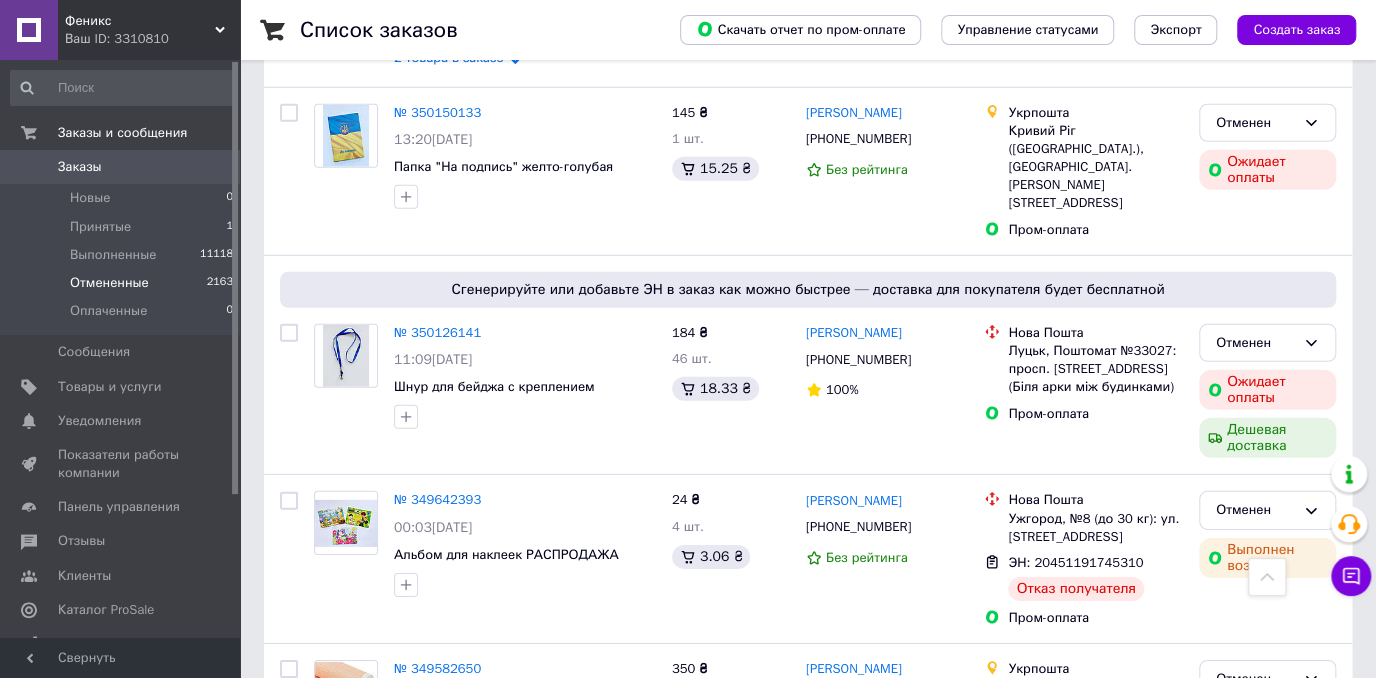 scroll, scrollTop: 2959, scrollLeft: 0, axis: vertical 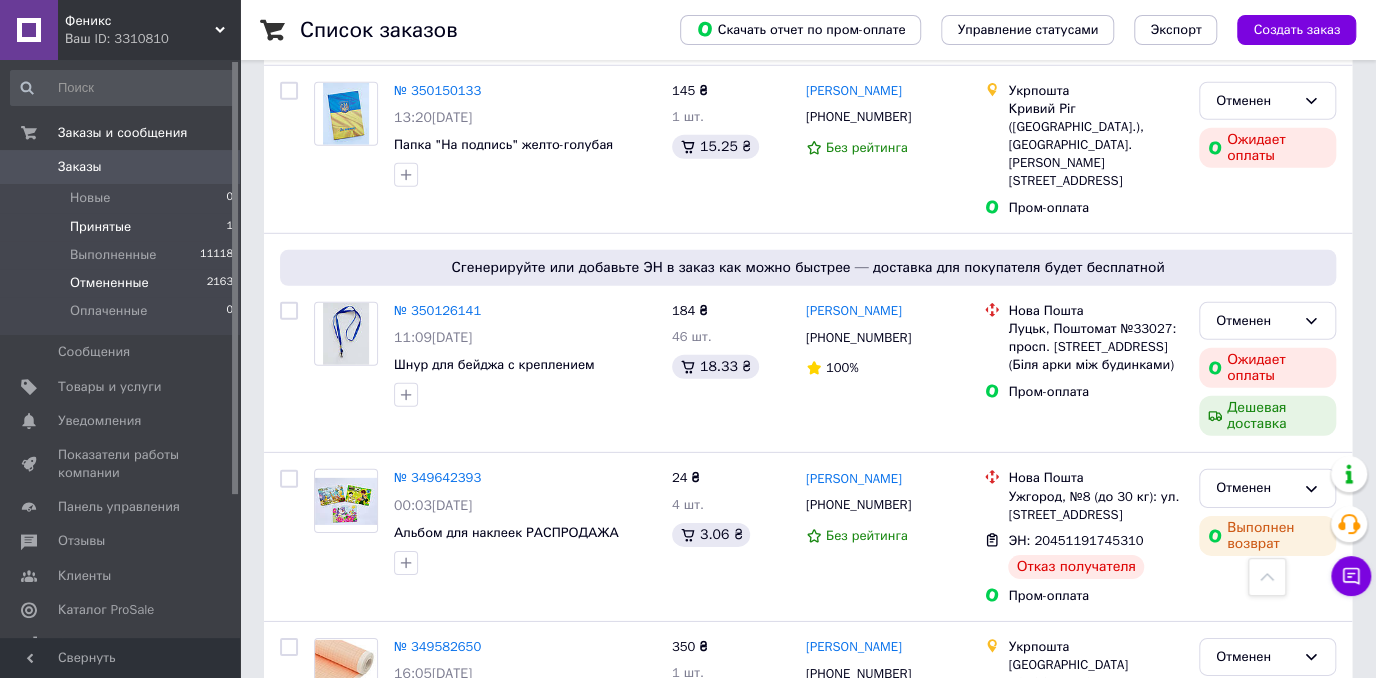 click on "Принятые 1" at bounding box center [122, 227] 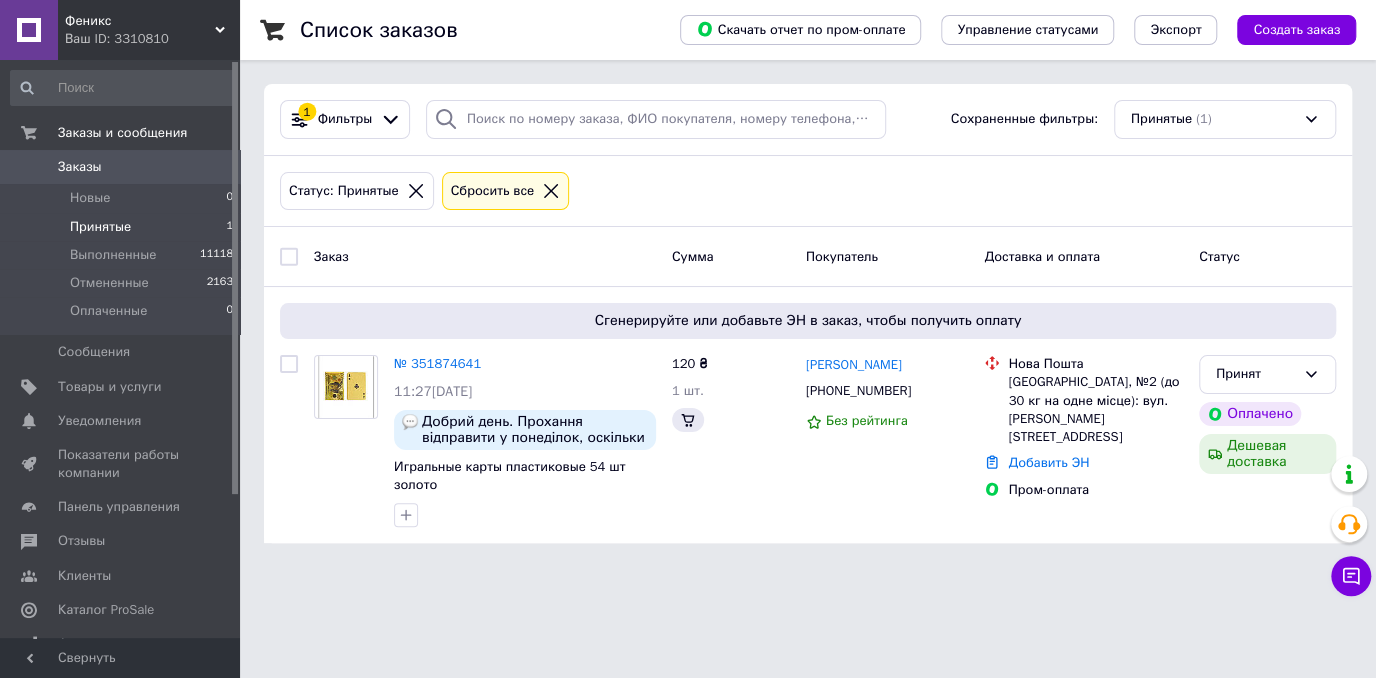 scroll, scrollTop: 0, scrollLeft: 0, axis: both 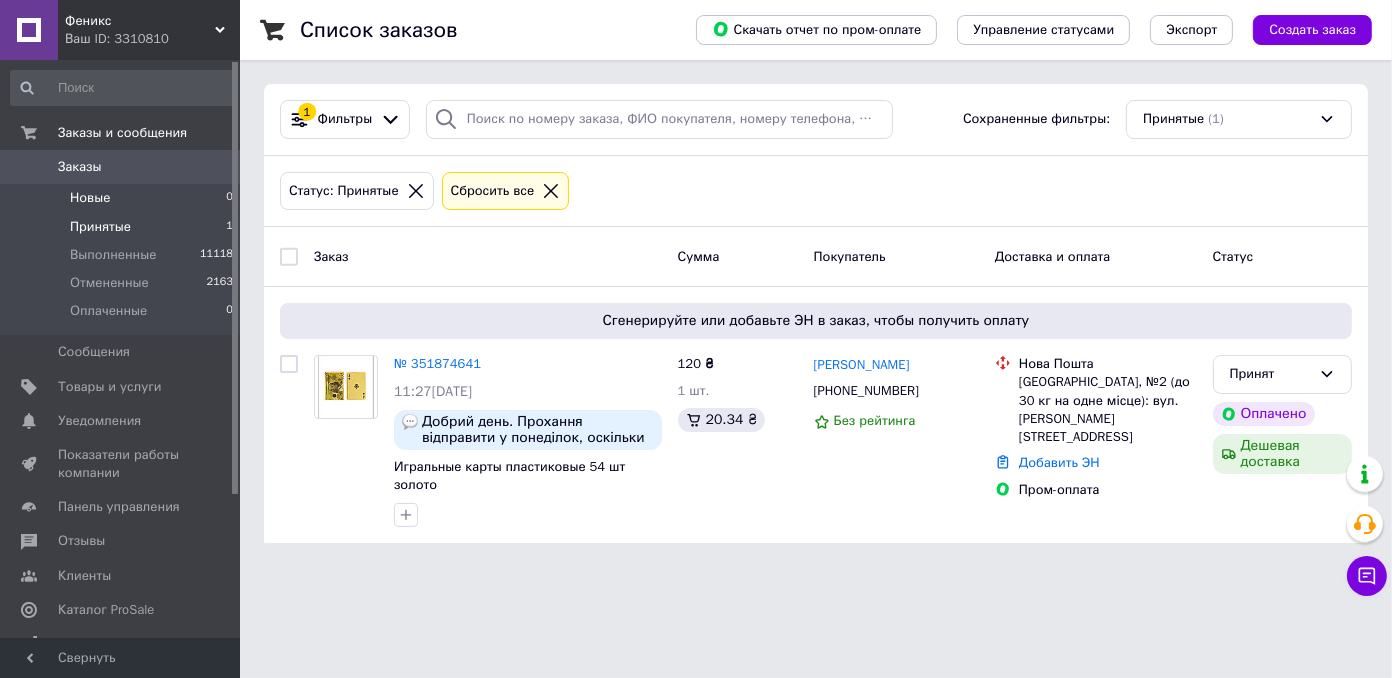 click on "Новые 0" at bounding box center (122, 198) 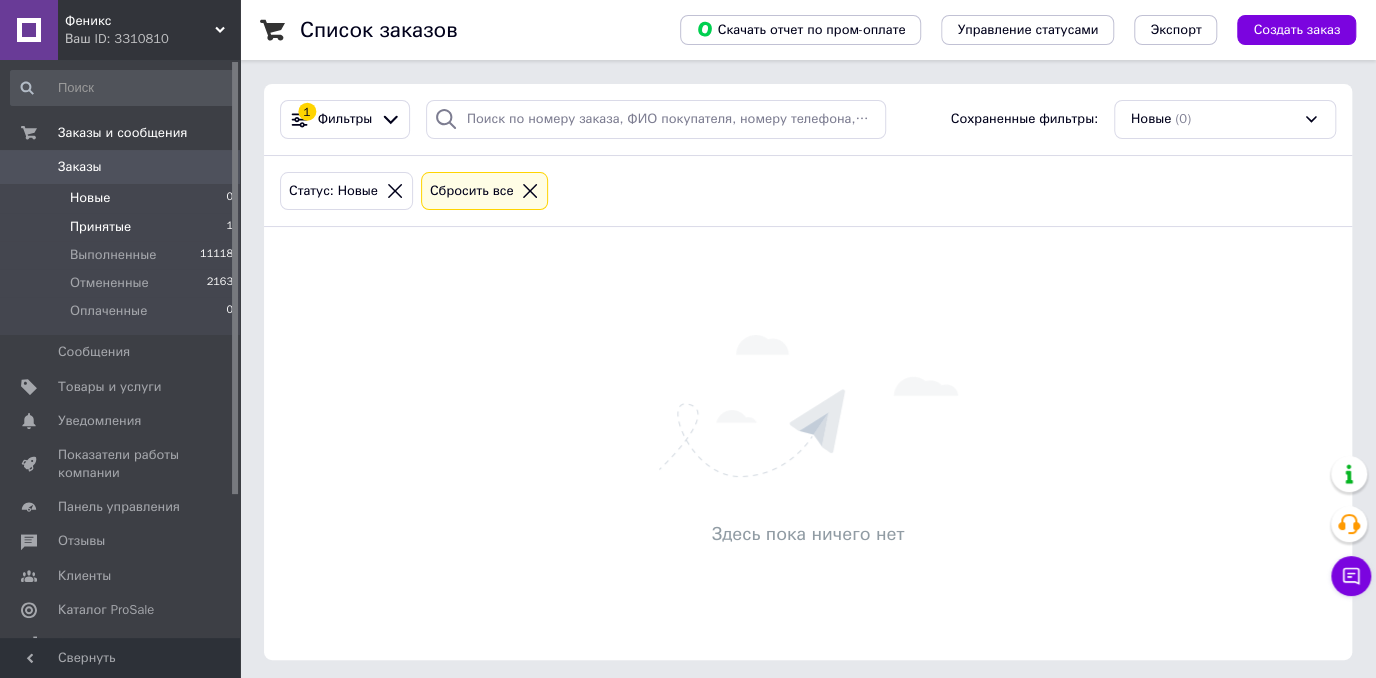 click on "Принятые 1" at bounding box center [122, 227] 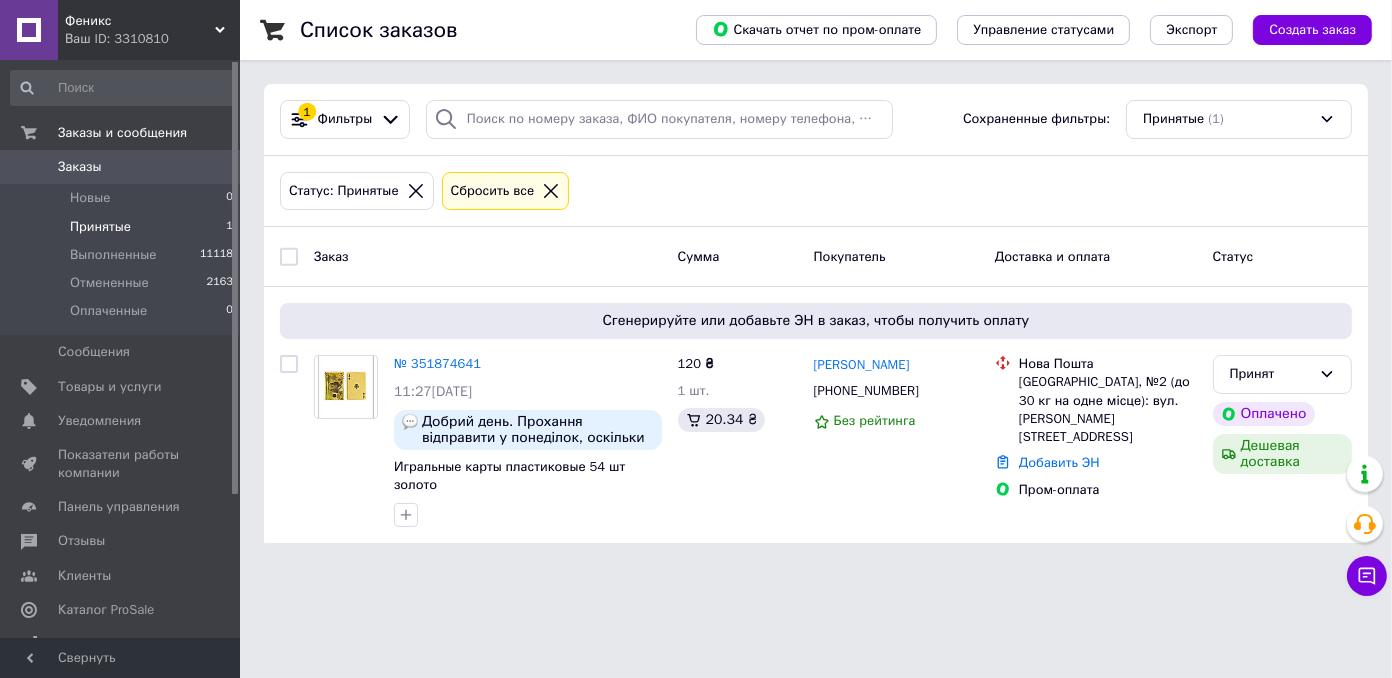 click on "Заказ Сумма Покупатель Доставка и оплата Статус" at bounding box center (816, 257) 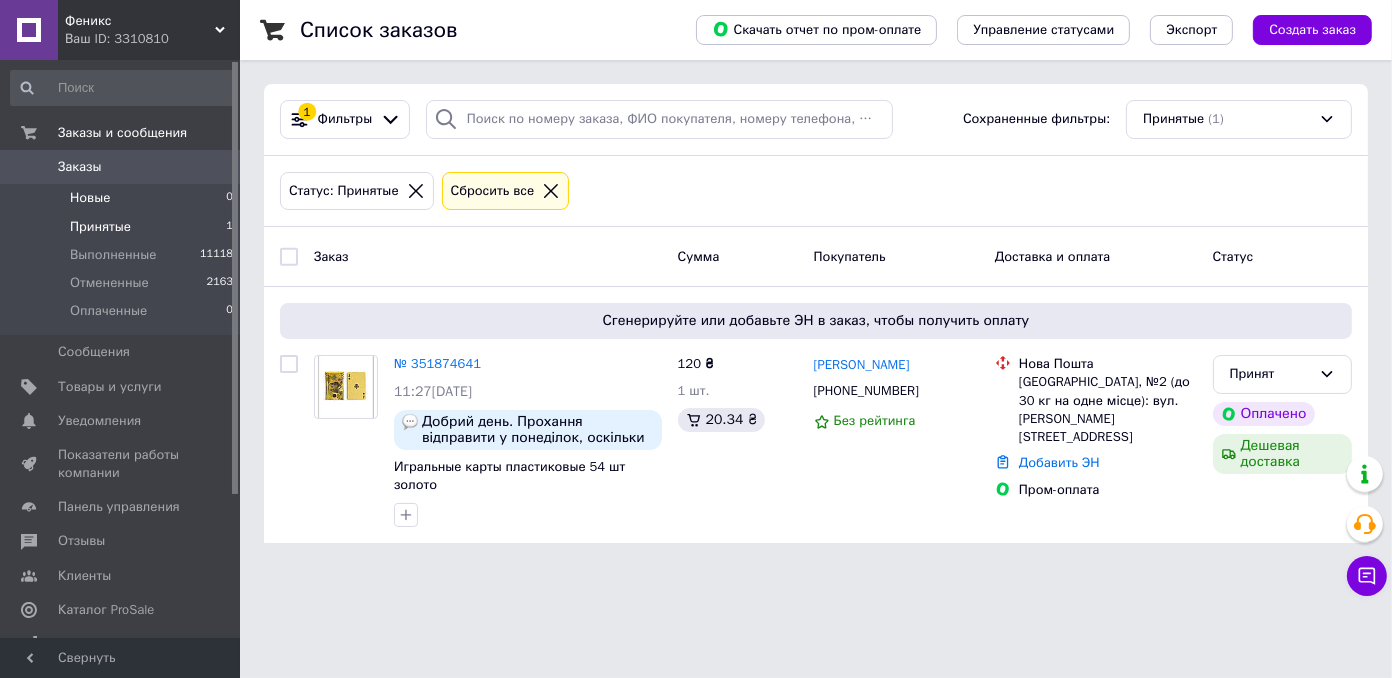 click on "Новые 0" at bounding box center (122, 198) 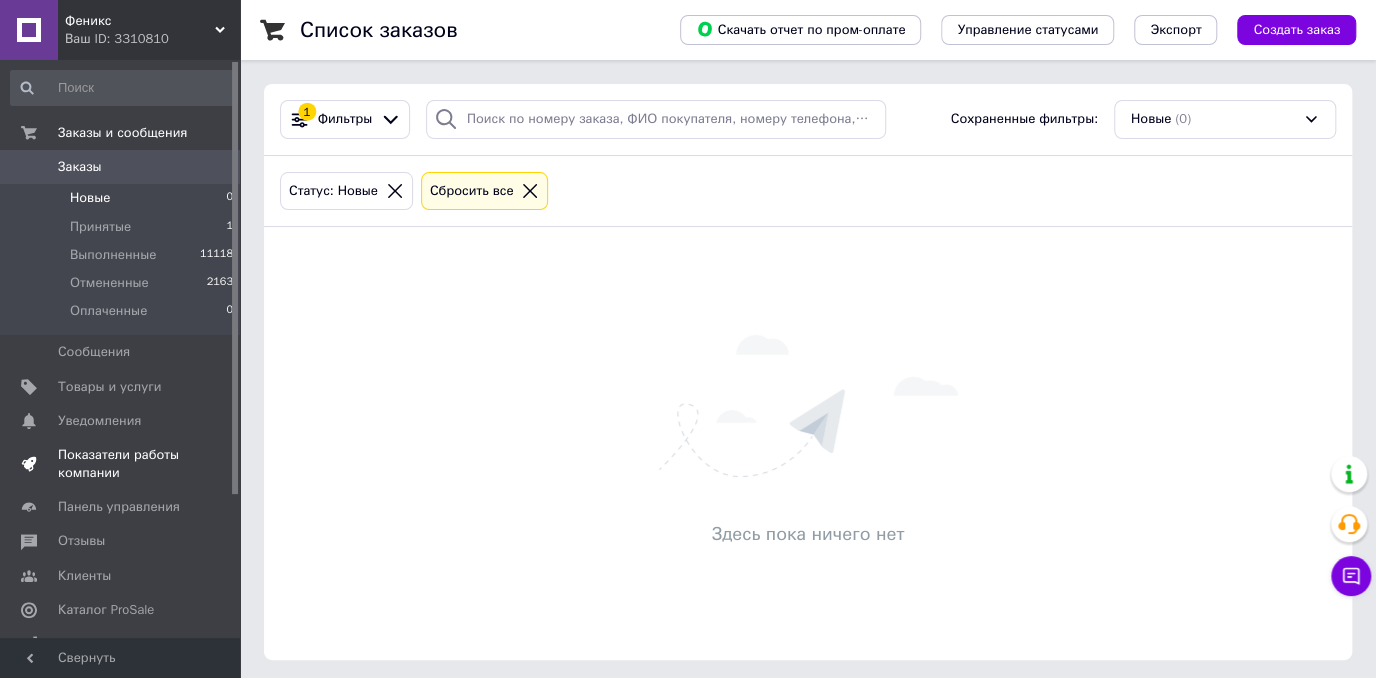 click on "Показатели работы компании" at bounding box center (121, 464) 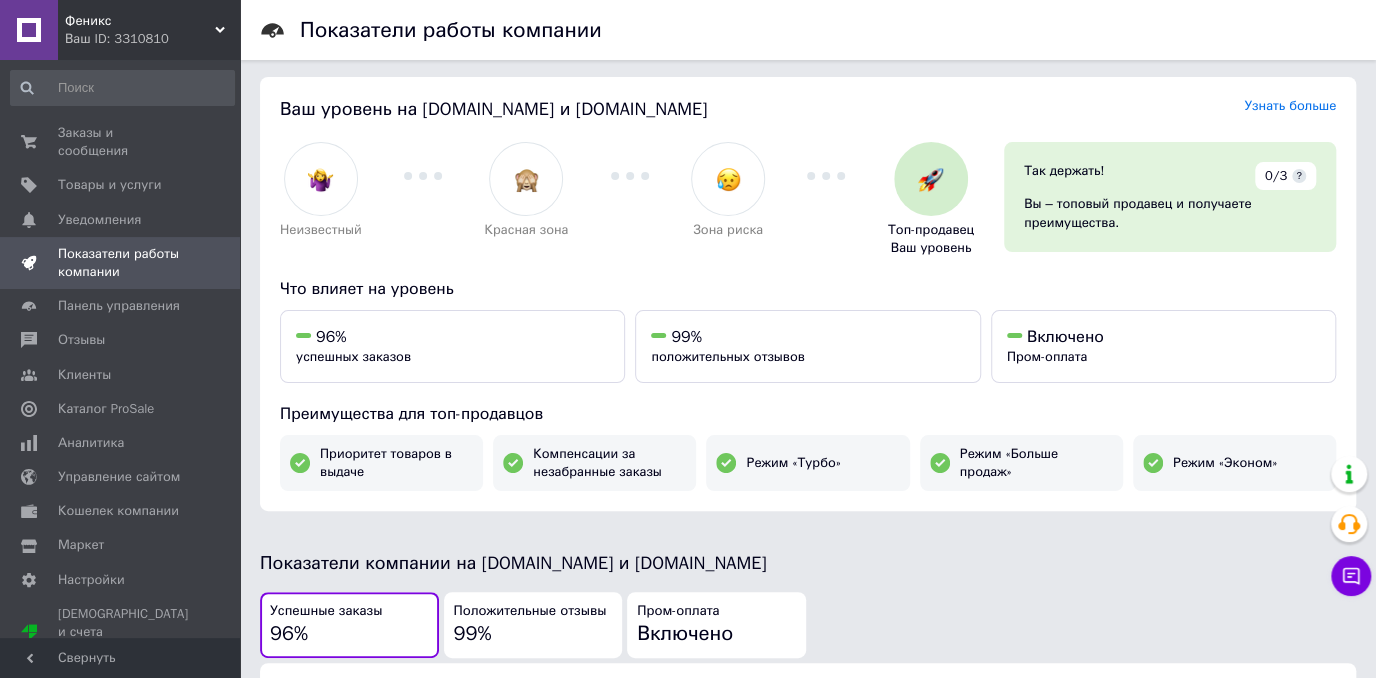 scroll, scrollTop: 0, scrollLeft: 0, axis: both 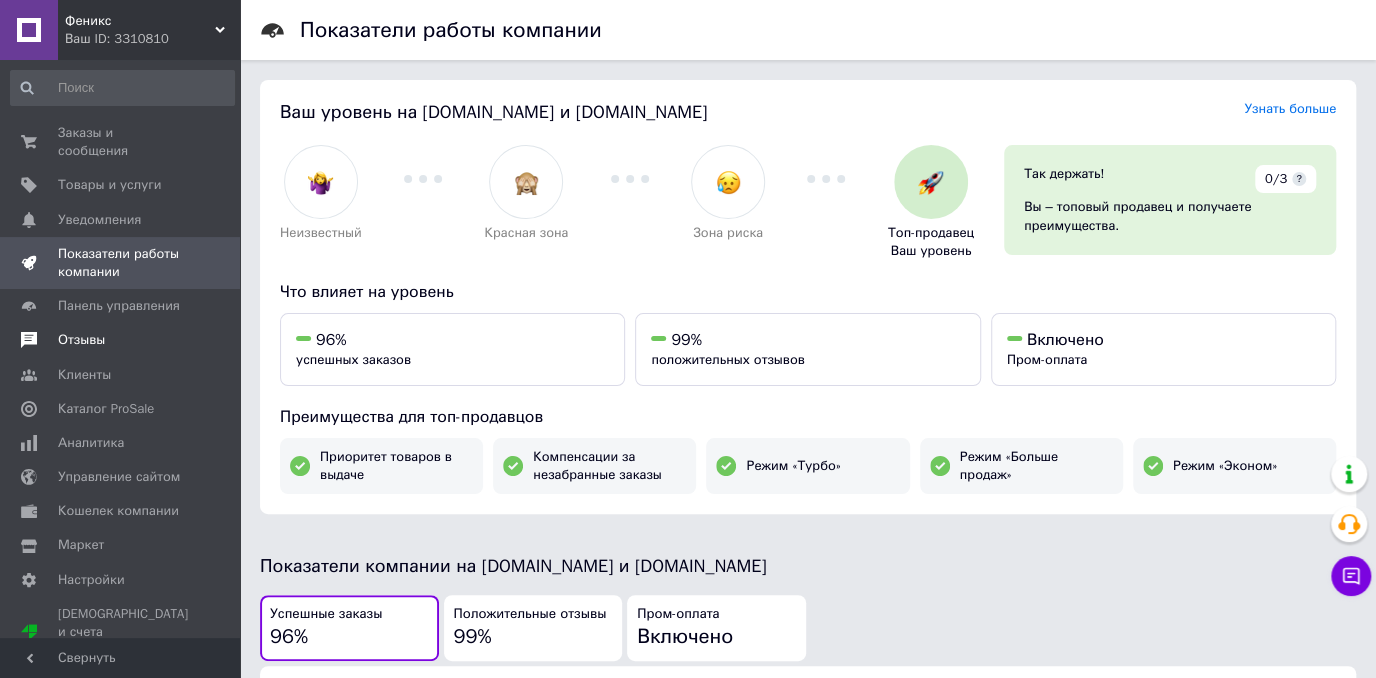 click on "Отзывы" at bounding box center (121, 340) 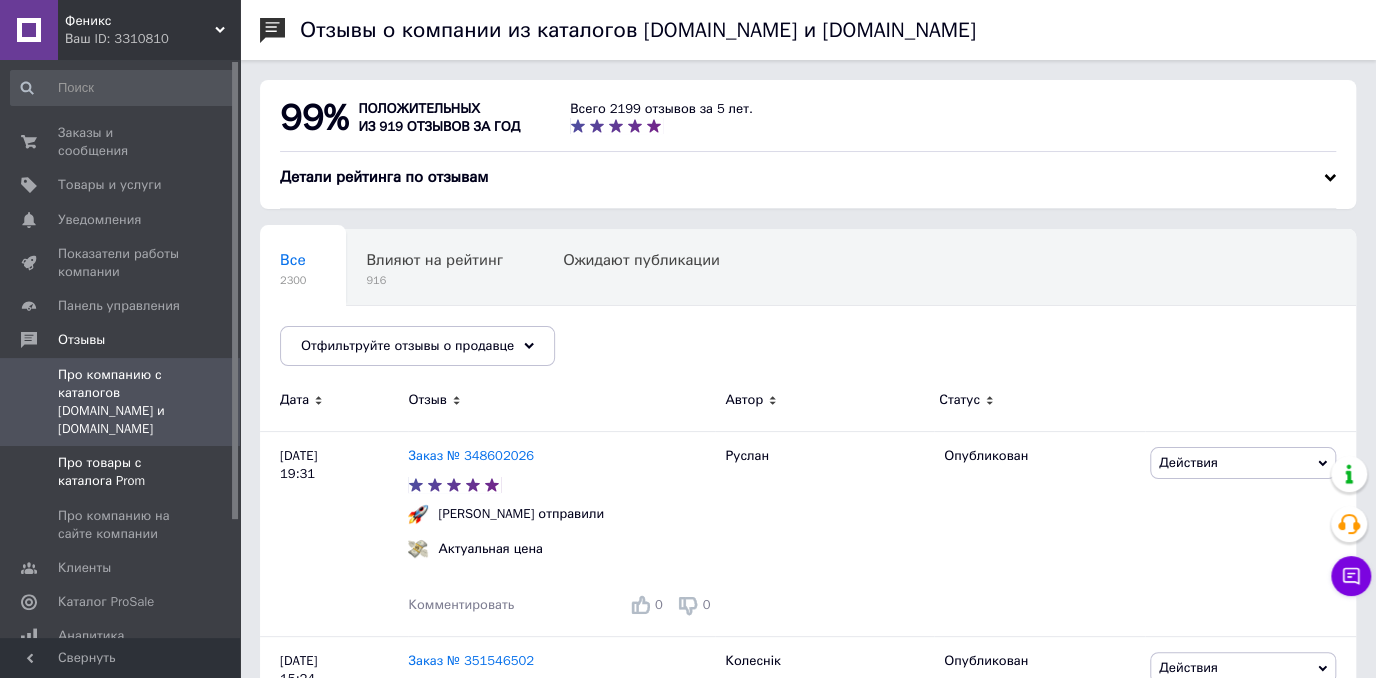 click on "Про товары с каталога Prom" at bounding box center [121, 472] 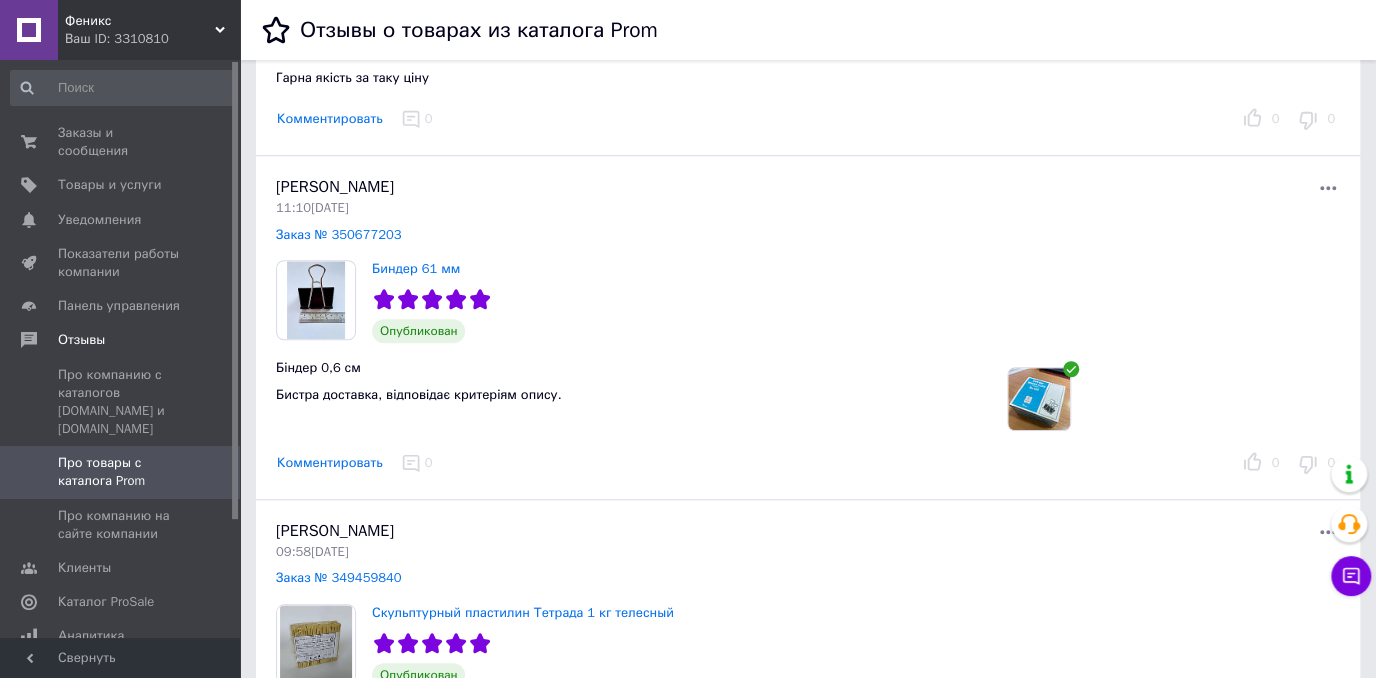 scroll, scrollTop: 600, scrollLeft: 0, axis: vertical 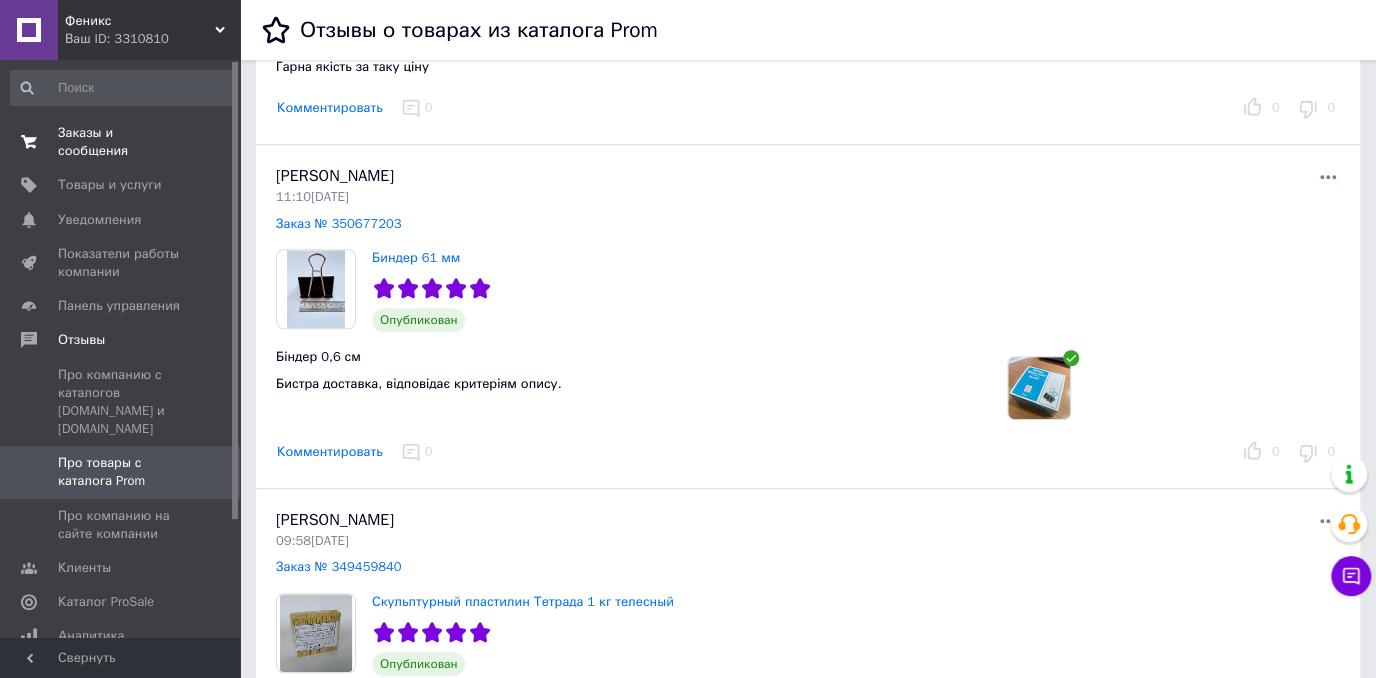 click on "Заказы и сообщения" at bounding box center (121, 142) 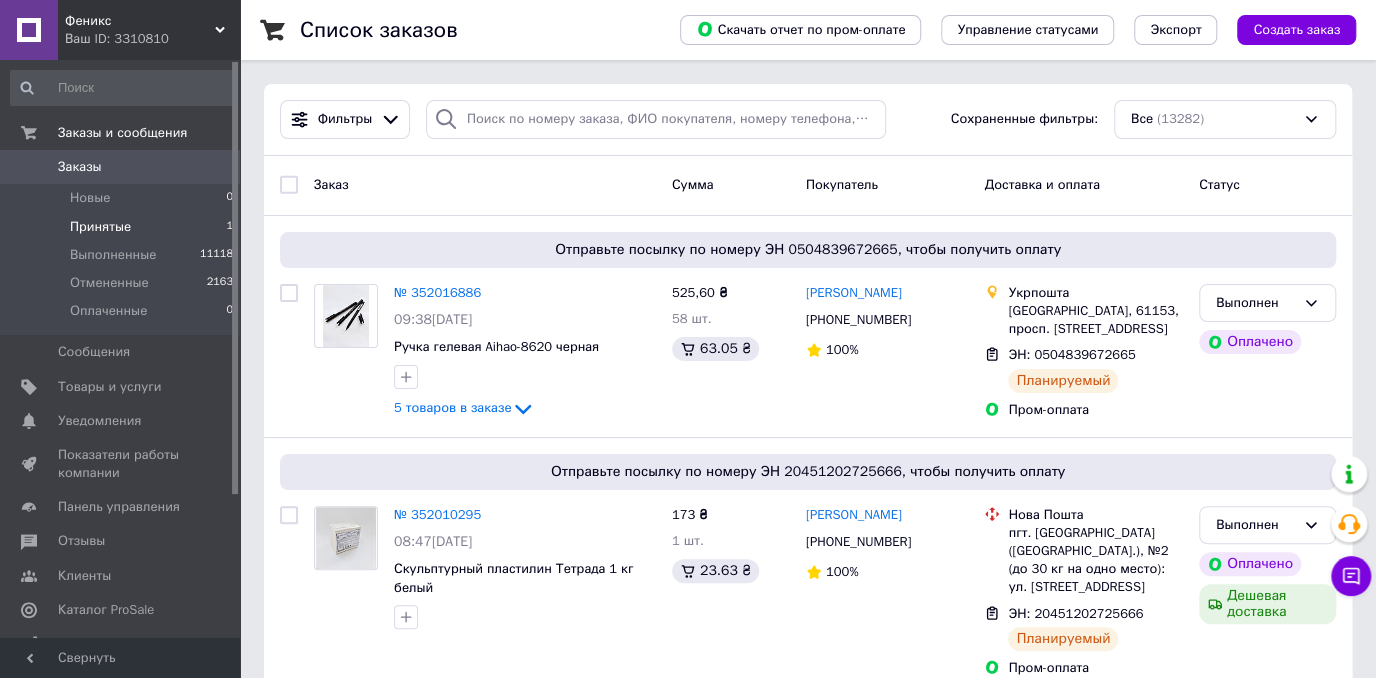 click on "Принятые 1" at bounding box center [122, 227] 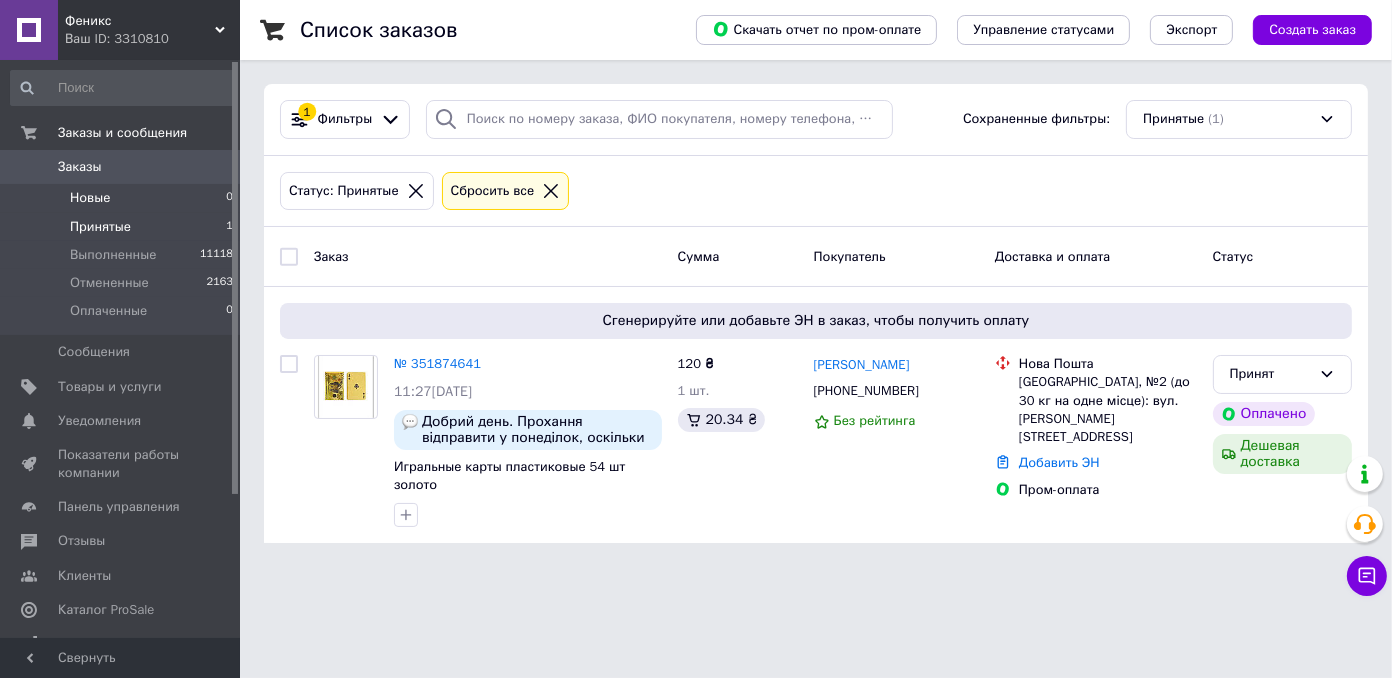 click on "Новые 0" at bounding box center [122, 198] 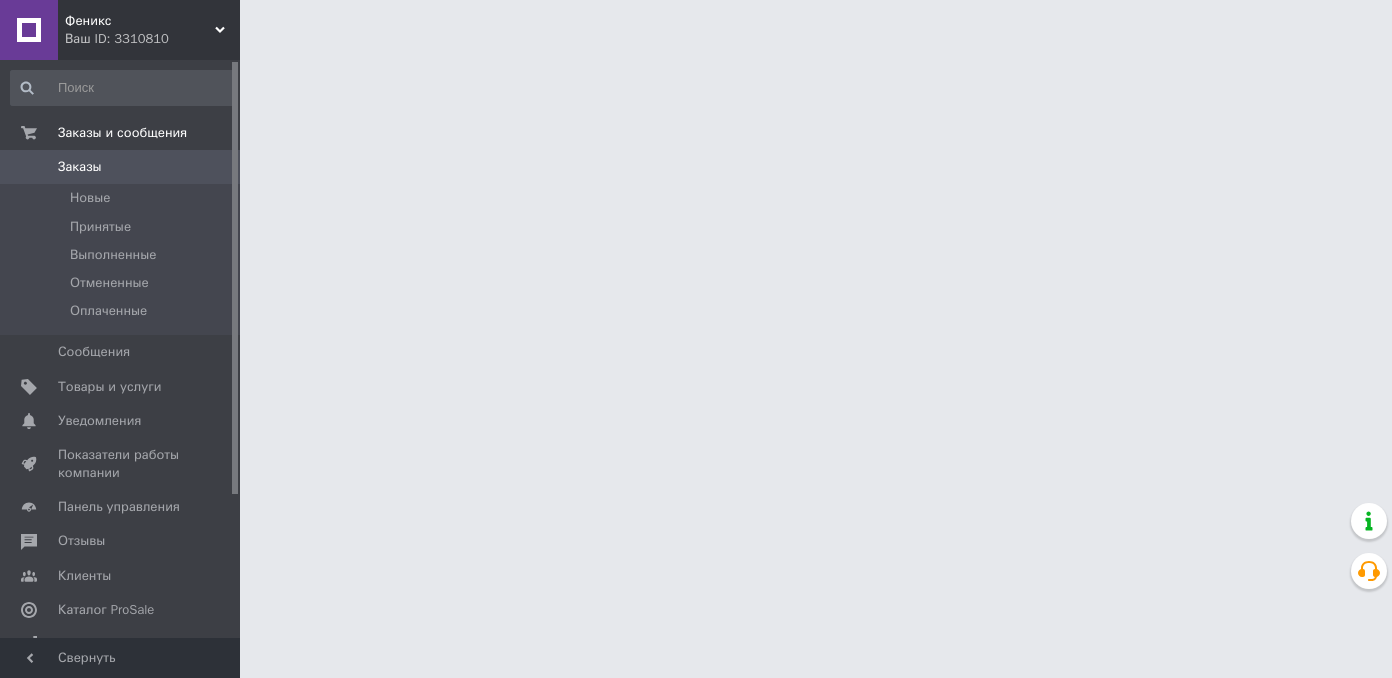 scroll, scrollTop: 0, scrollLeft: 0, axis: both 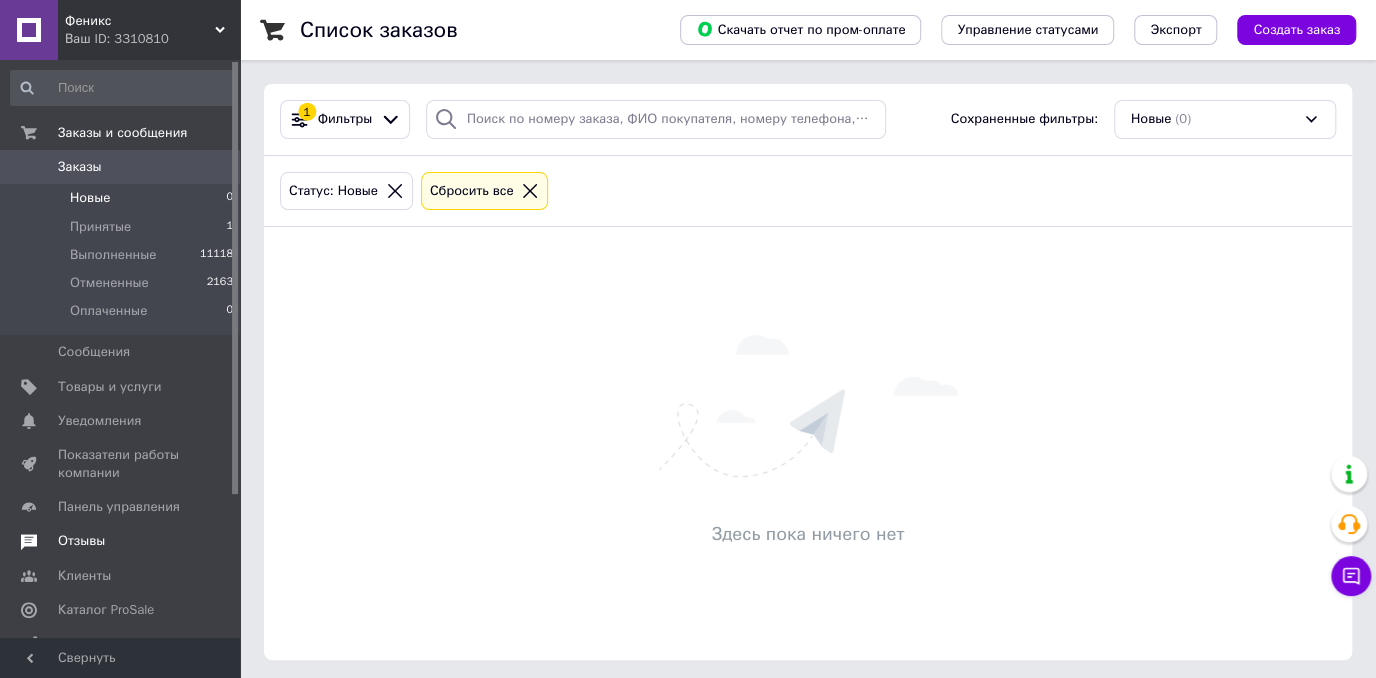 click on "Отзывы" at bounding box center [121, 541] 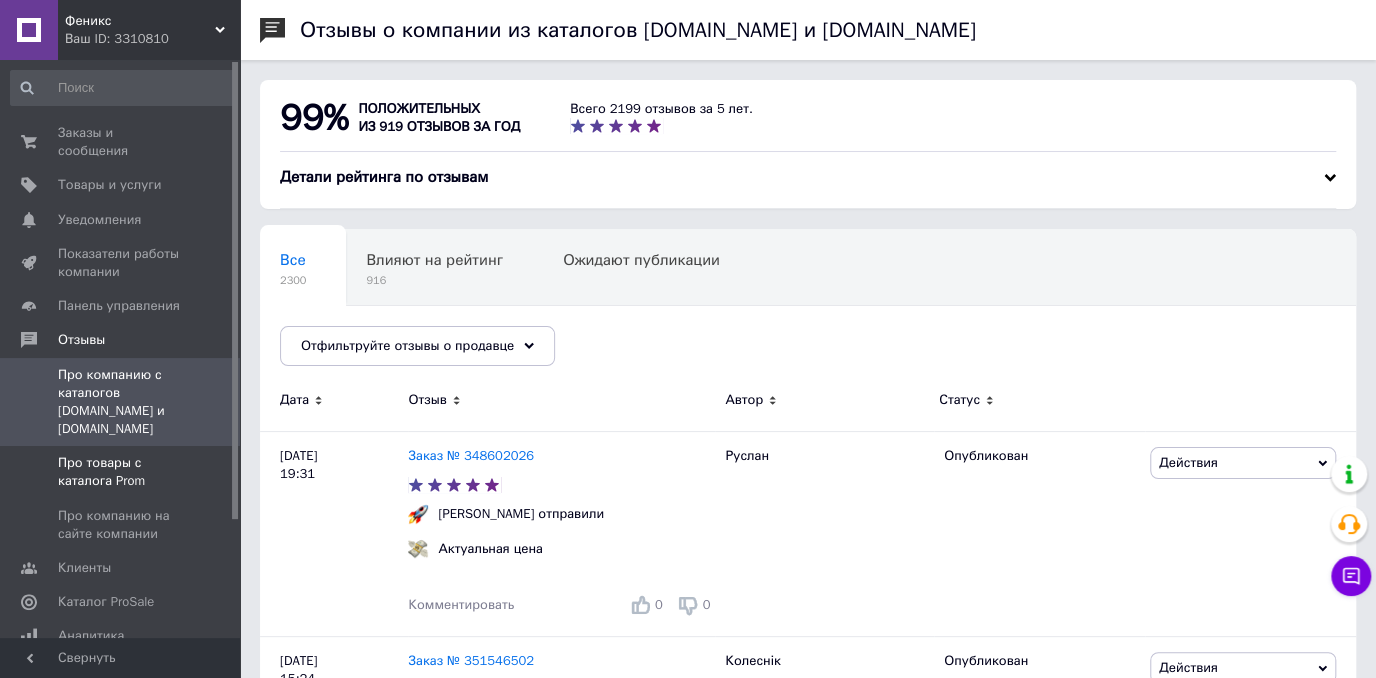 click on "Про товары с каталога Prom" at bounding box center [121, 472] 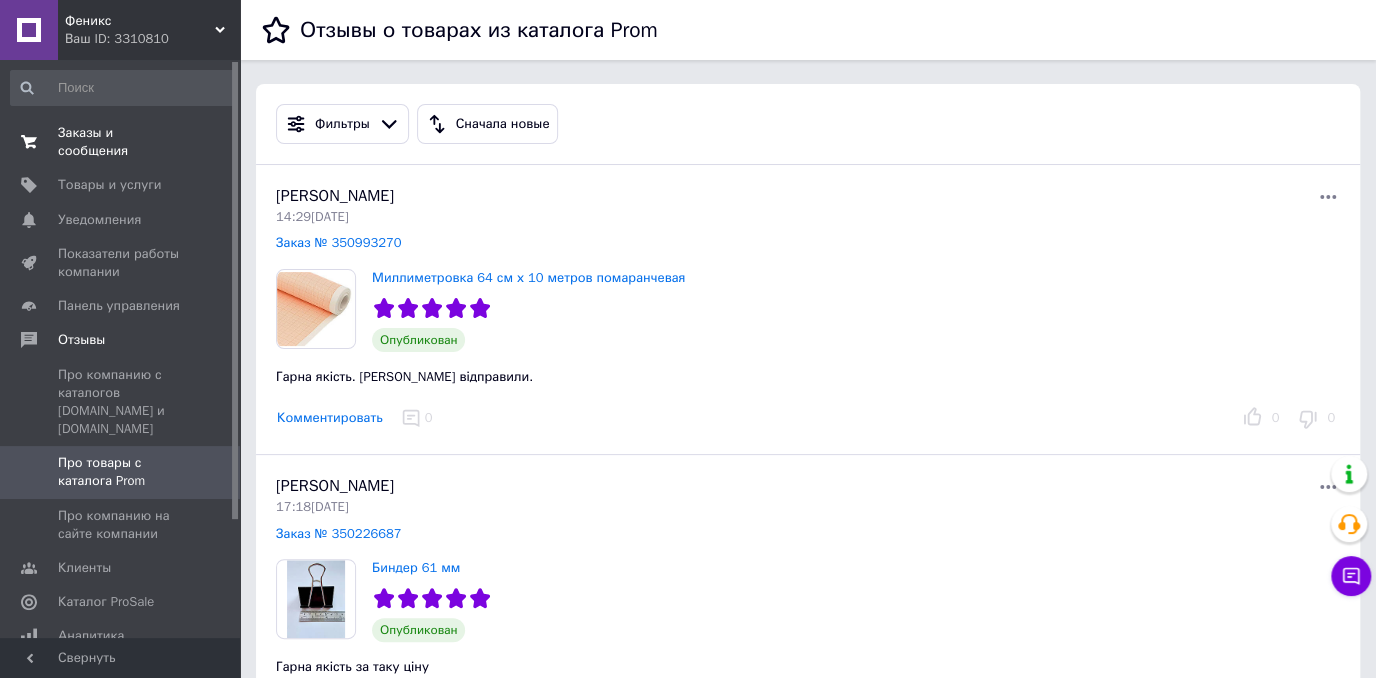click on "Заказы и сообщения" at bounding box center [121, 142] 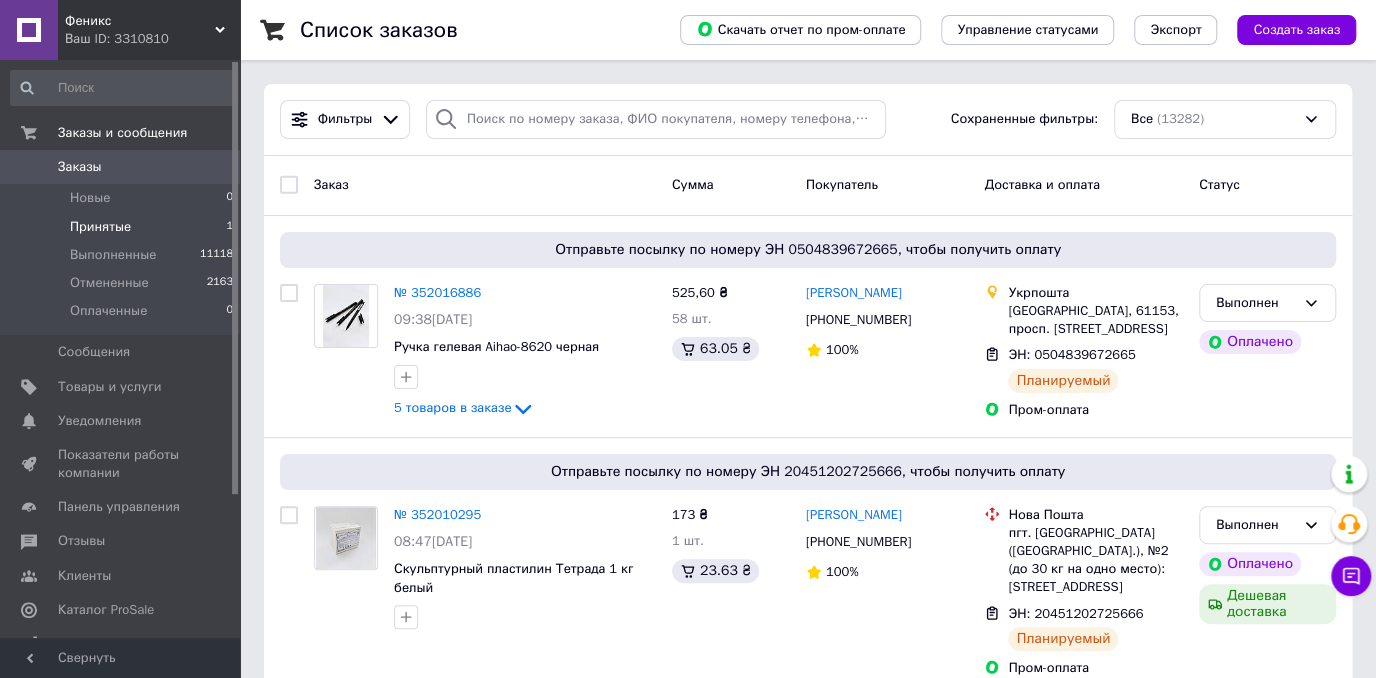 click on "Принятые 1" at bounding box center (122, 227) 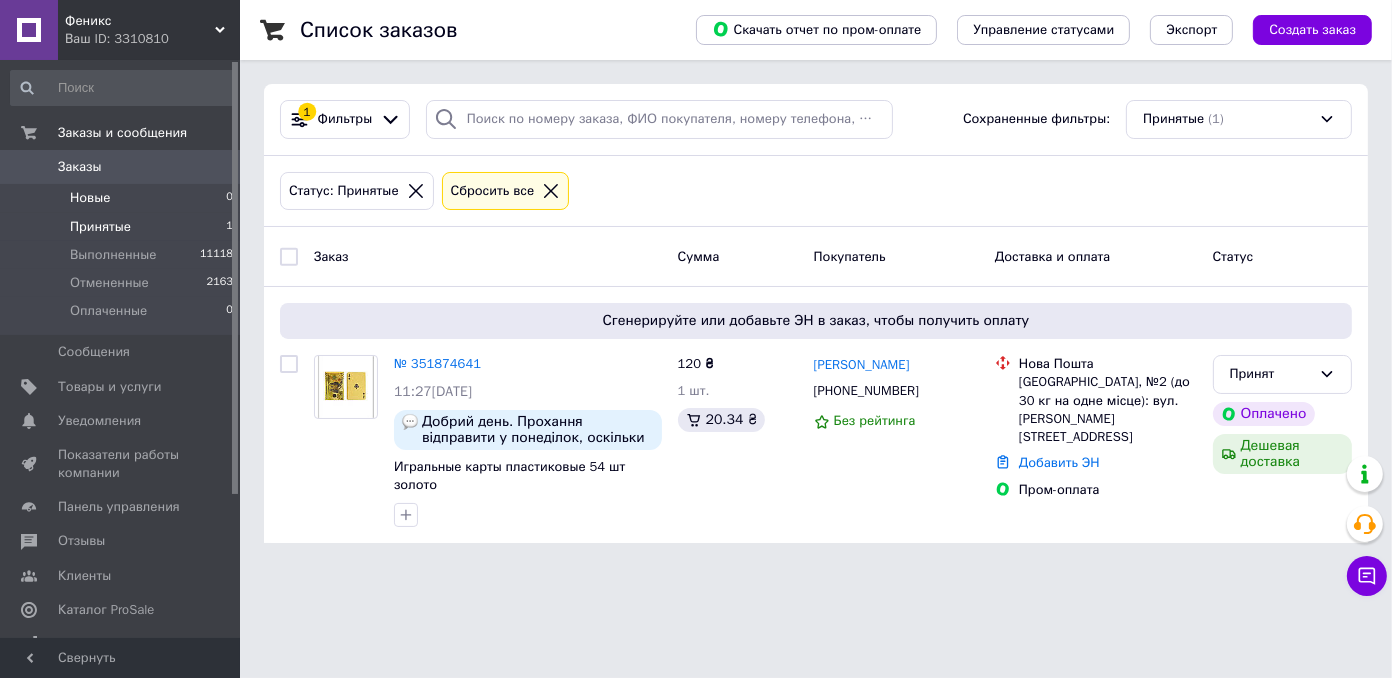 click on "Новые 0" at bounding box center (122, 198) 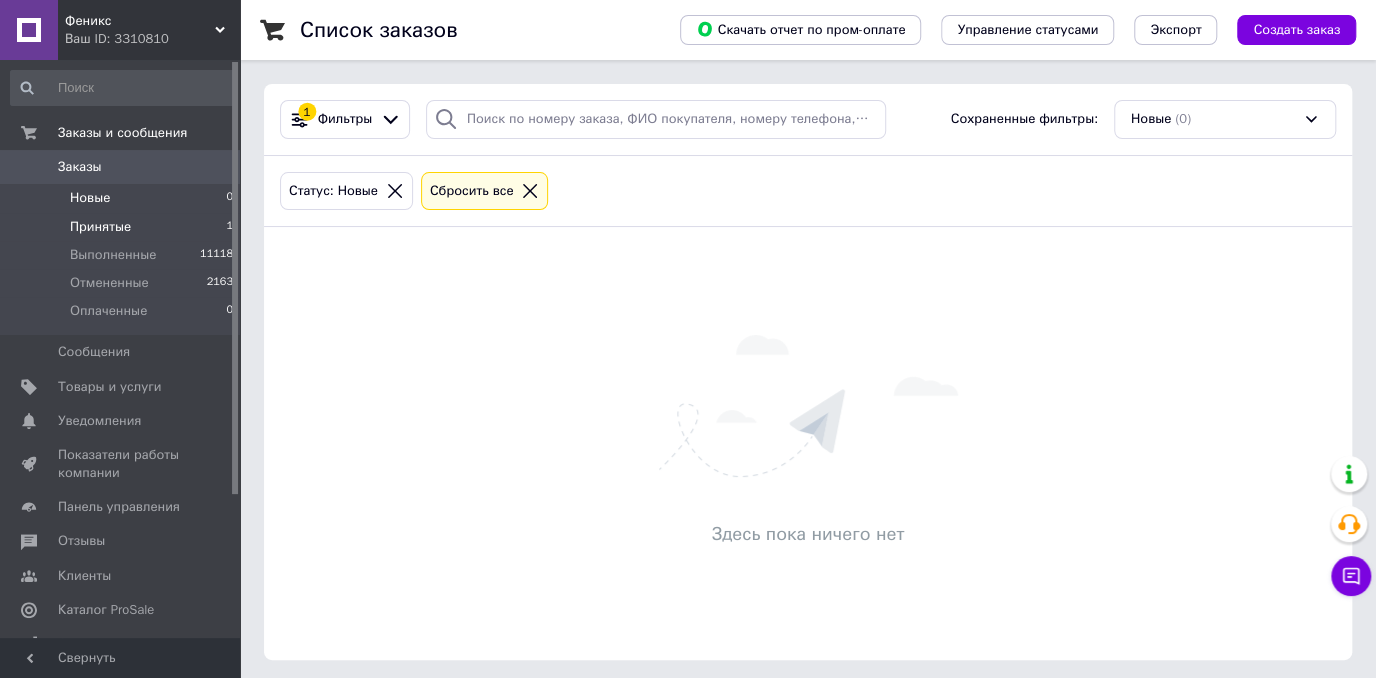 click on "Принятые 1" at bounding box center (122, 227) 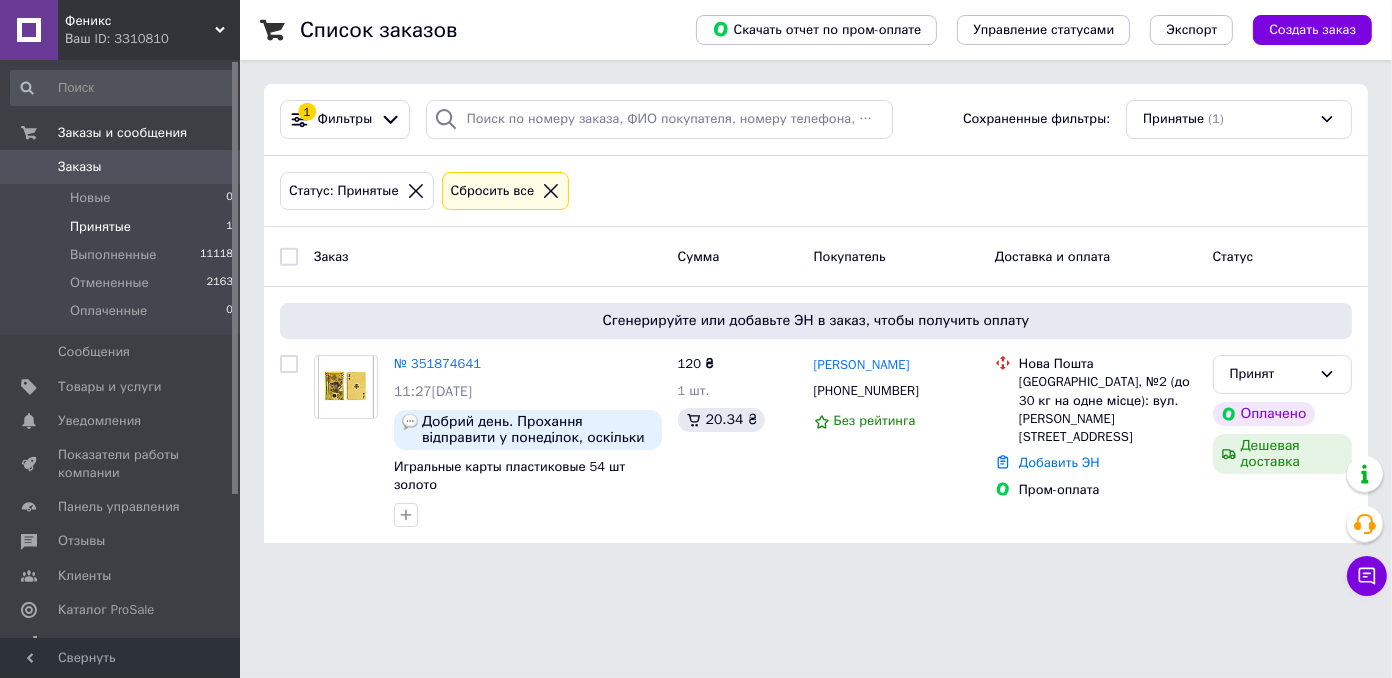 click on "Сбросить все" at bounding box center (506, 191) 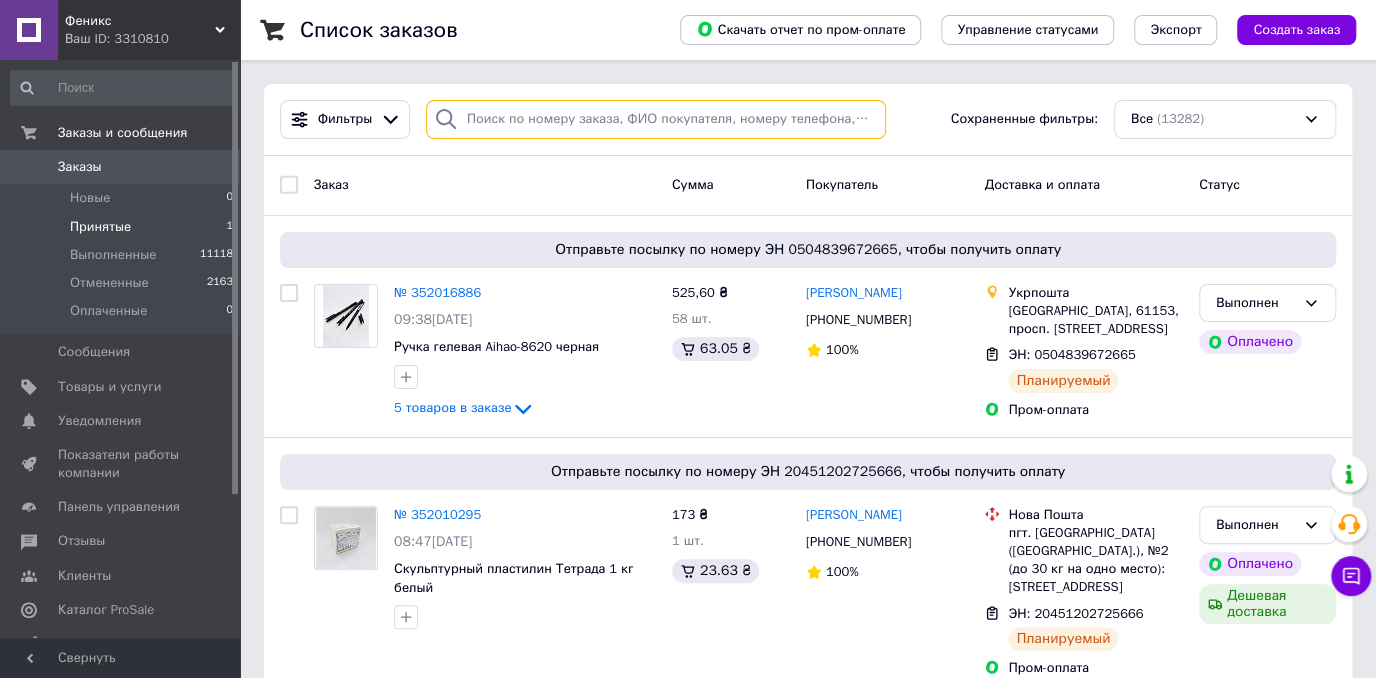 click at bounding box center [656, 119] 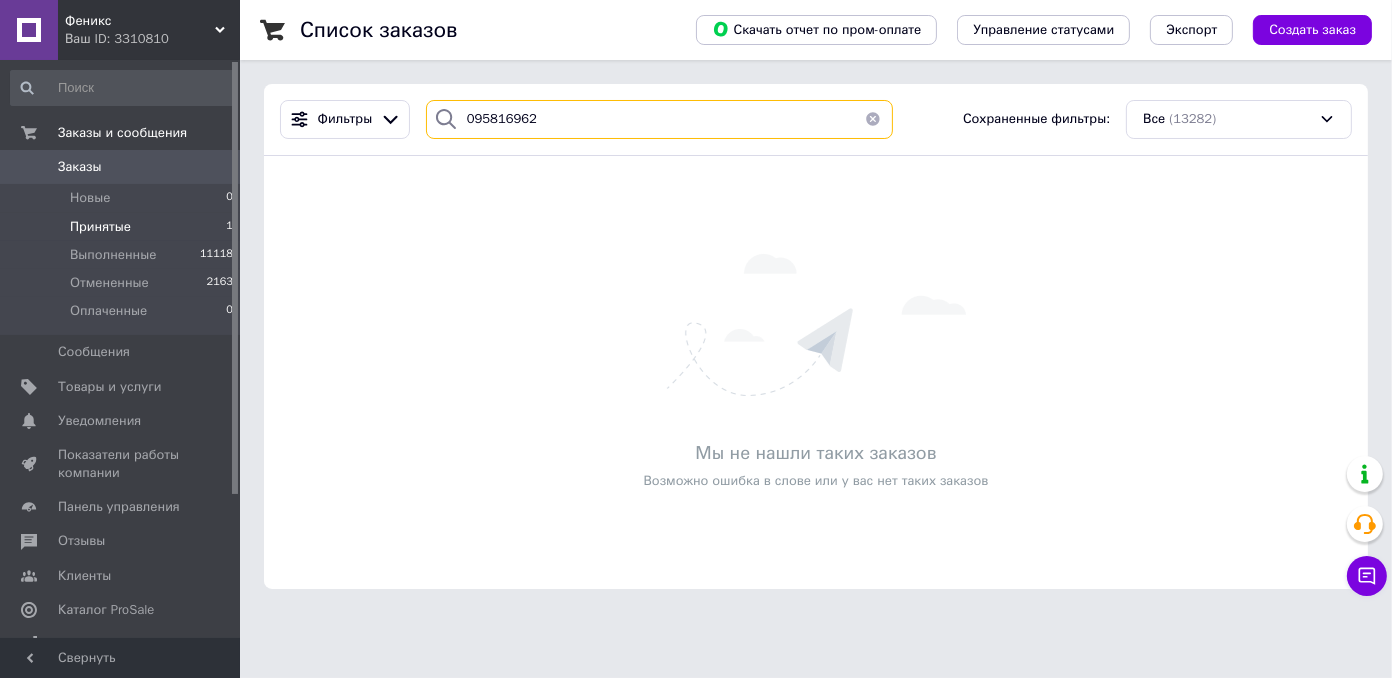 type on "09581696" 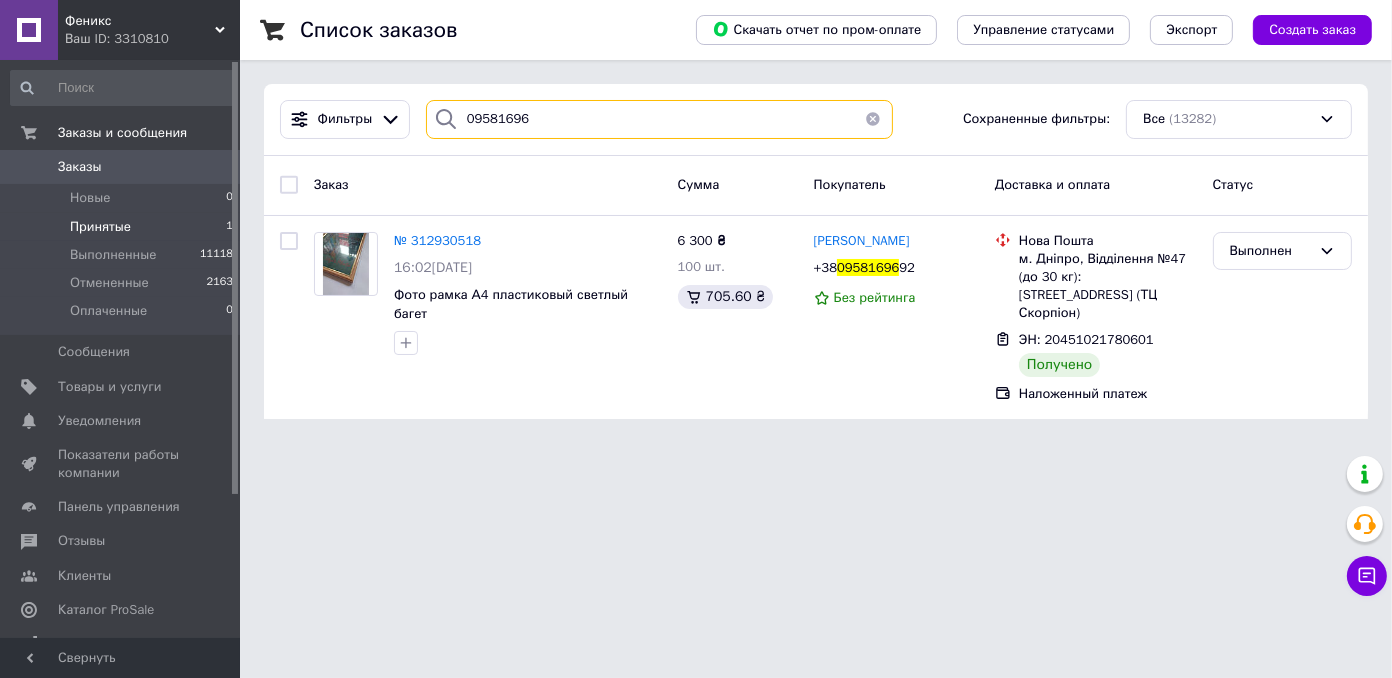 drag, startPoint x: 525, startPoint y: 110, endPoint x: 456, endPoint y: 157, distance: 83.48653 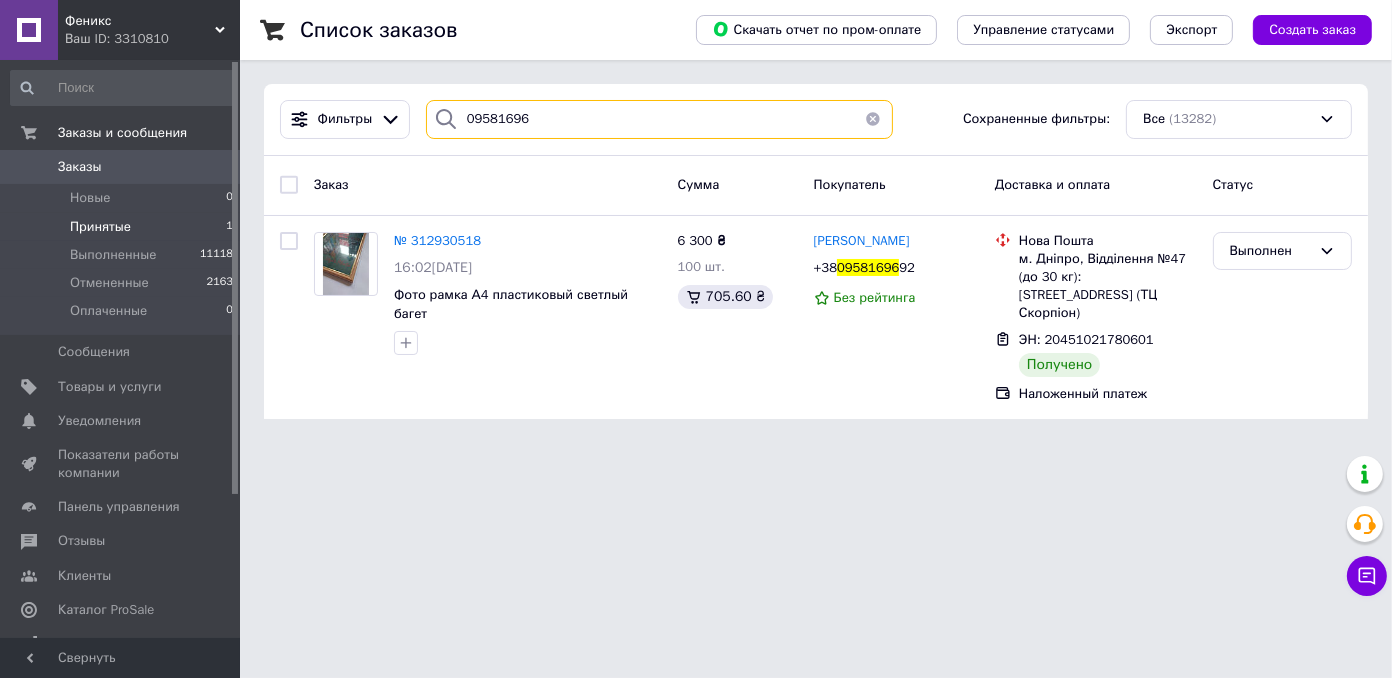 type 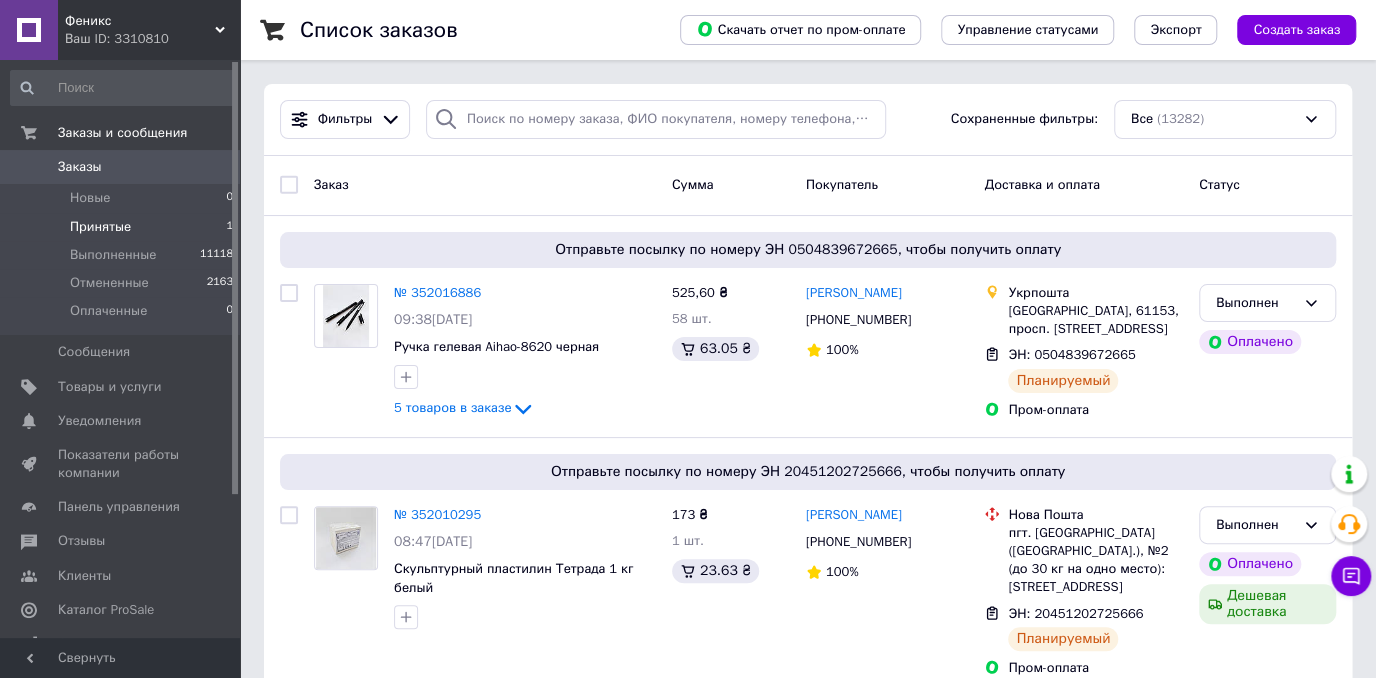 click on "Принятые" at bounding box center (100, 227) 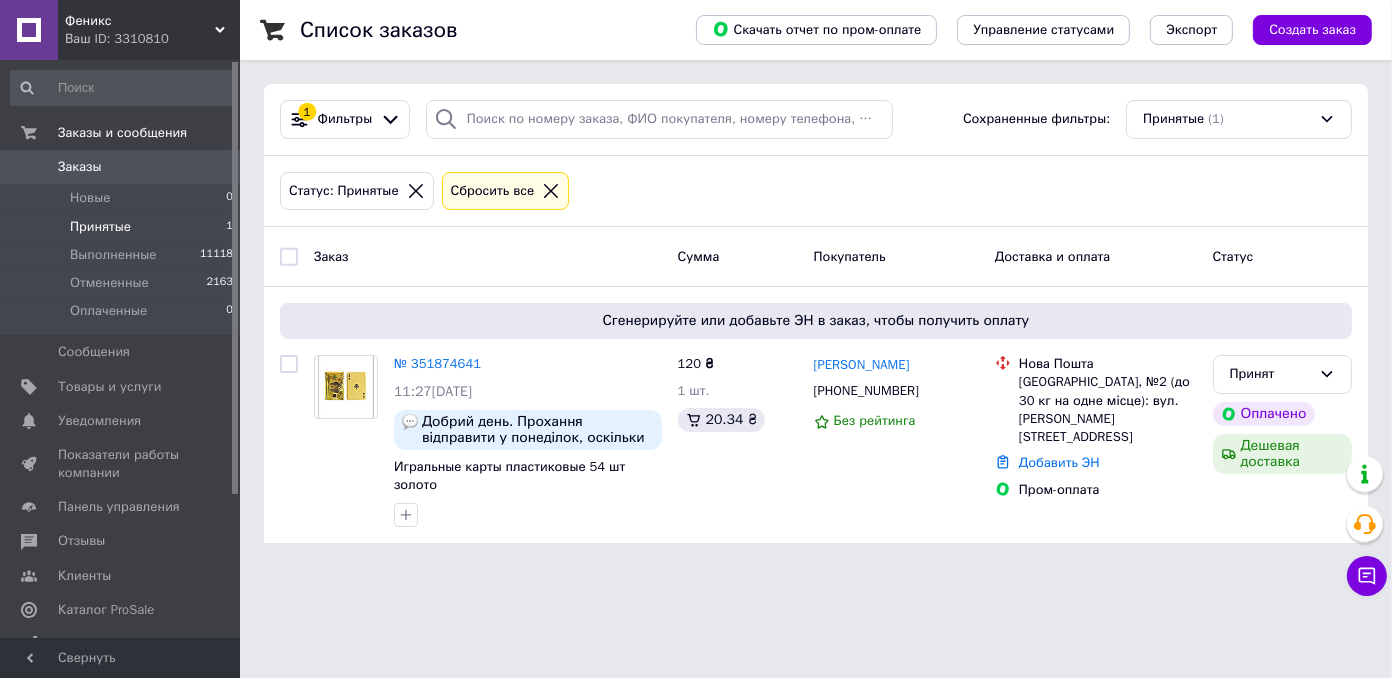 click on "Принятые 1" at bounding box center [122, 227] 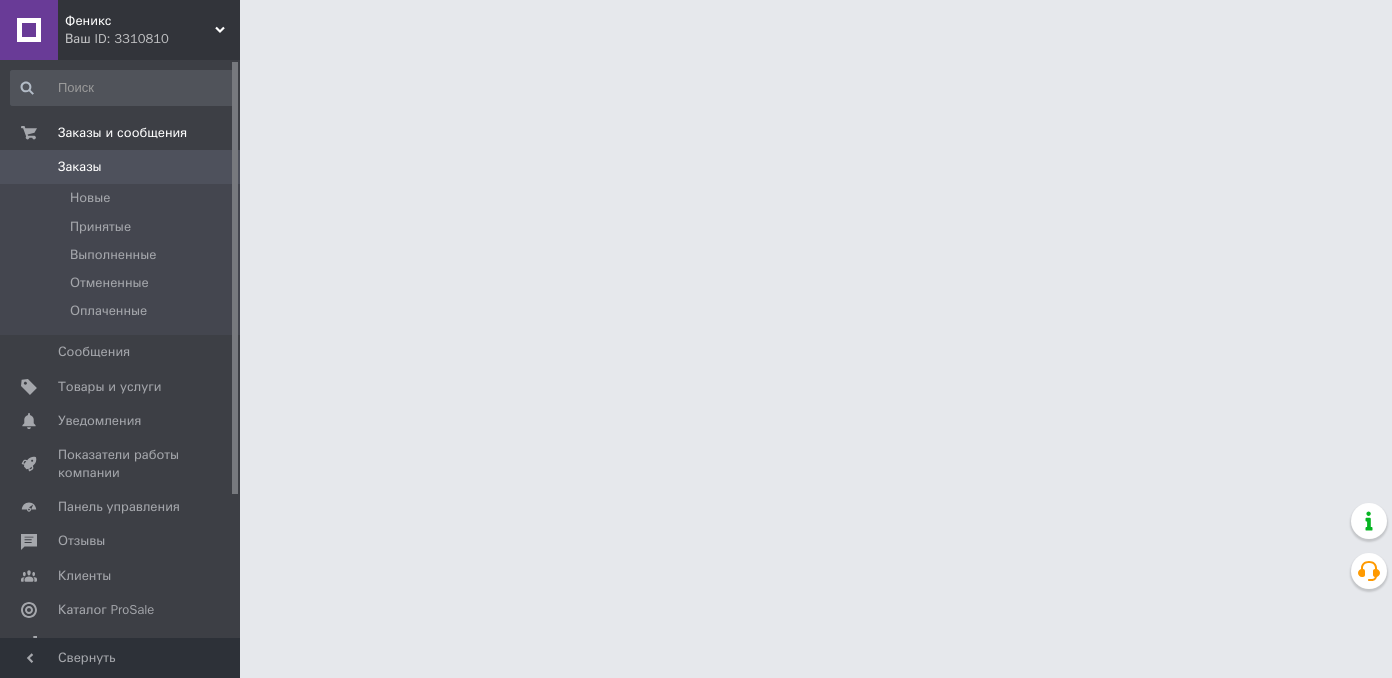 scroll, scrollTop: 0, scrollLeft: 0, axis: both 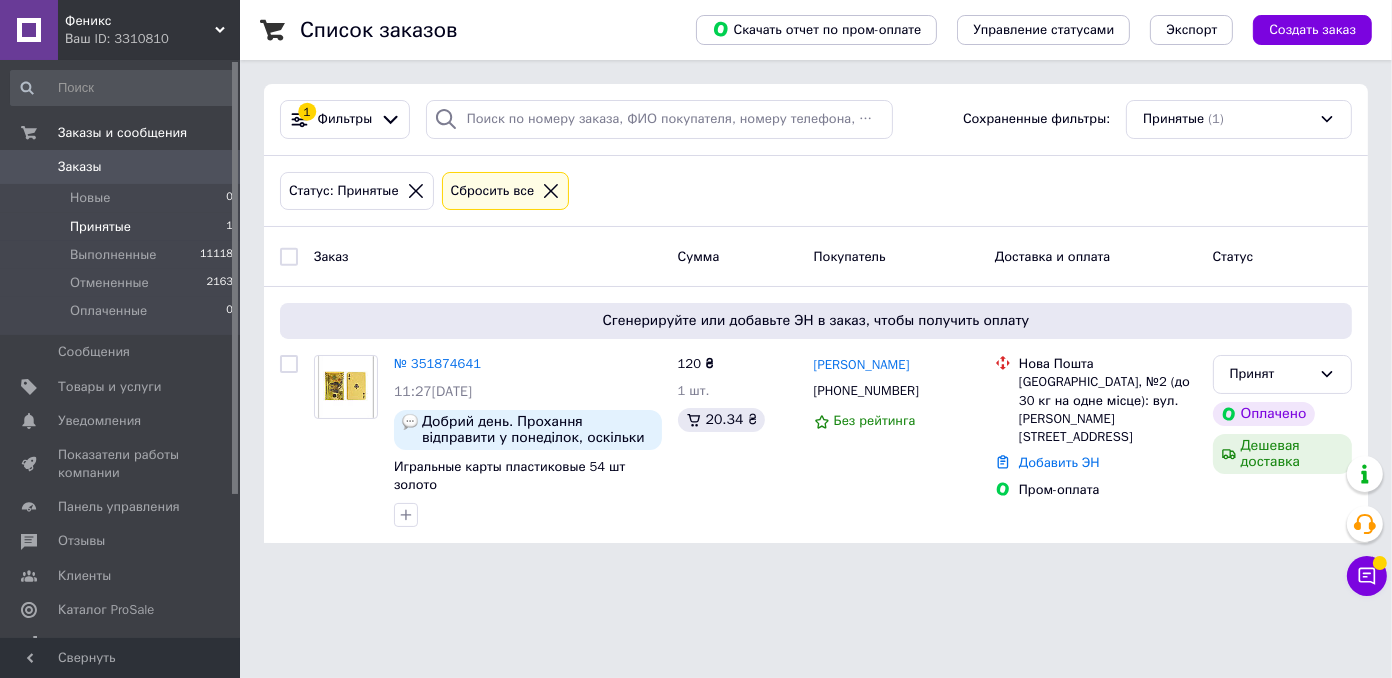 click on "Феникс Ваш ID: 3310810 Сайт Феникс Кабинет покупателя Проверить состояние системы Страница на портале Справка Выйти Заказы и сообщения Заказы 0 Новые 0 Принятые 1 Выполненные 11118 Отмененные 2163 Оплаченные 0 Сообщения 0 Товары и услуги Уведомления 0 0 Показатели работы компании Панель управления Отзывы Клиенты Каталог ProSale Аналитика Управление сайтом Кошелек компании Маркет Настройки [GEOGRAPHIC_DATA] и счета Prom топ Свернуть
Список заказов   Скачать отчет по пром-оплате Управление статусами Экспорт 1 Фильтры" at bounding box center (696, 283) 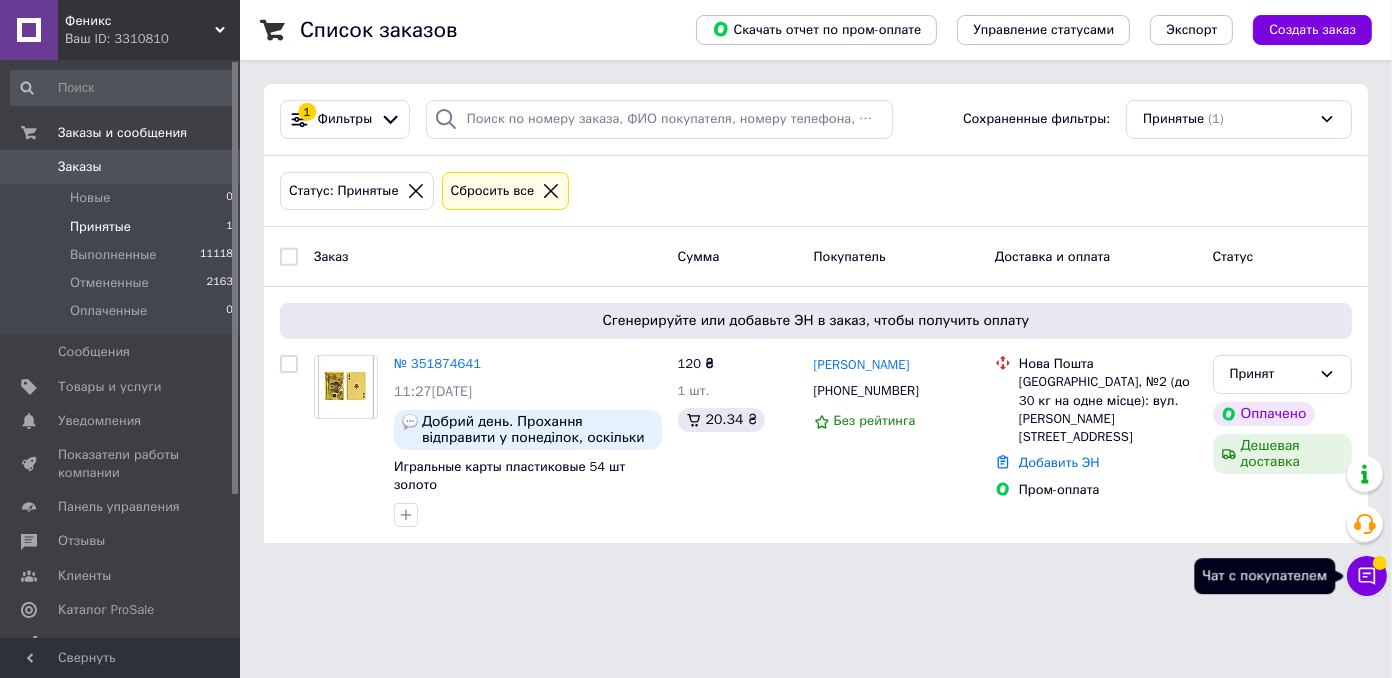 click 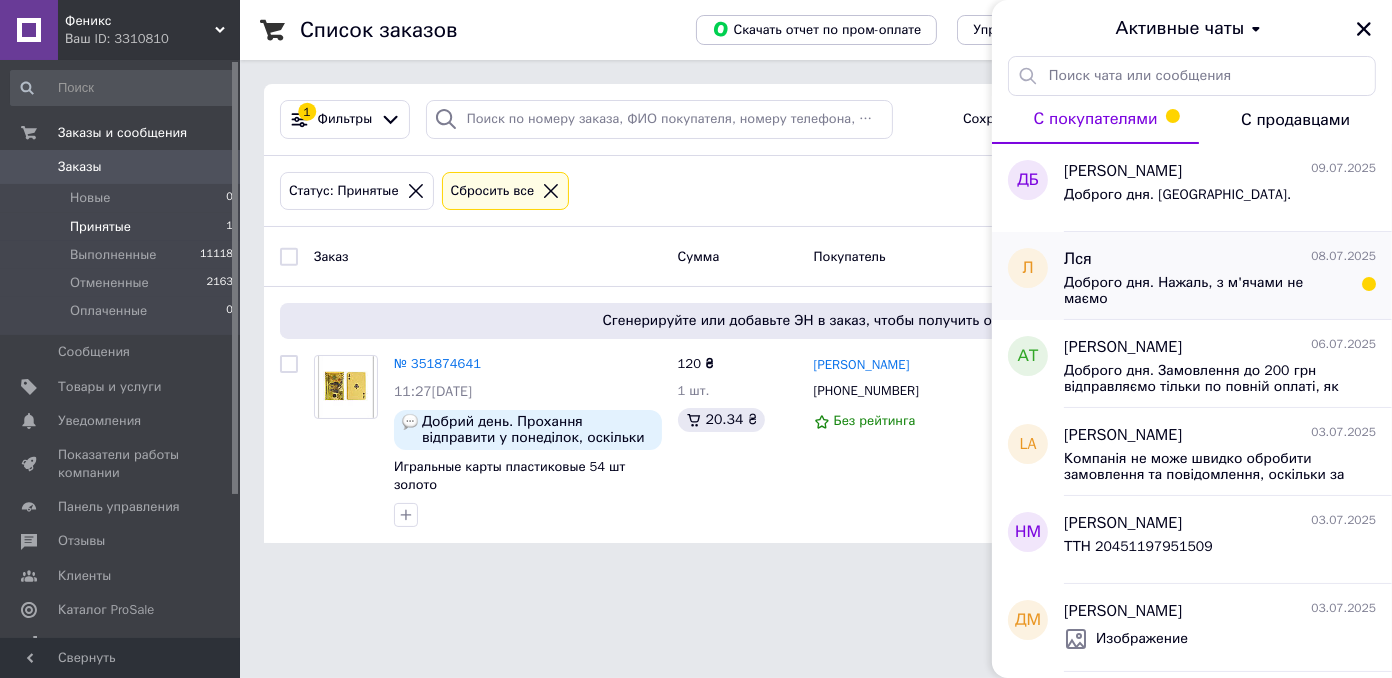 click on "Доброго дня. Нажаль, з м'ячами не маємо" at bounding box center [1206, 291] 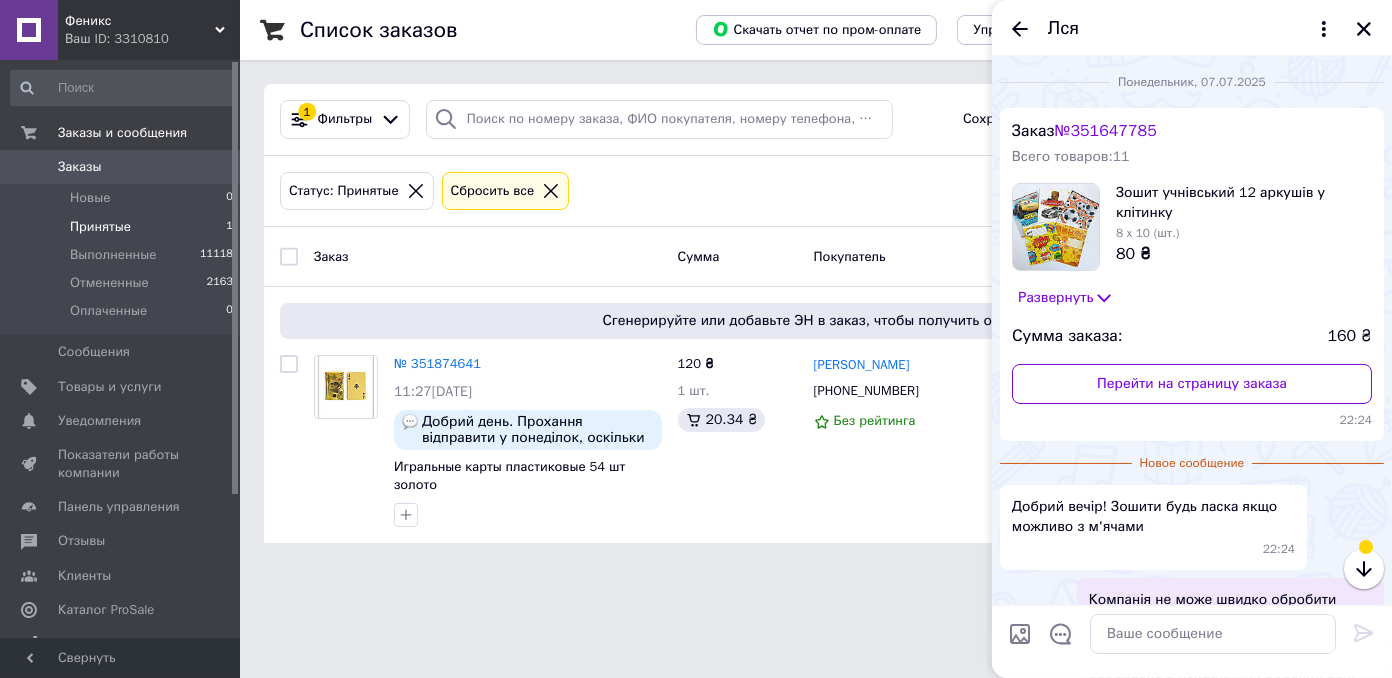 scroll, scrollTop: 246, scrollLeft: 0, axis: vertical 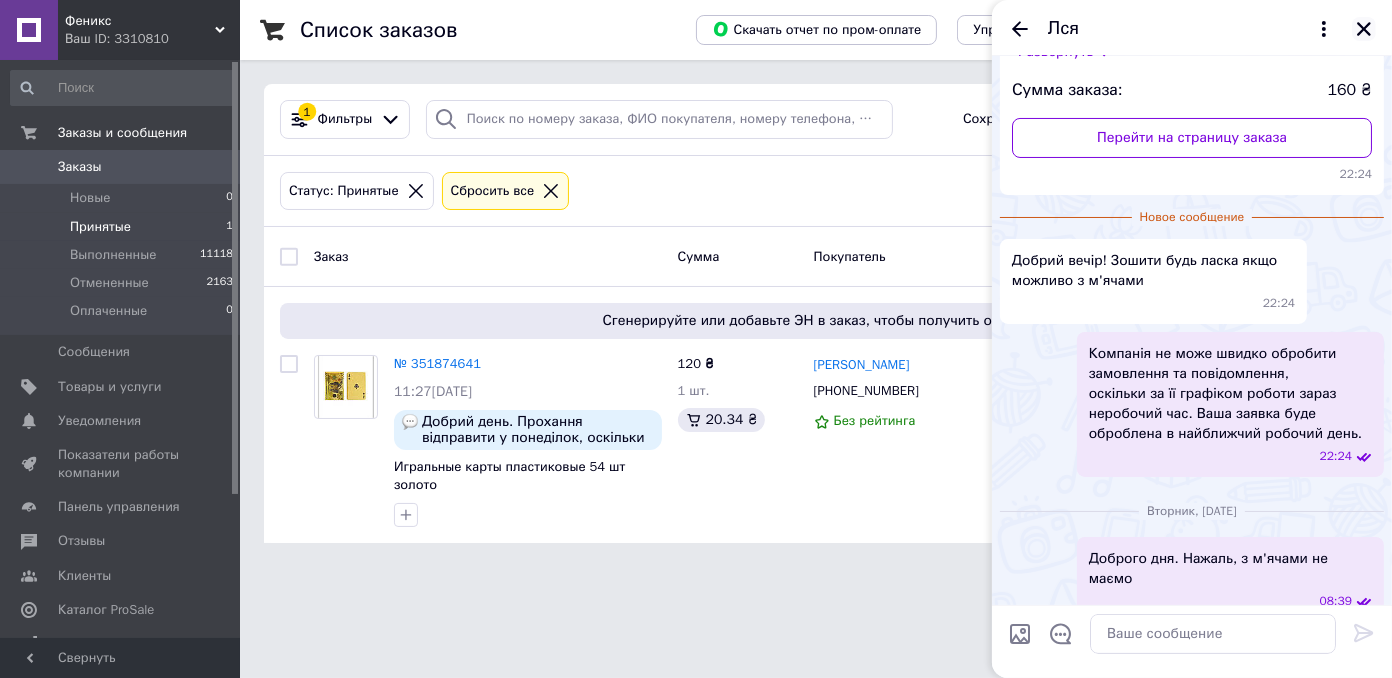click 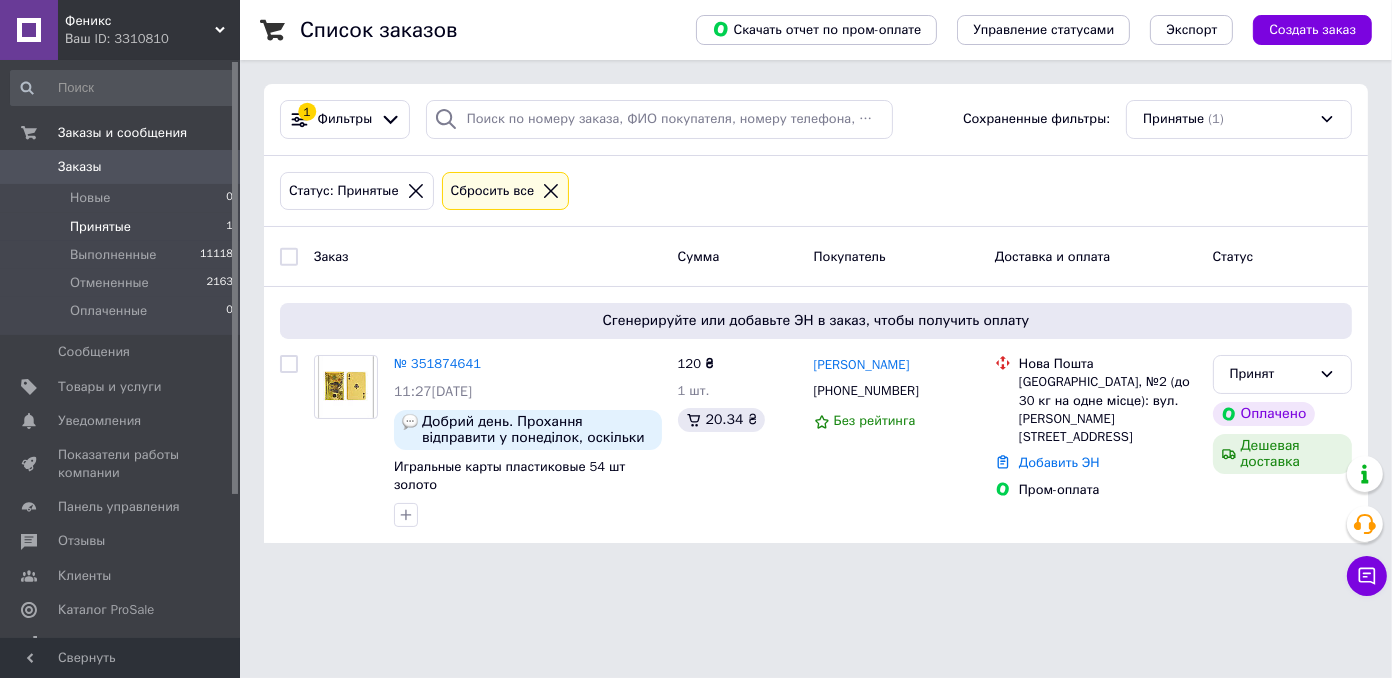 click on "Принятые 1" at bounding box center (122, 227) 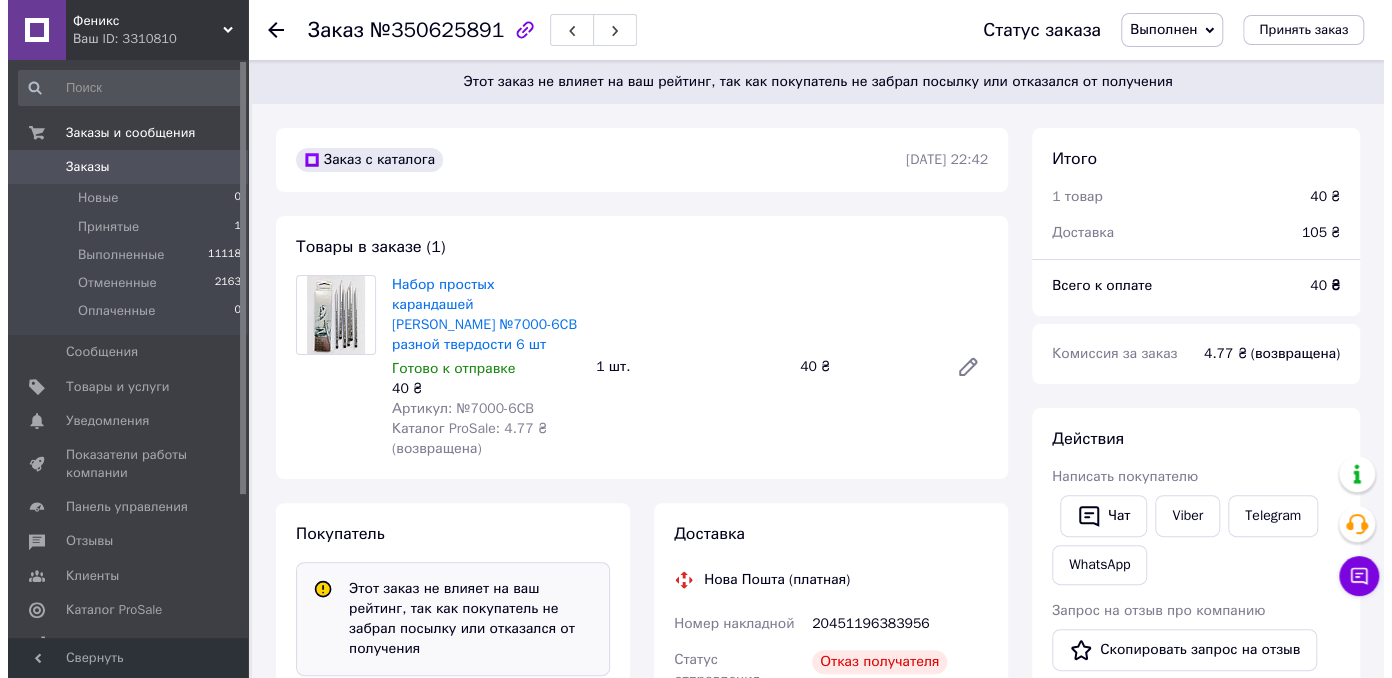 scroll, scrollTop: 200, scrollLeft: 0, axis: vertical 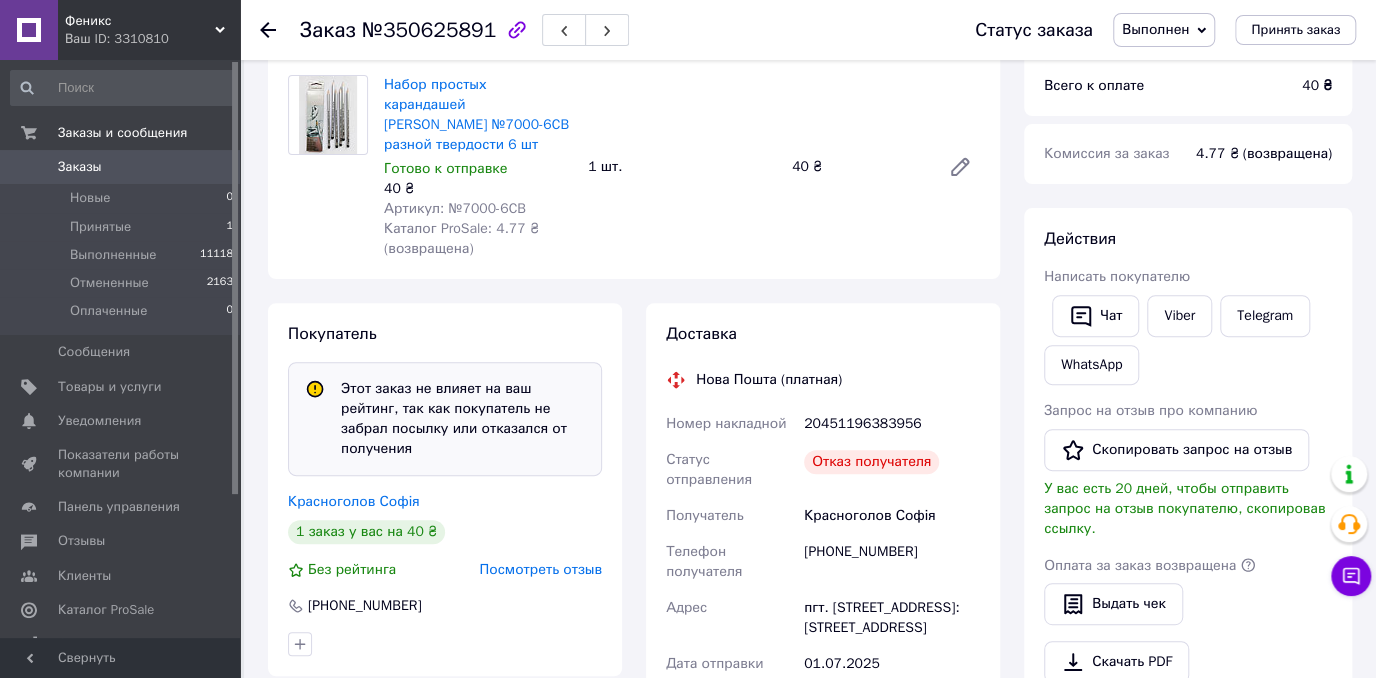 click on "Выполнен" at bounding box center (1155, 29) 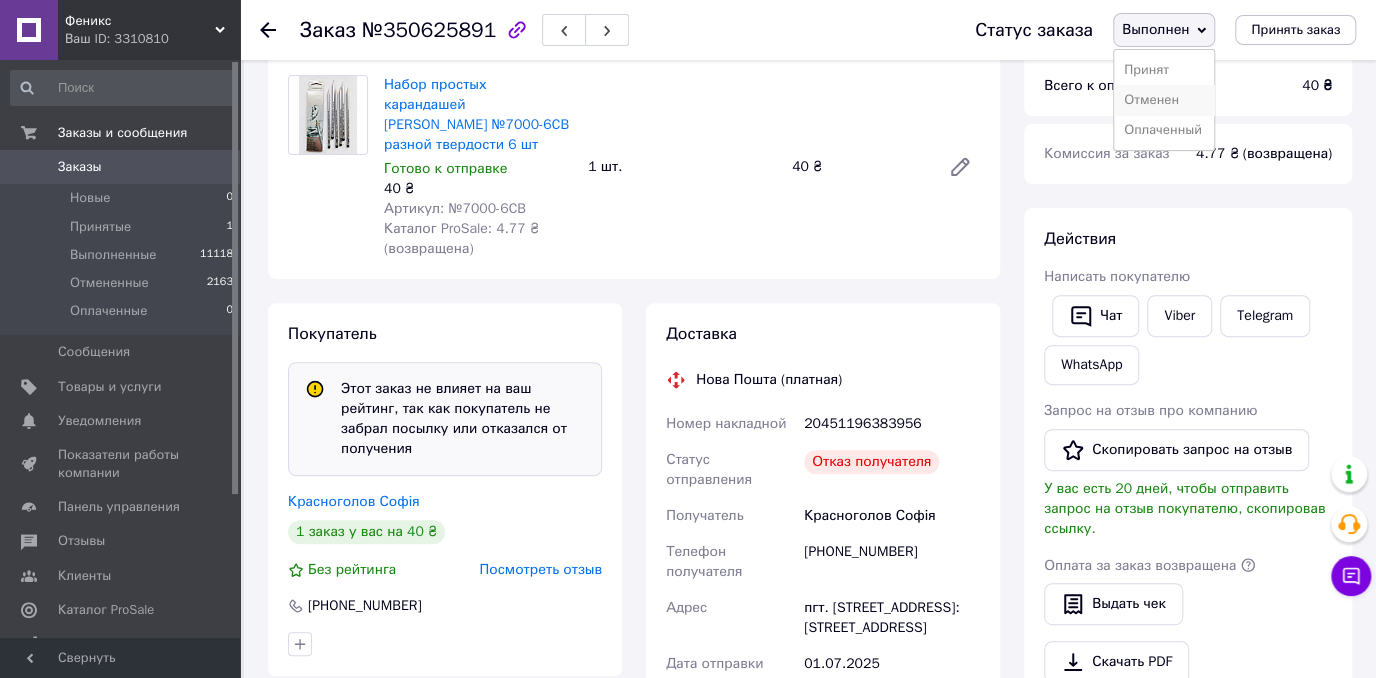 click on "Отменен" at bounding box center (1164, 100) 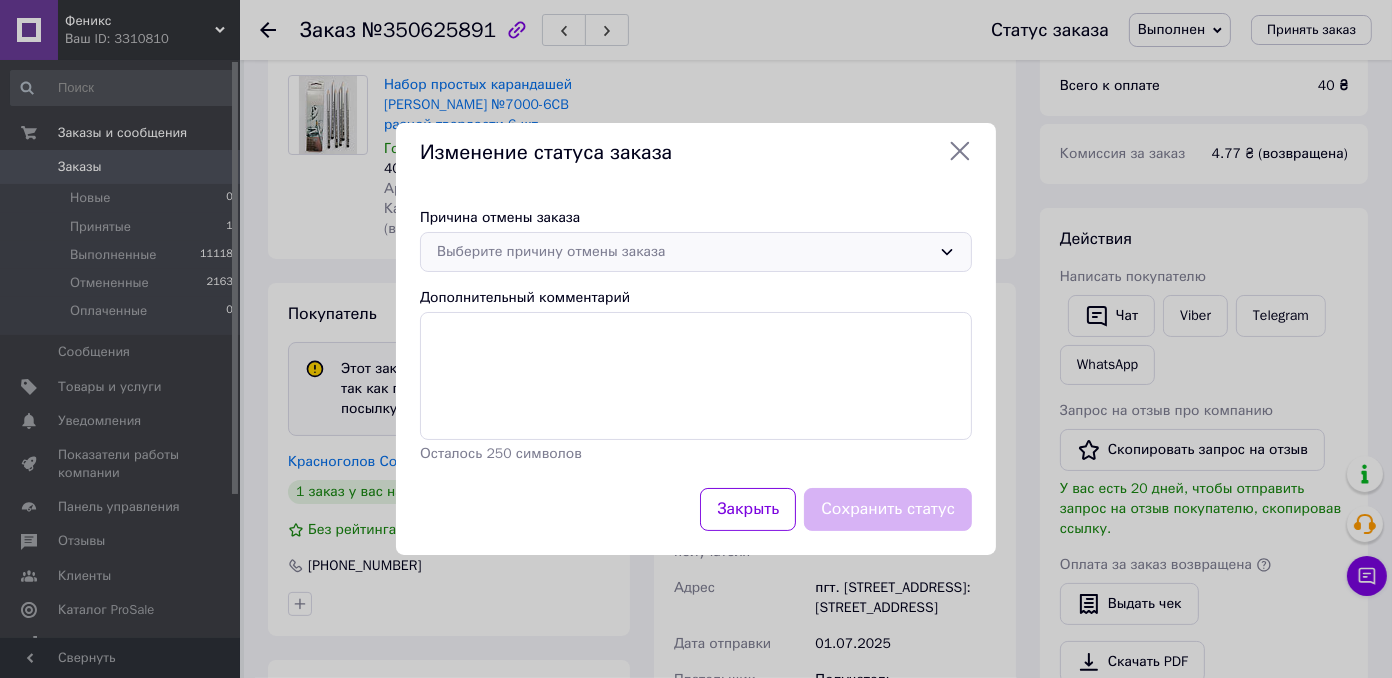 click on "Выберите причину отмены заказа" at bounding box center [684, 252] 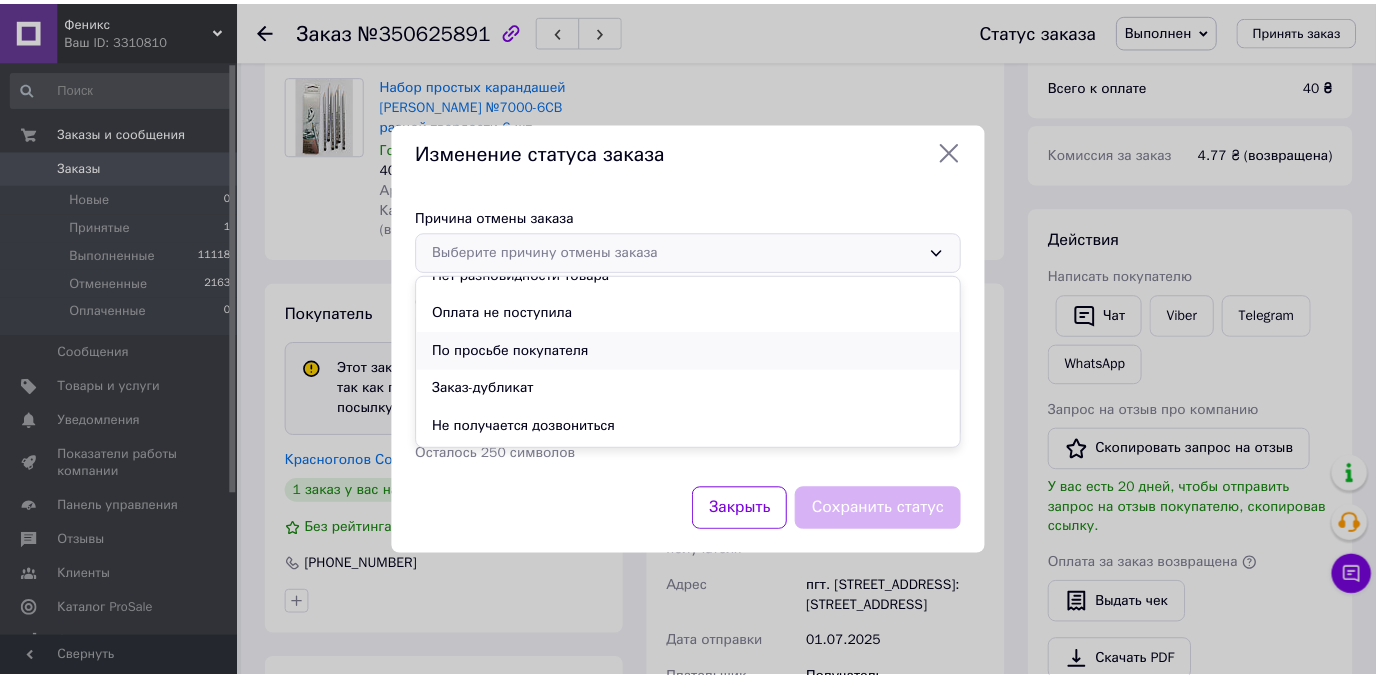 scroll, scrollTop: 92, scrollLeft: 0, axis: vertical 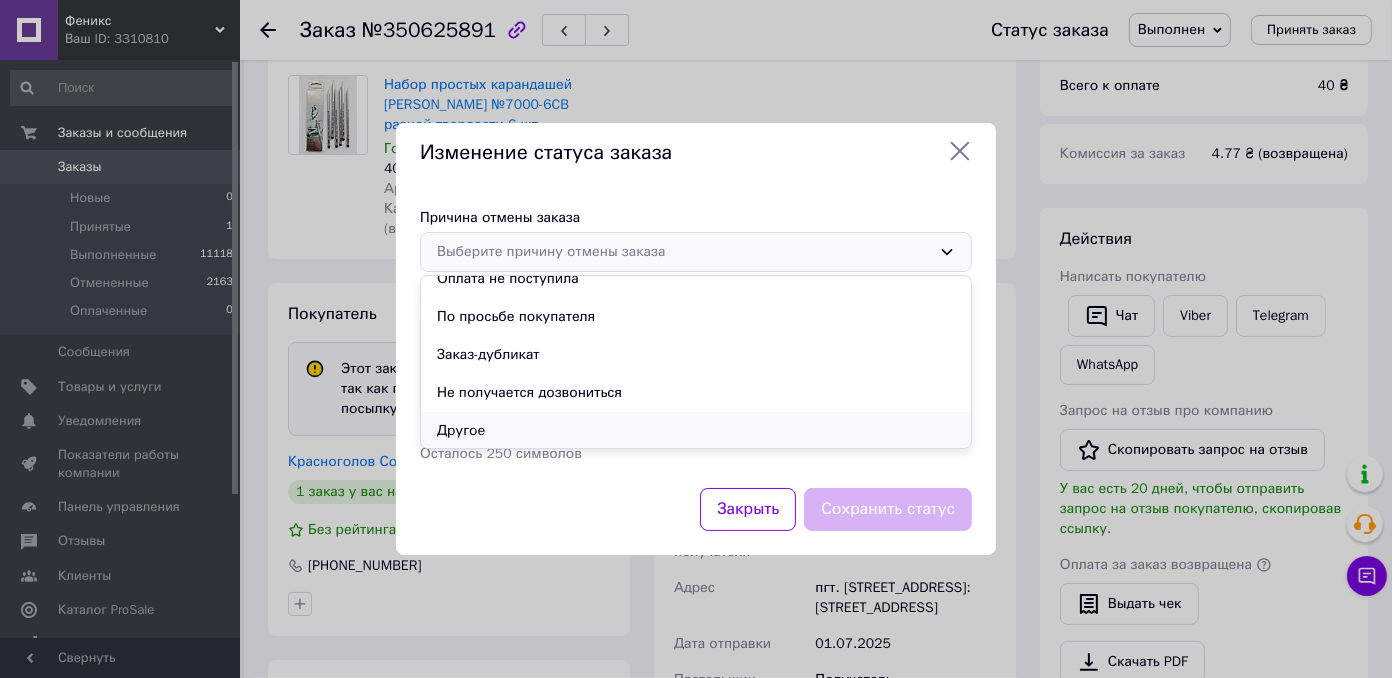click on "Другое" at bounding box center [696, 431] 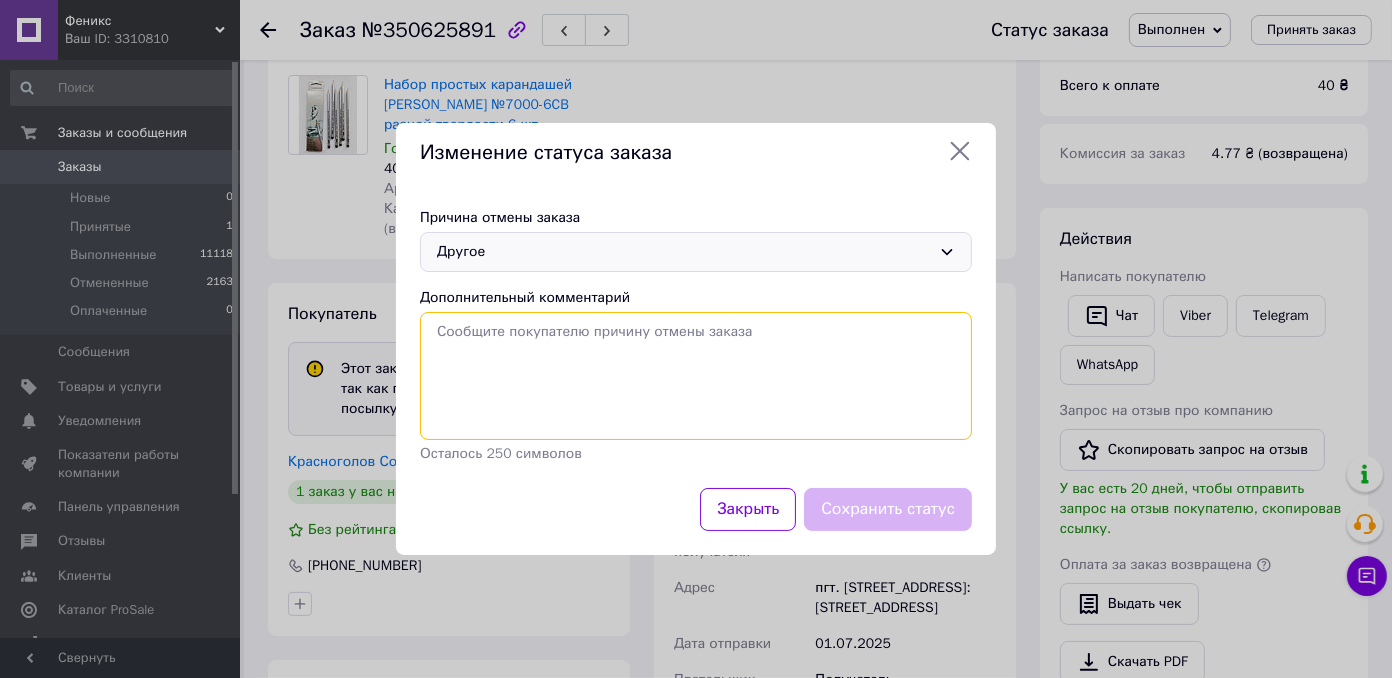 click on "Дополнительный комментарий" at bounding box center (696, 376) 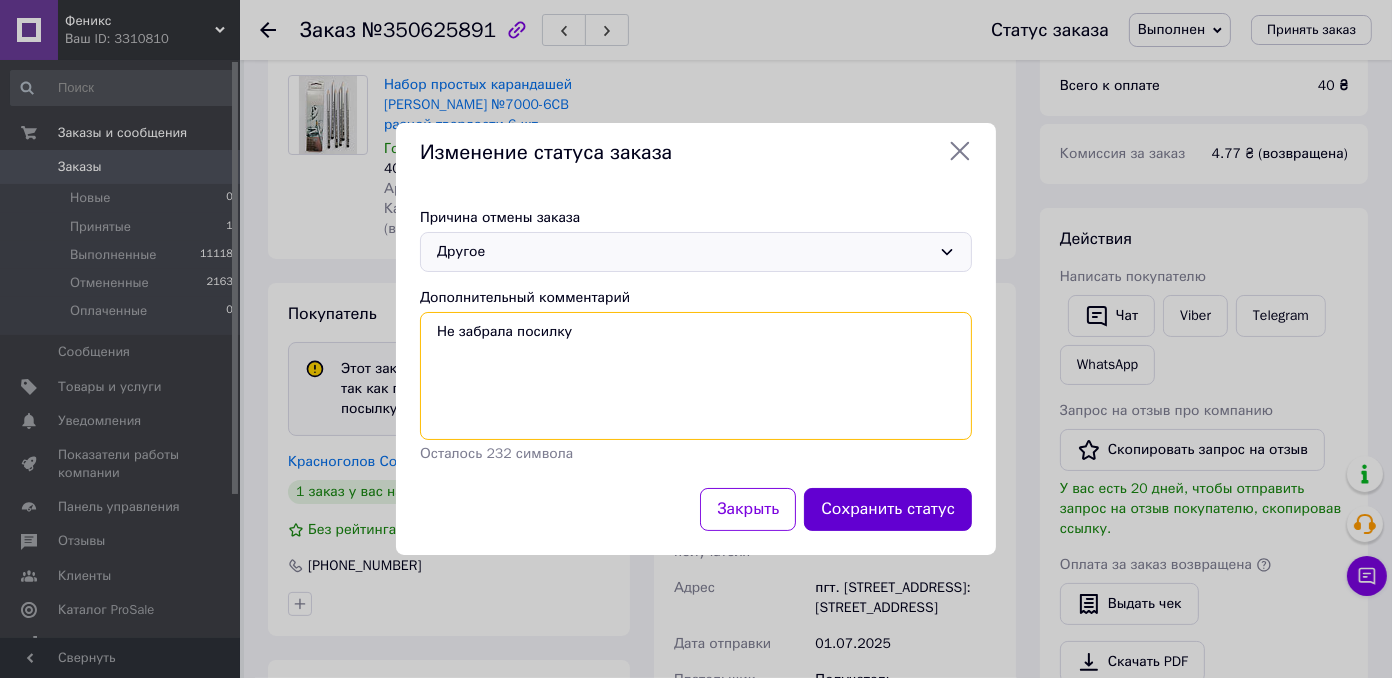 type on "Не забрала посилку" 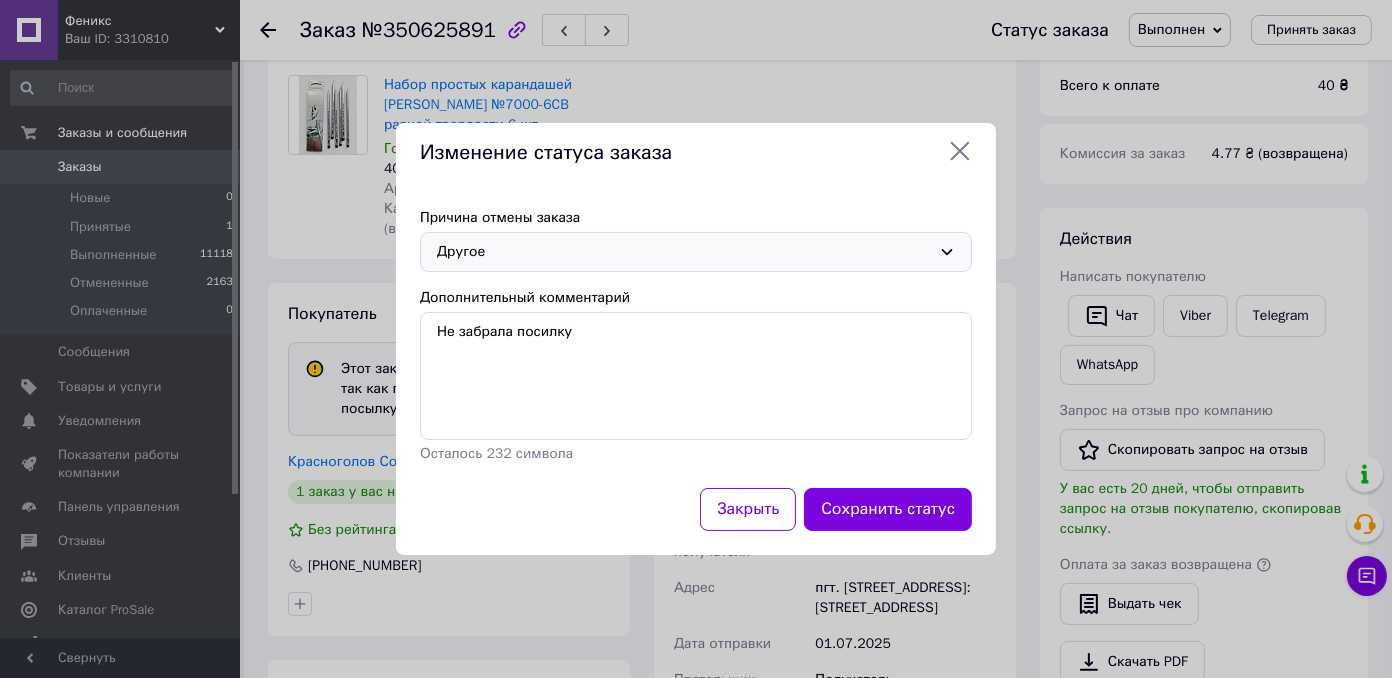 click on "Сохранить статус" at bounding box center (888, 509) 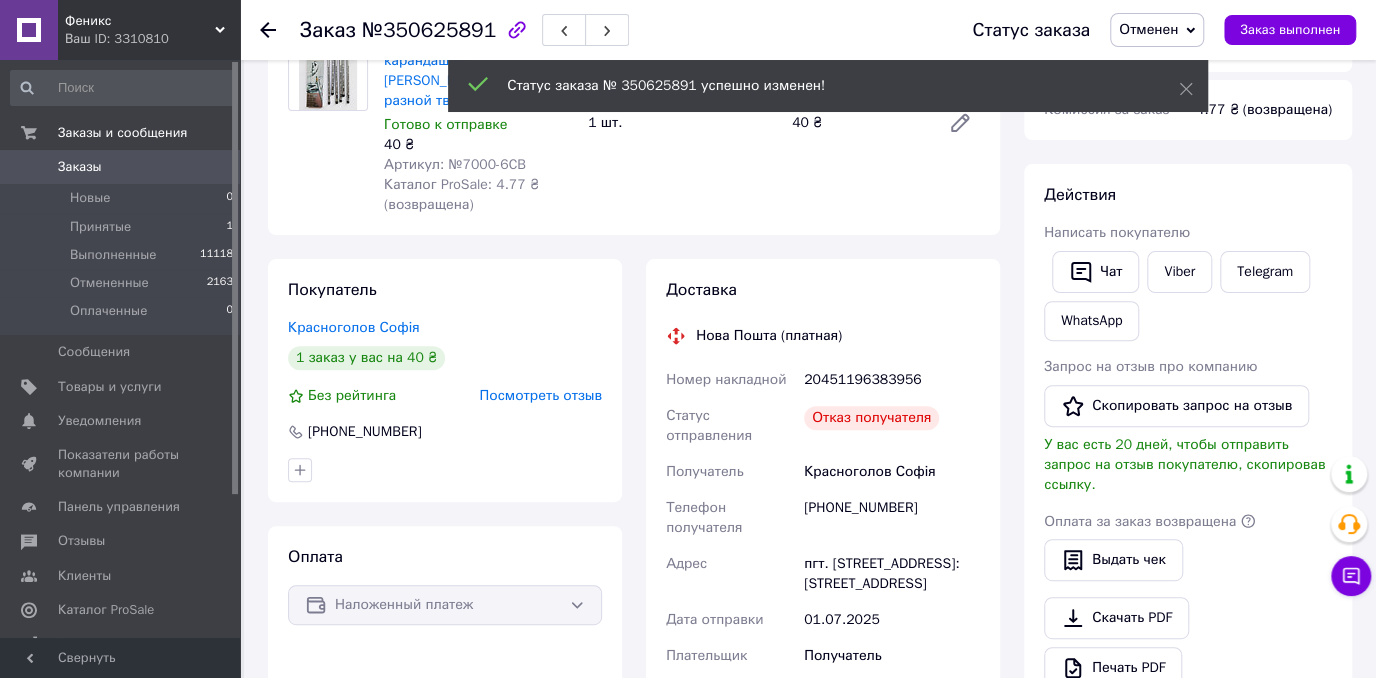 scroll, scrollTop: 155, scrollLeft: 0, axis: vertical 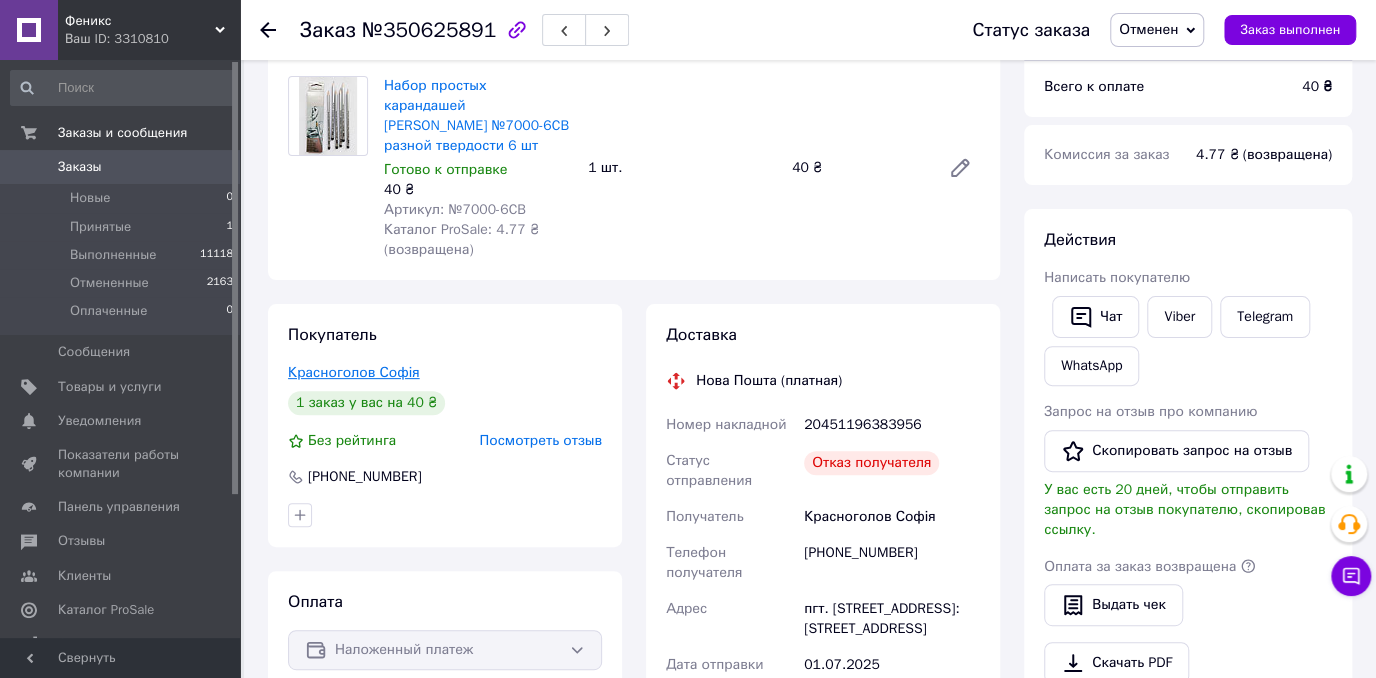 click on "Красноголов Софія" at bounding box center [354, 372] 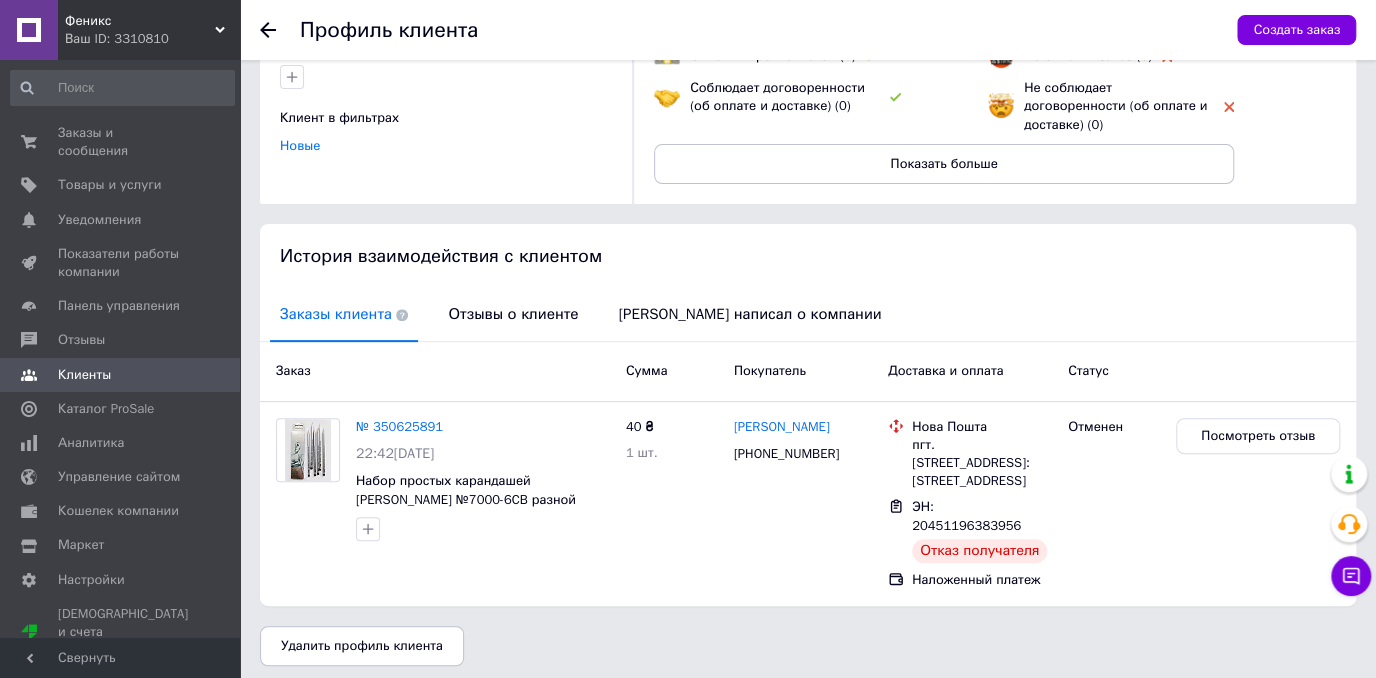 scroll, scrollTop: 233, scrollLeft: 0, axis: vertical 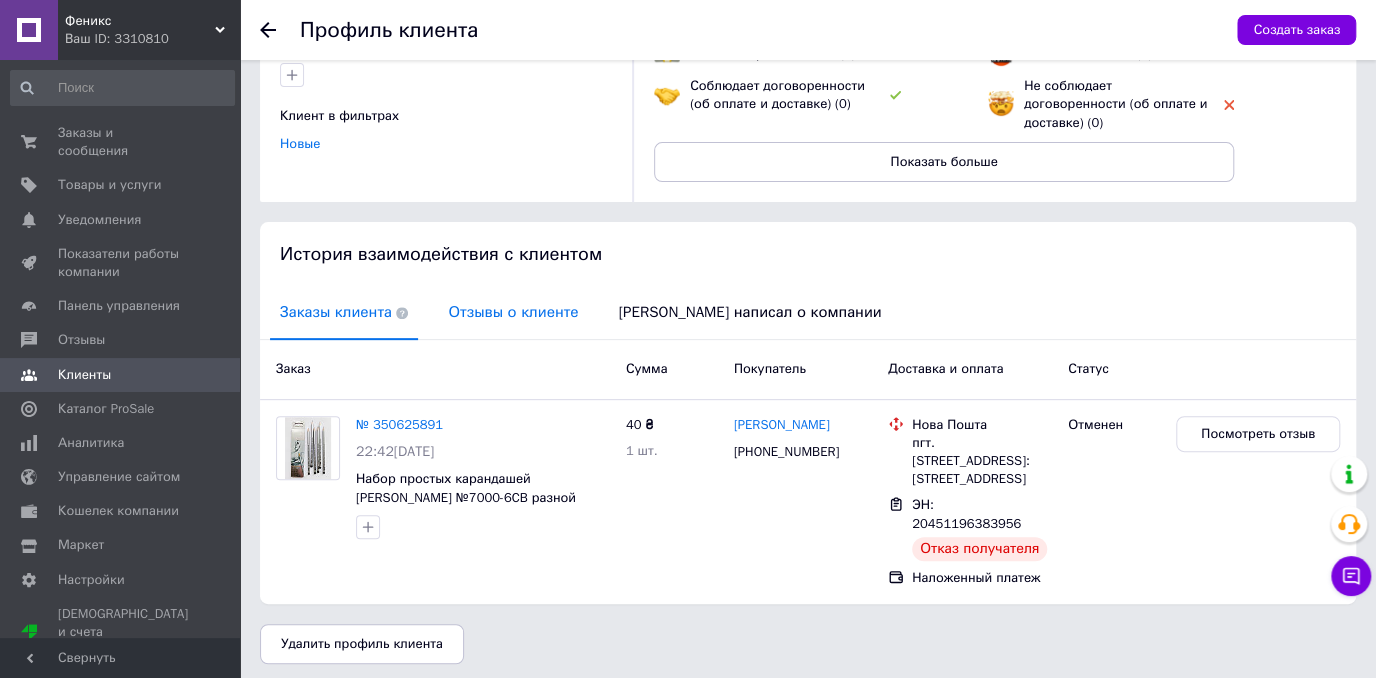click on "Отзывы о клиенте" at bounding box center [513, 312] 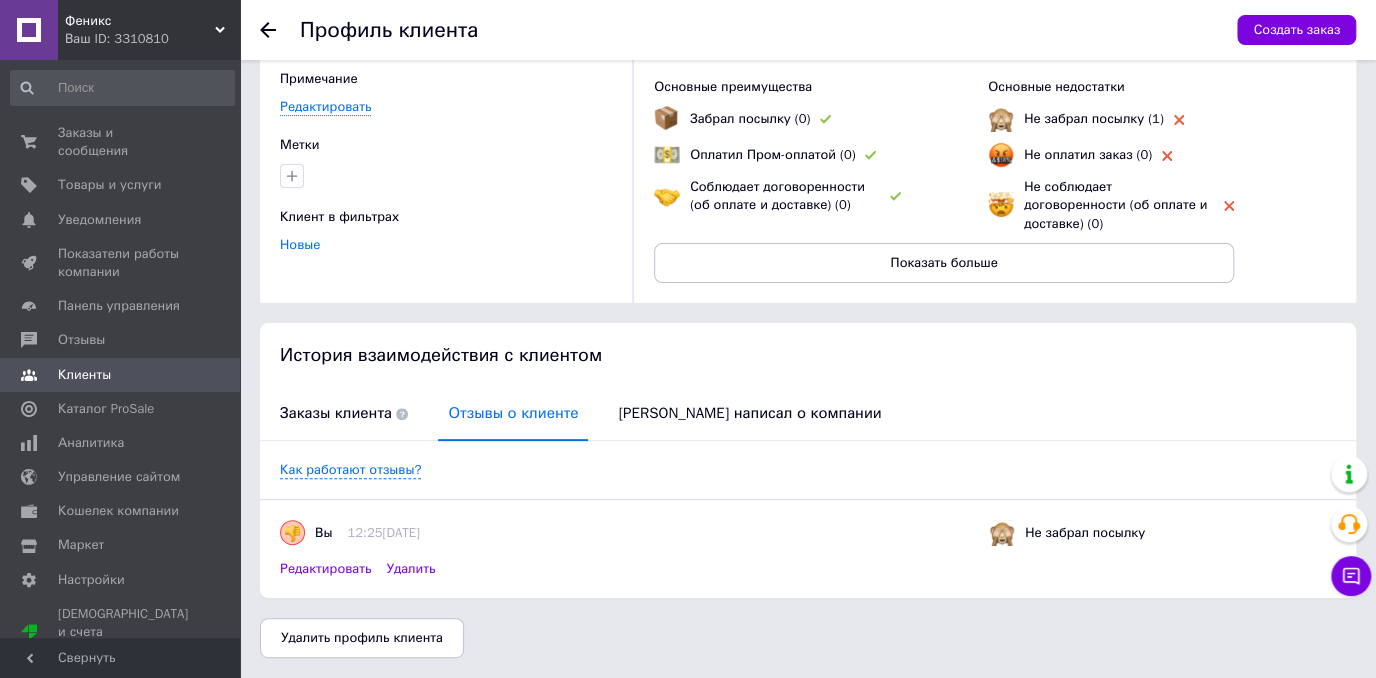 scroll, scrollTop: 130, scrollLeft: 0, axis: vertical 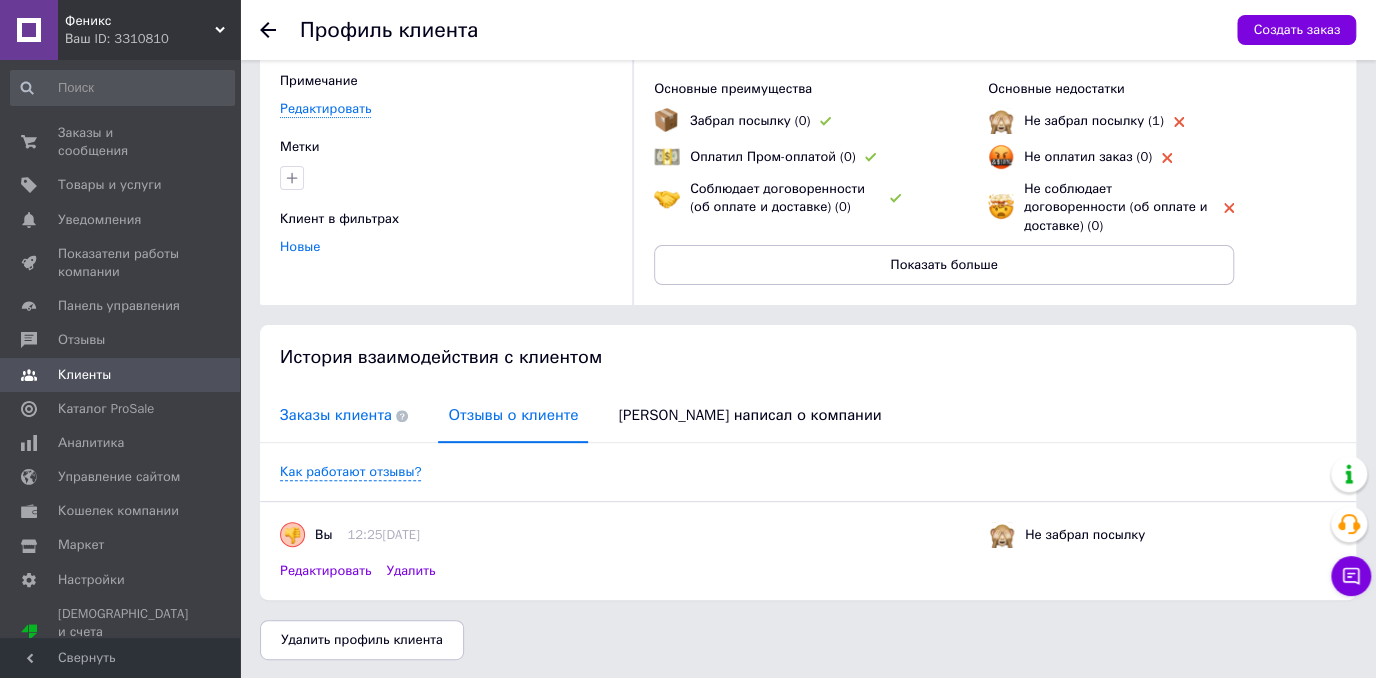 click on "Заказы клиента" at bounding box center (344, 415) 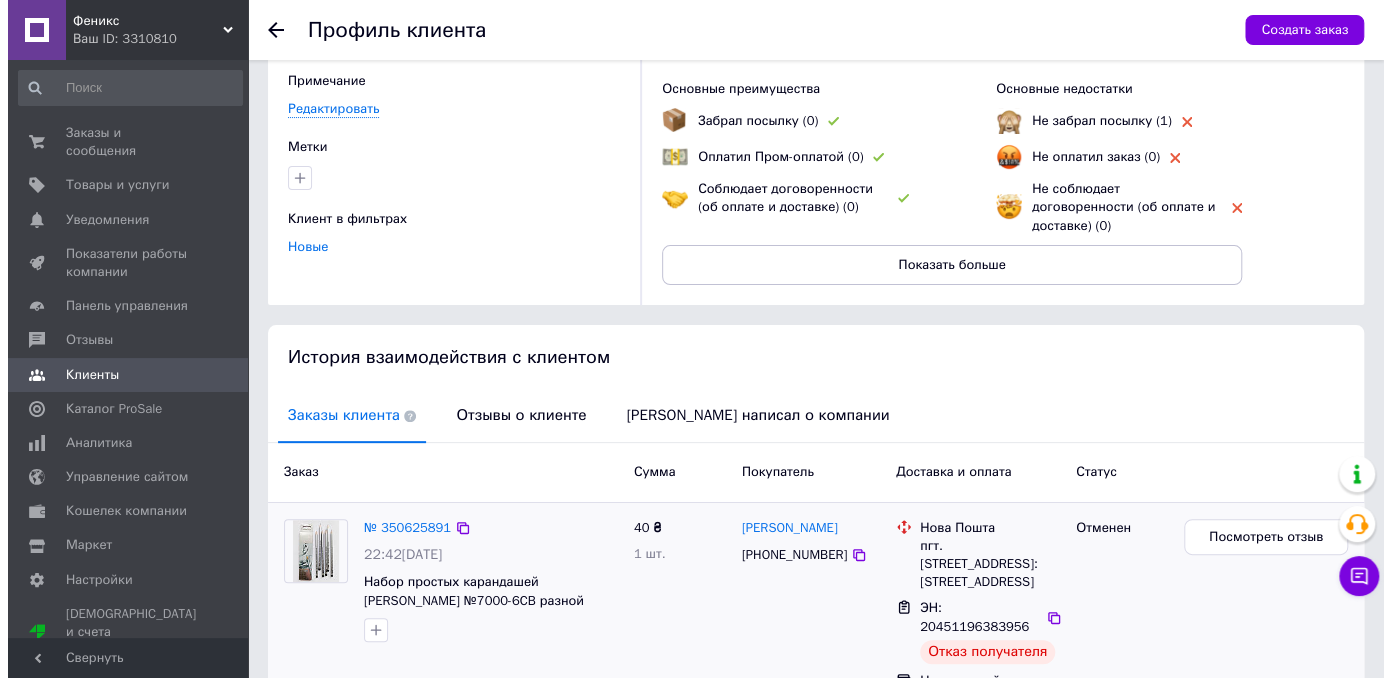 scroll, scrollTop: 233, scrollLeft: 0, axis: vertical 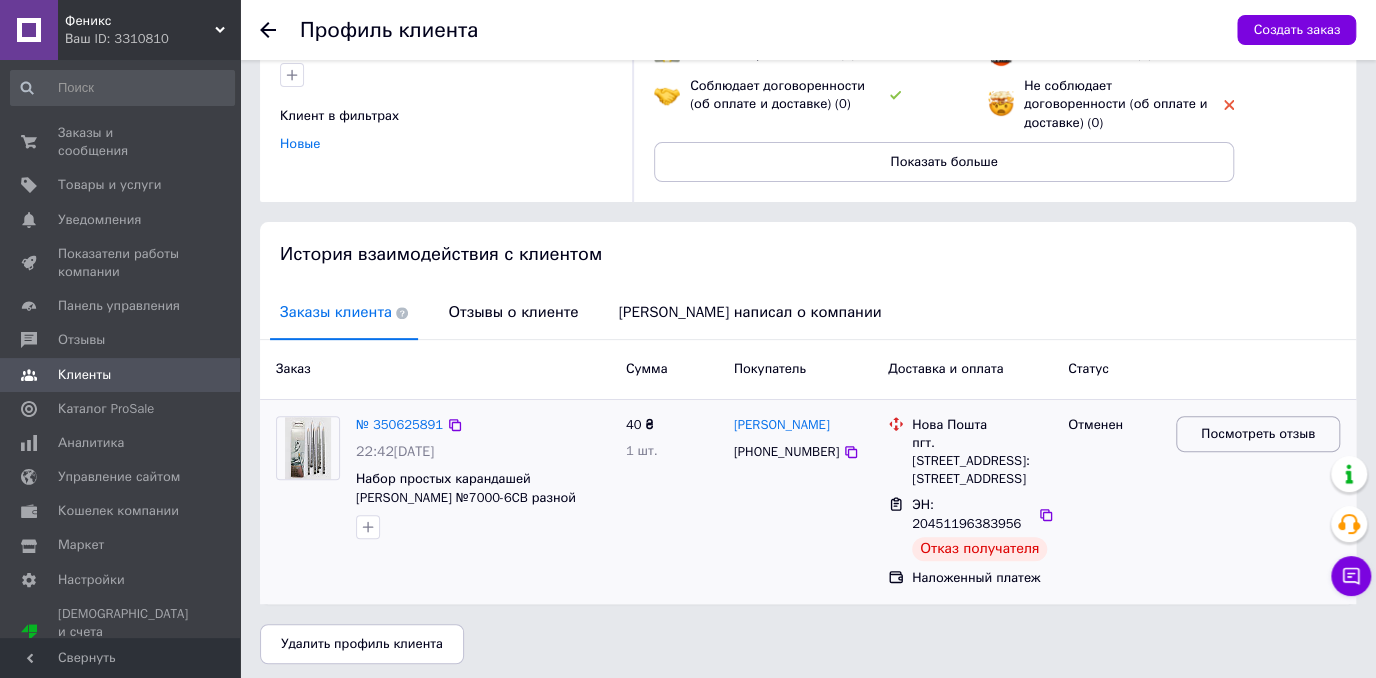 click on "Посмотреть отзыв" at bounding box center [1258, 434] 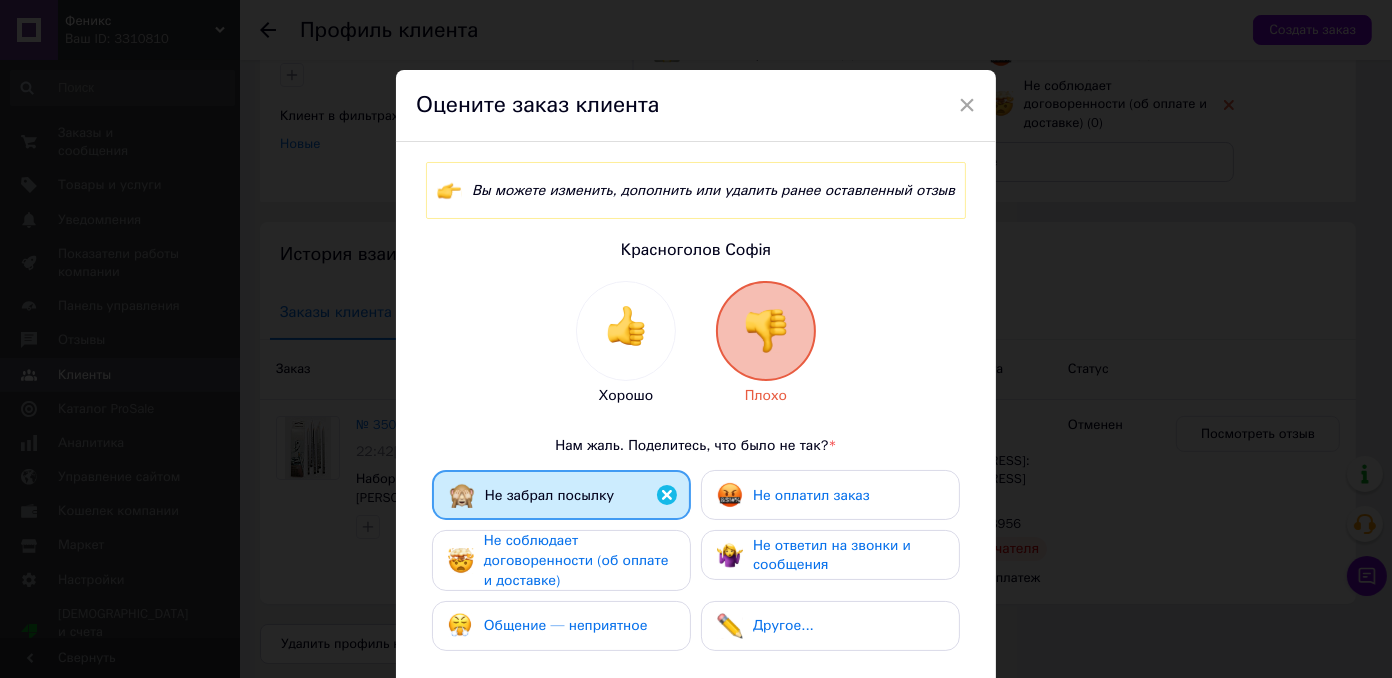 click on "Не ответил на звонки и сообщения" at bounding box center [832, 555] 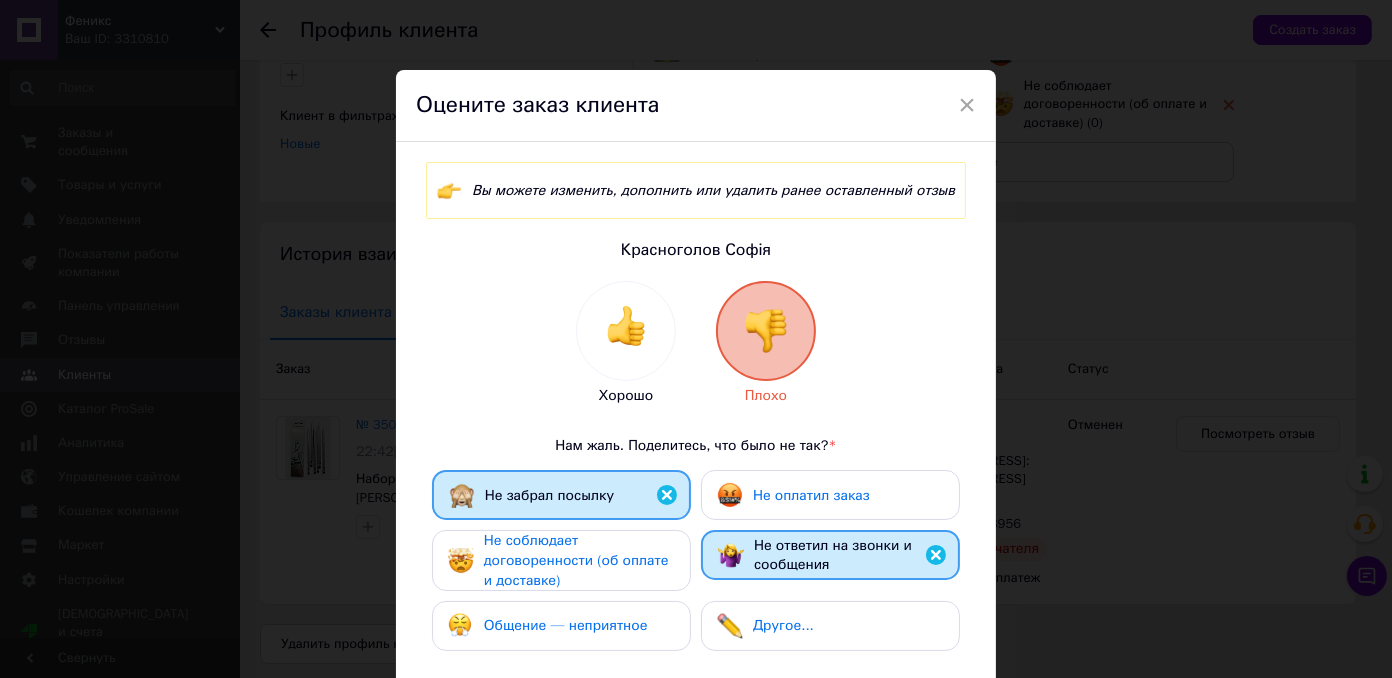 scroll, scrollTop: 375, scrollLeft: 0, axis: vertical 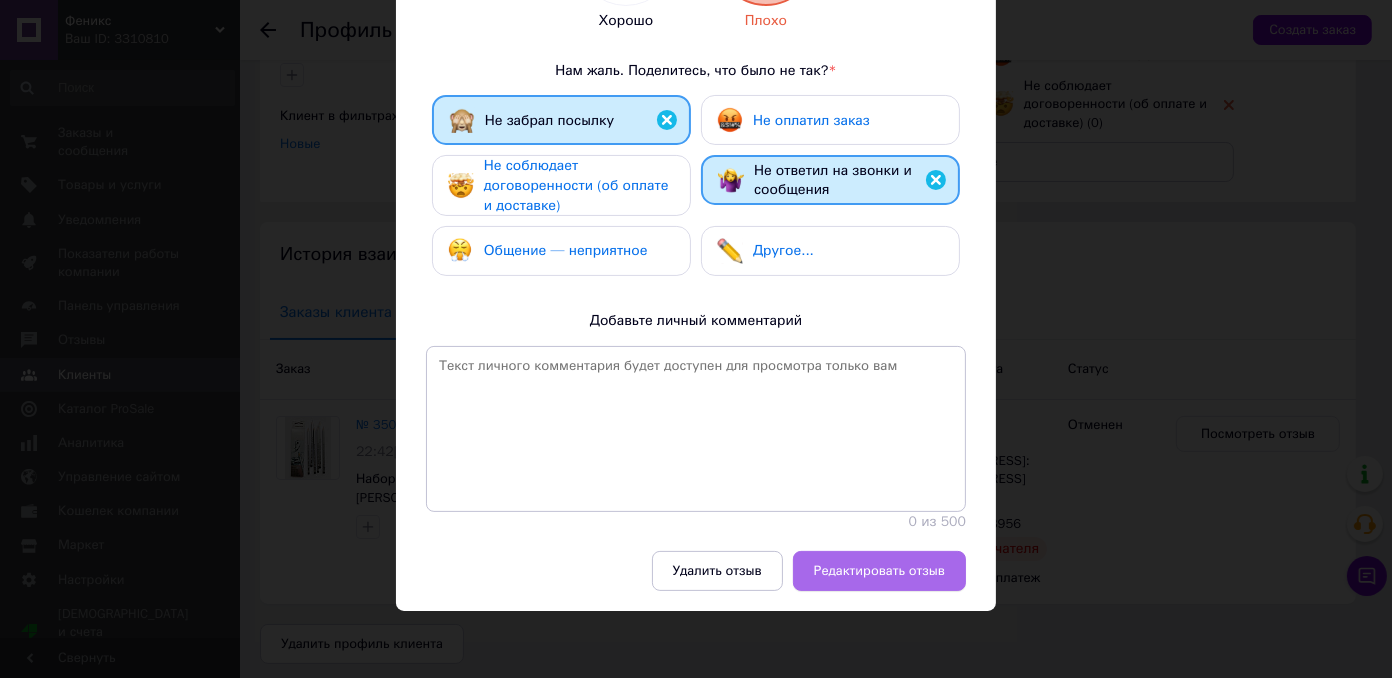 click on "Редактировать отзыв" at bounding box center [879, 571] 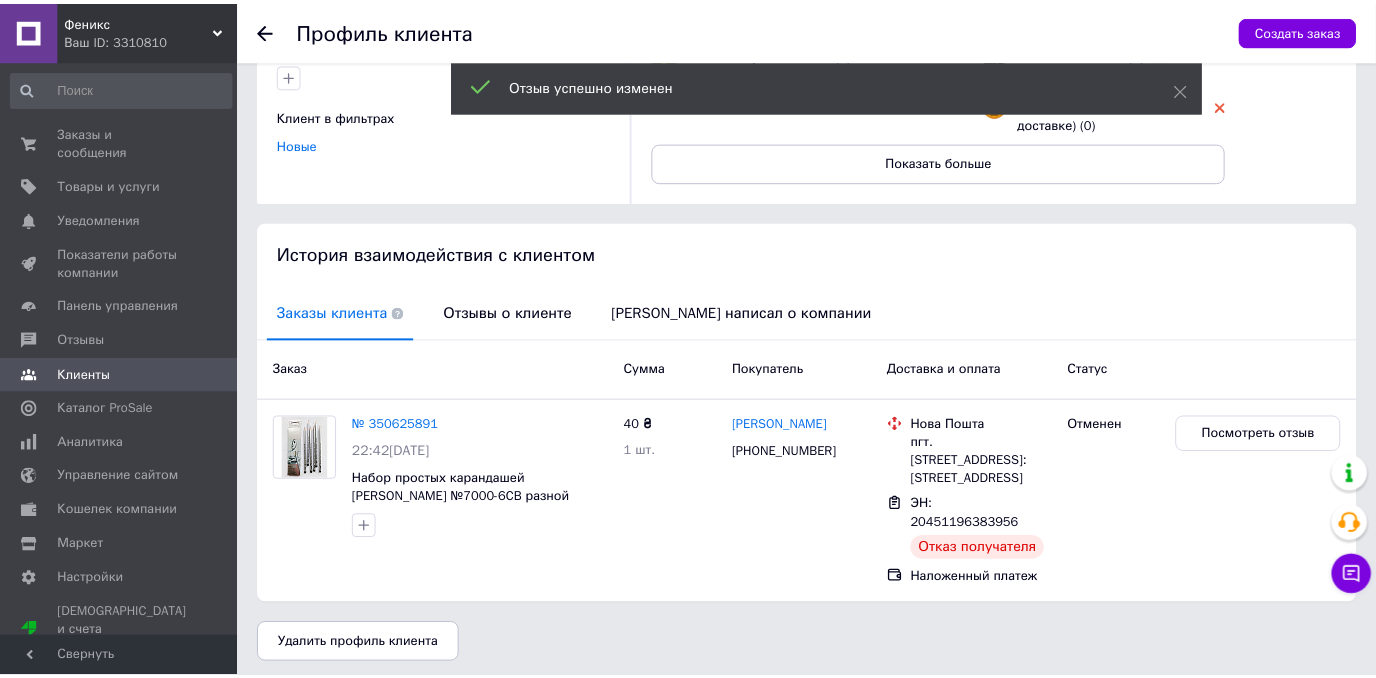 scroll, scrollTop: 214, scrollLeft: 0, axis: vertical 